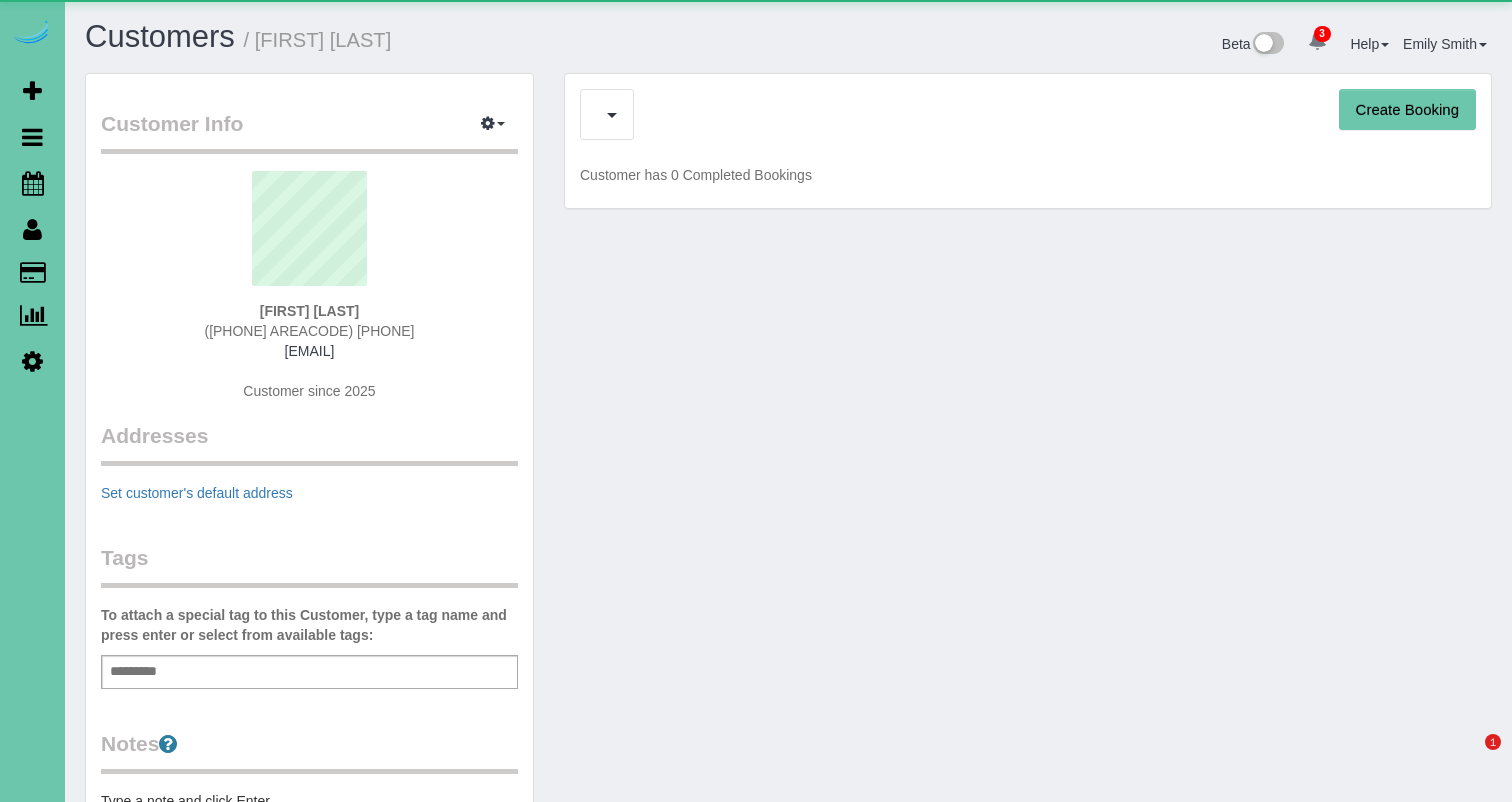 scroll, scrollTop: 0, scrollLeft: 0, axis: both 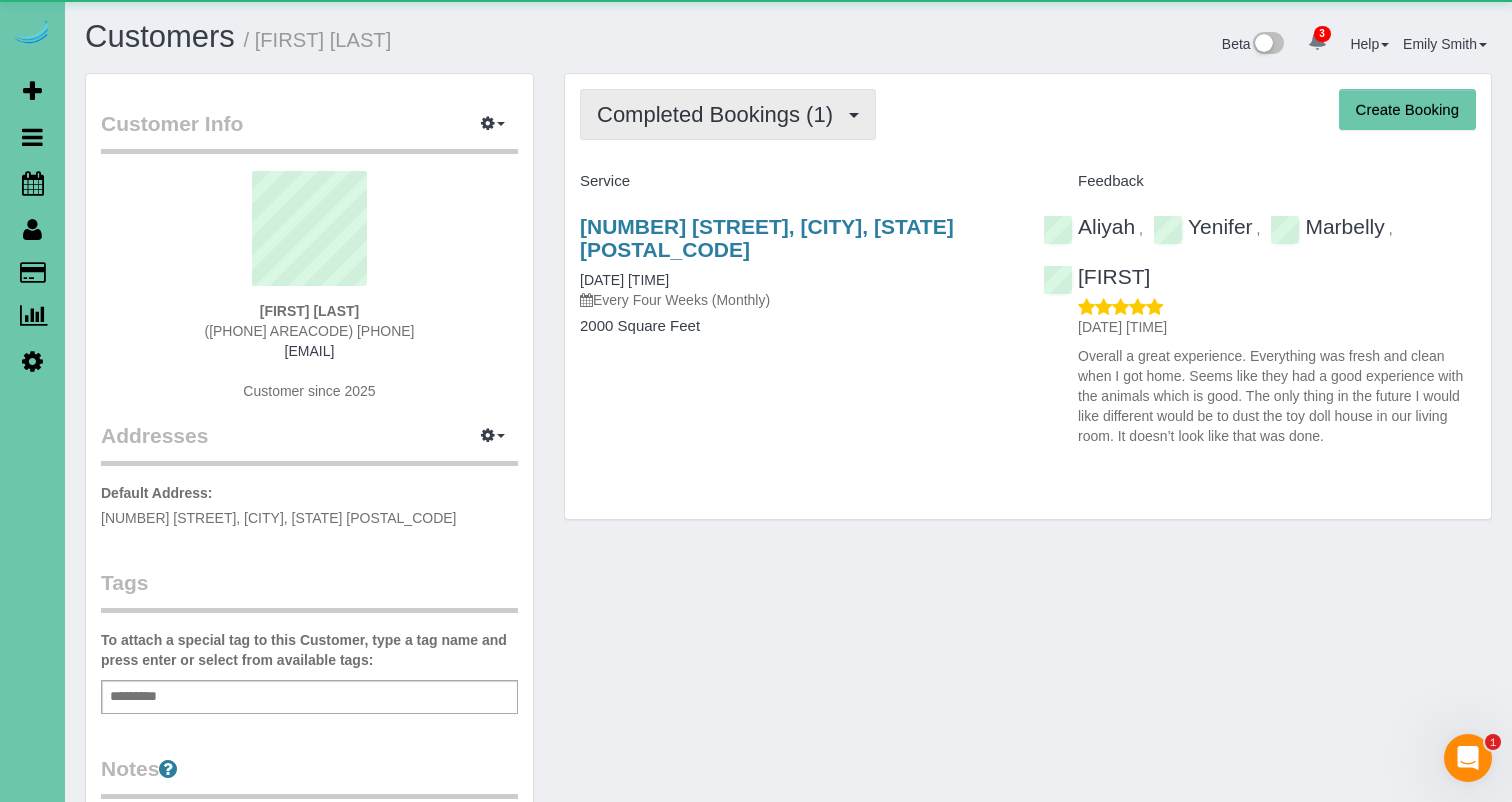 click on "Completed Bookings (1)" at bounding box center [720, 114] 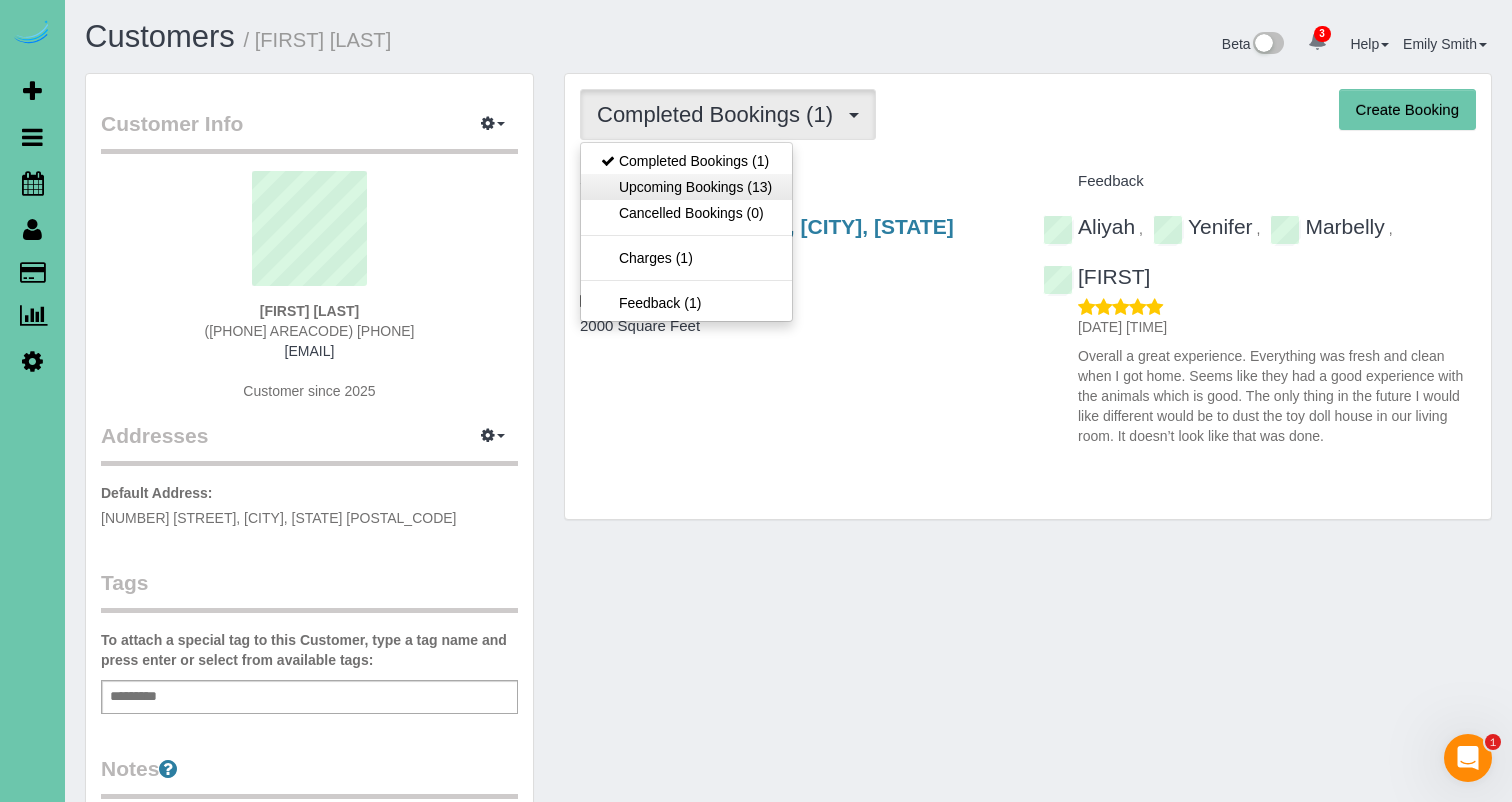 click on "Upcoming Bookings (13)" at bounding box center [686, 187] 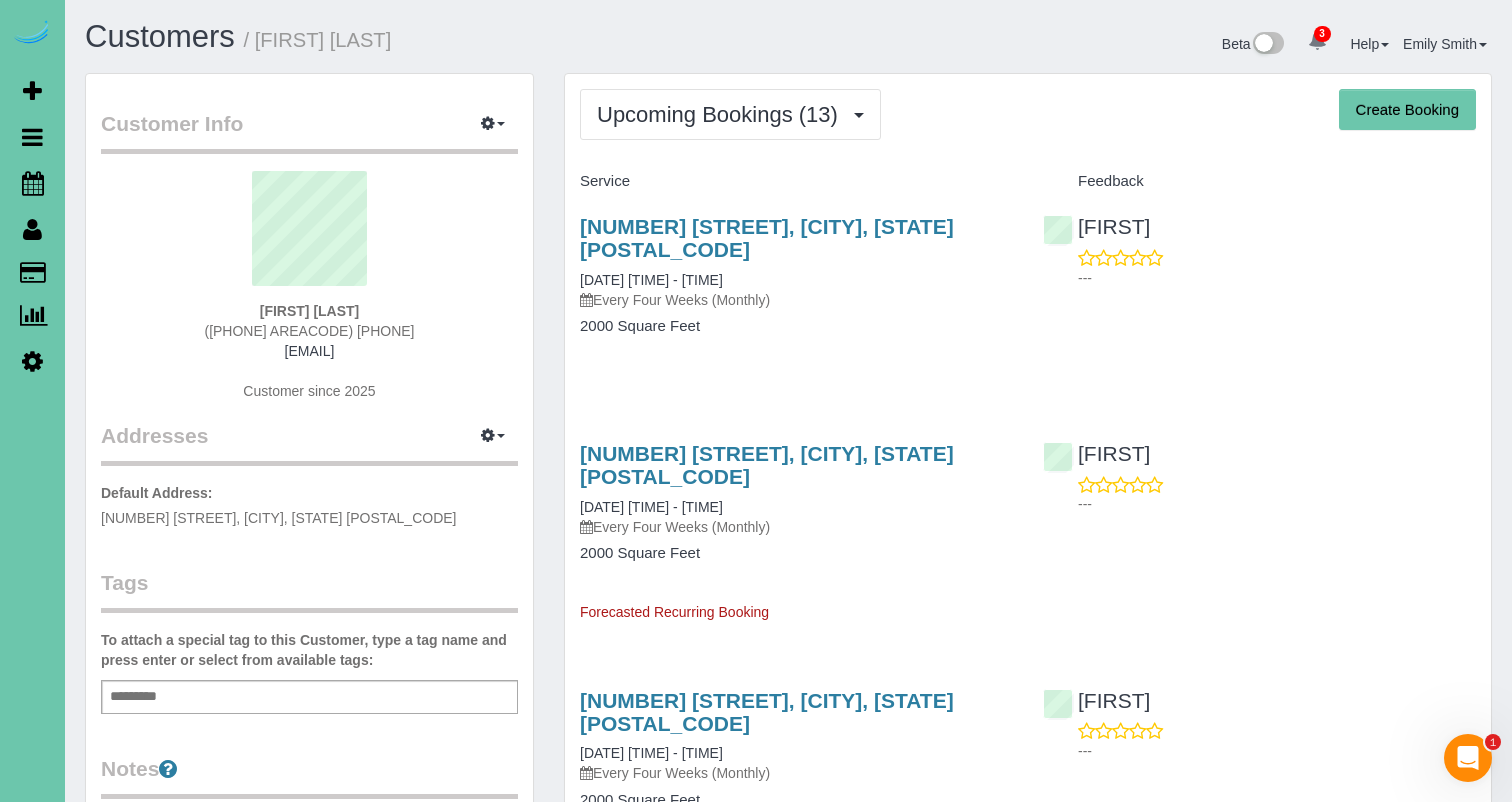 click on "1708 N 50th Street, Omaha, NE 68104
09/10/2025 12:00PM - 12:30PM
Every Four Weeks (Monthly)
2000 Square Feet" at bounding box center [796, 286] 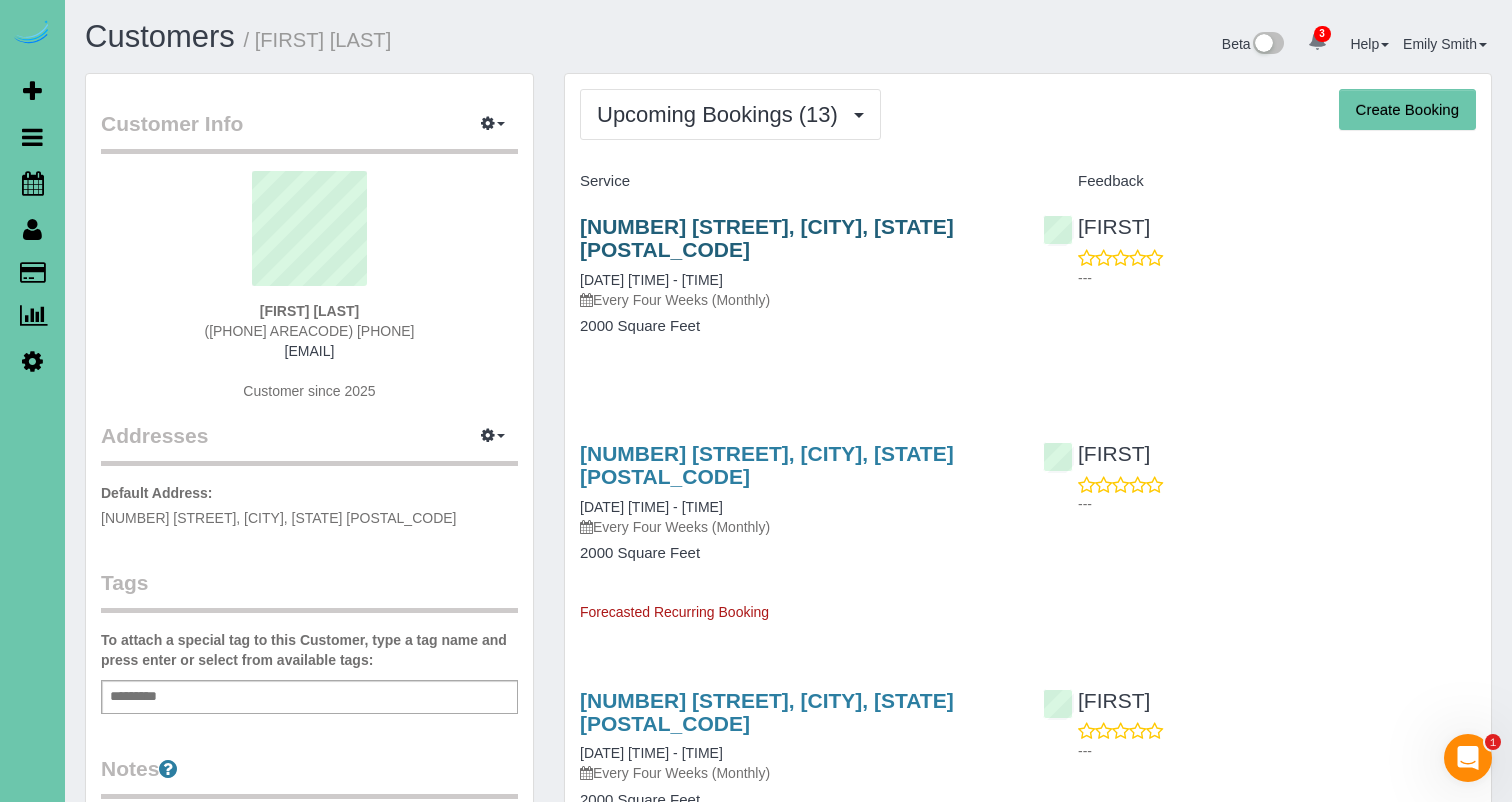 click on "1708 N 50th Street, Omaha, NE 68104" at bounding box center (767, 238) 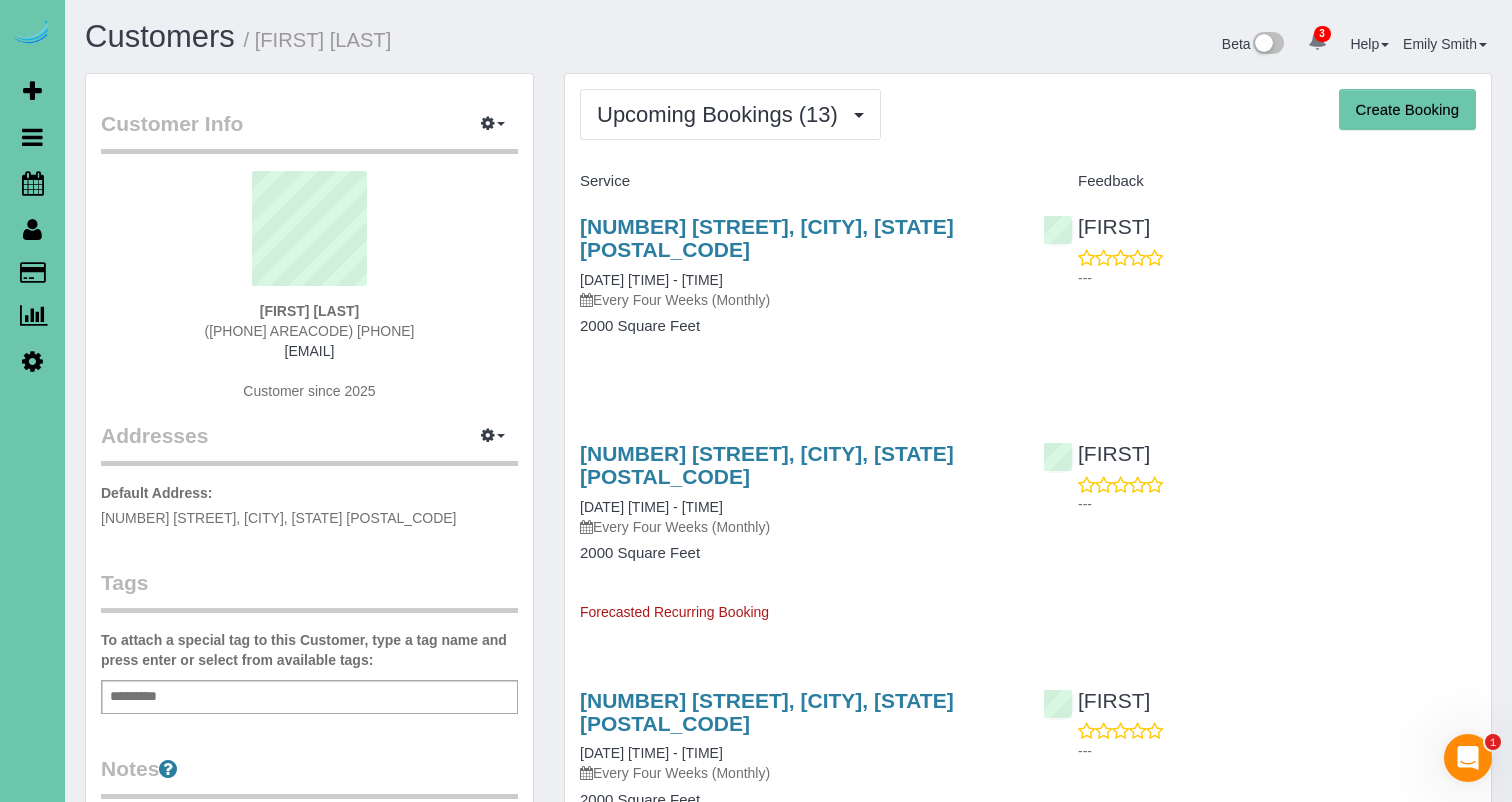 click at bounding box center [32, 361] 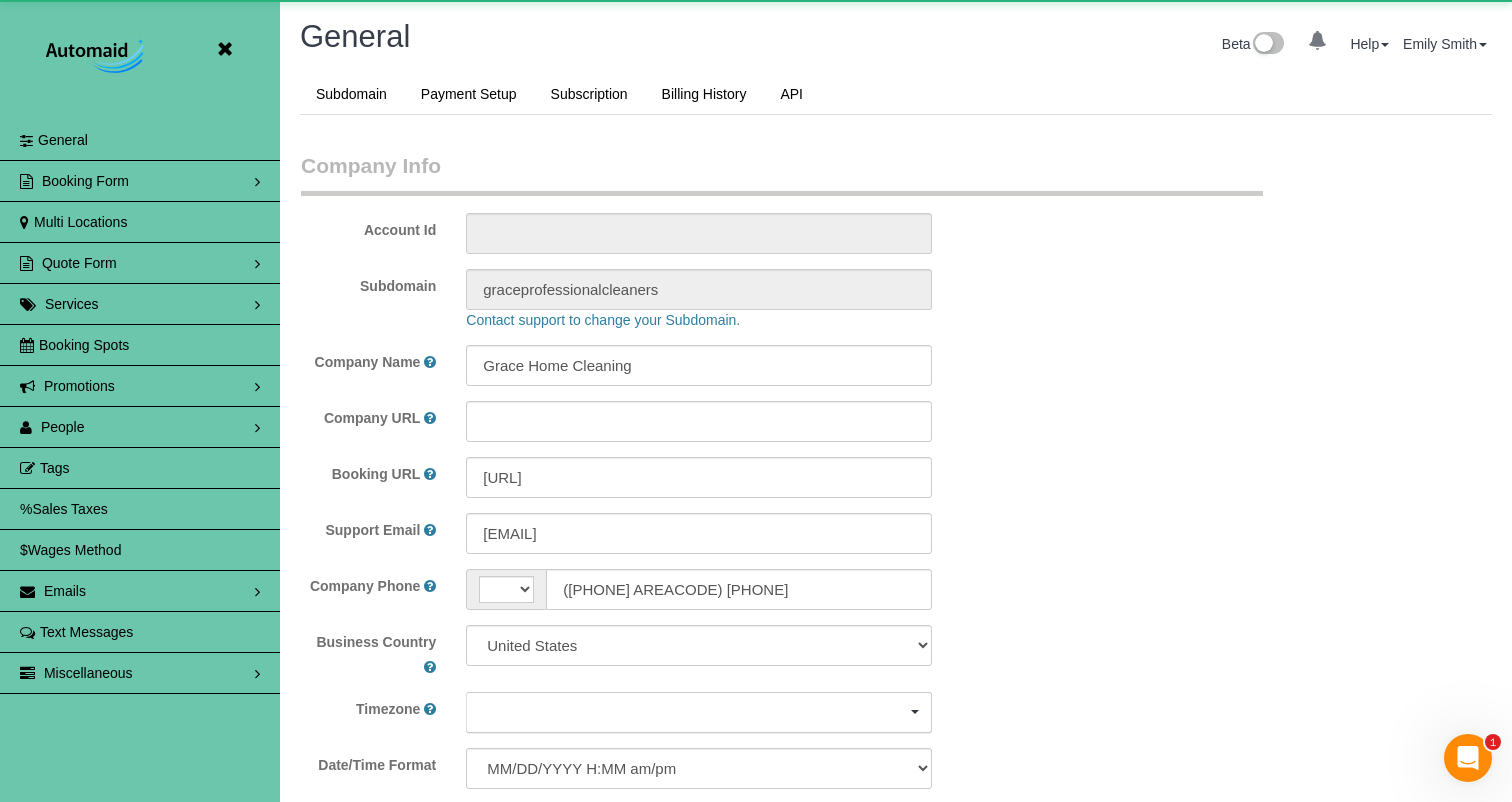 scroll, scrollTop: 95669, scrollLeft: 98488, axis: both 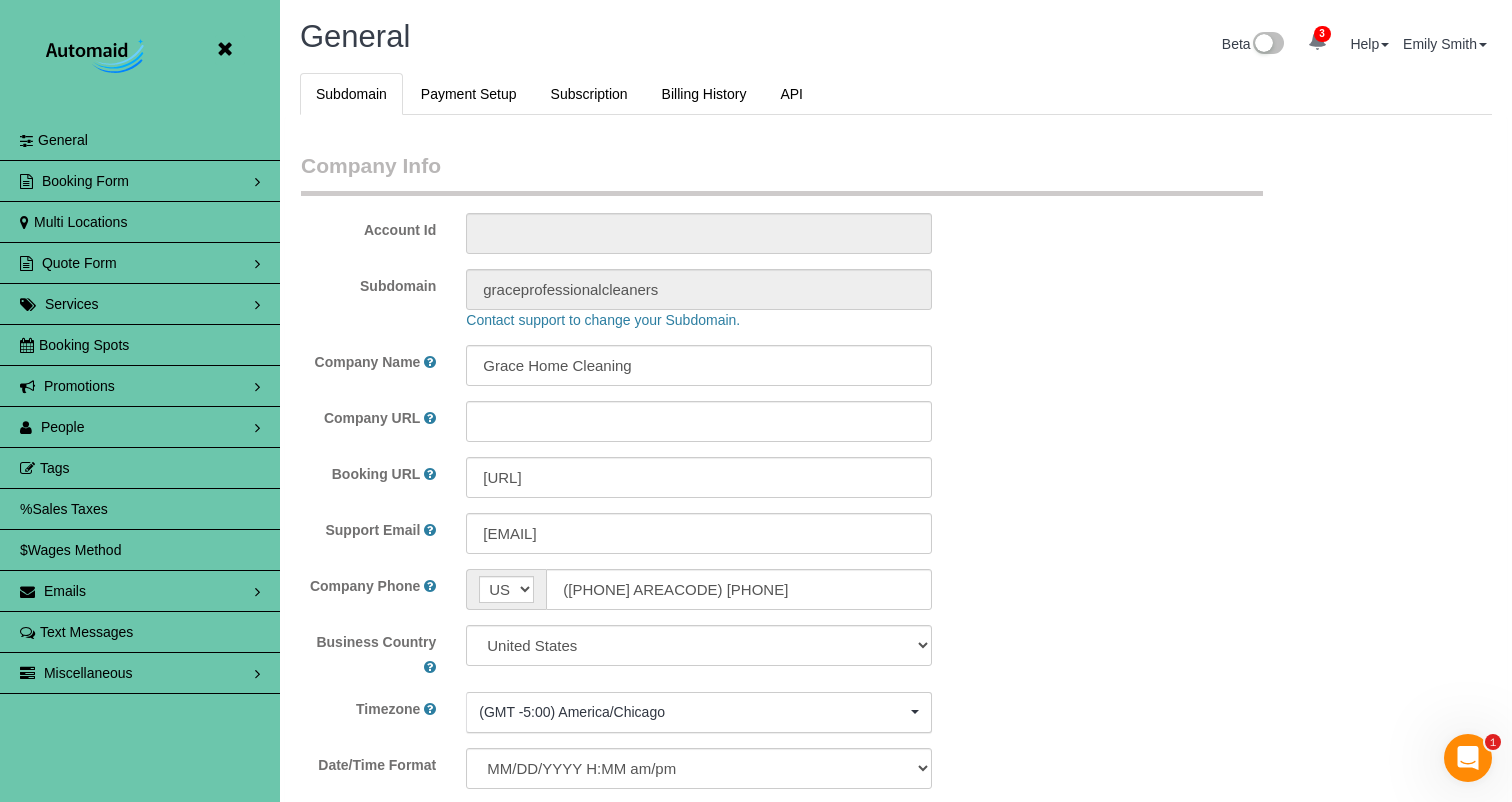 click on "Promotions" at bounding box center [79, 386] 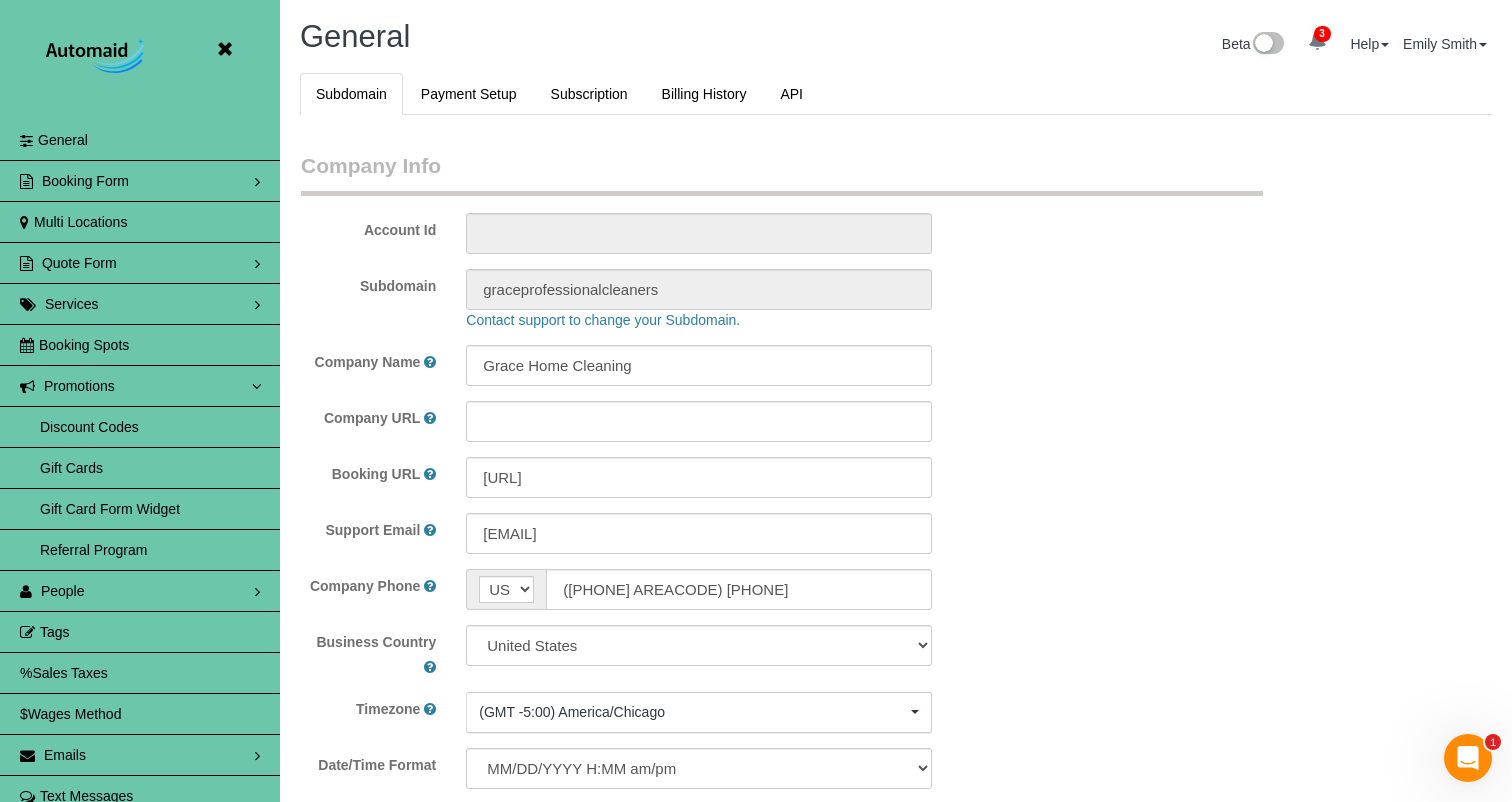 click on "Gift Cards" at bounding box center [140, 468] 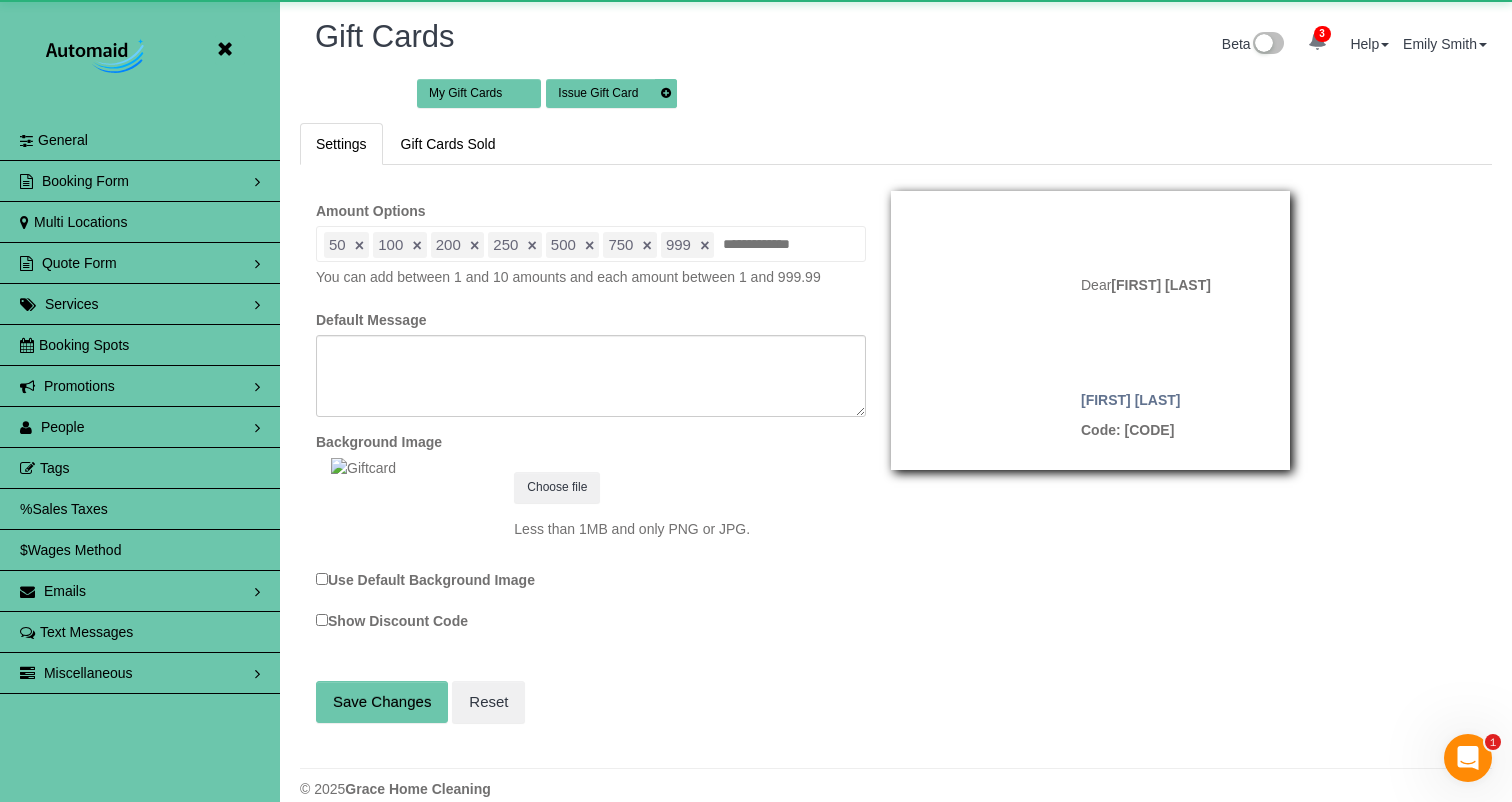 scroll, scrollTop: 99175, scrollLeft: 98488, axis: both 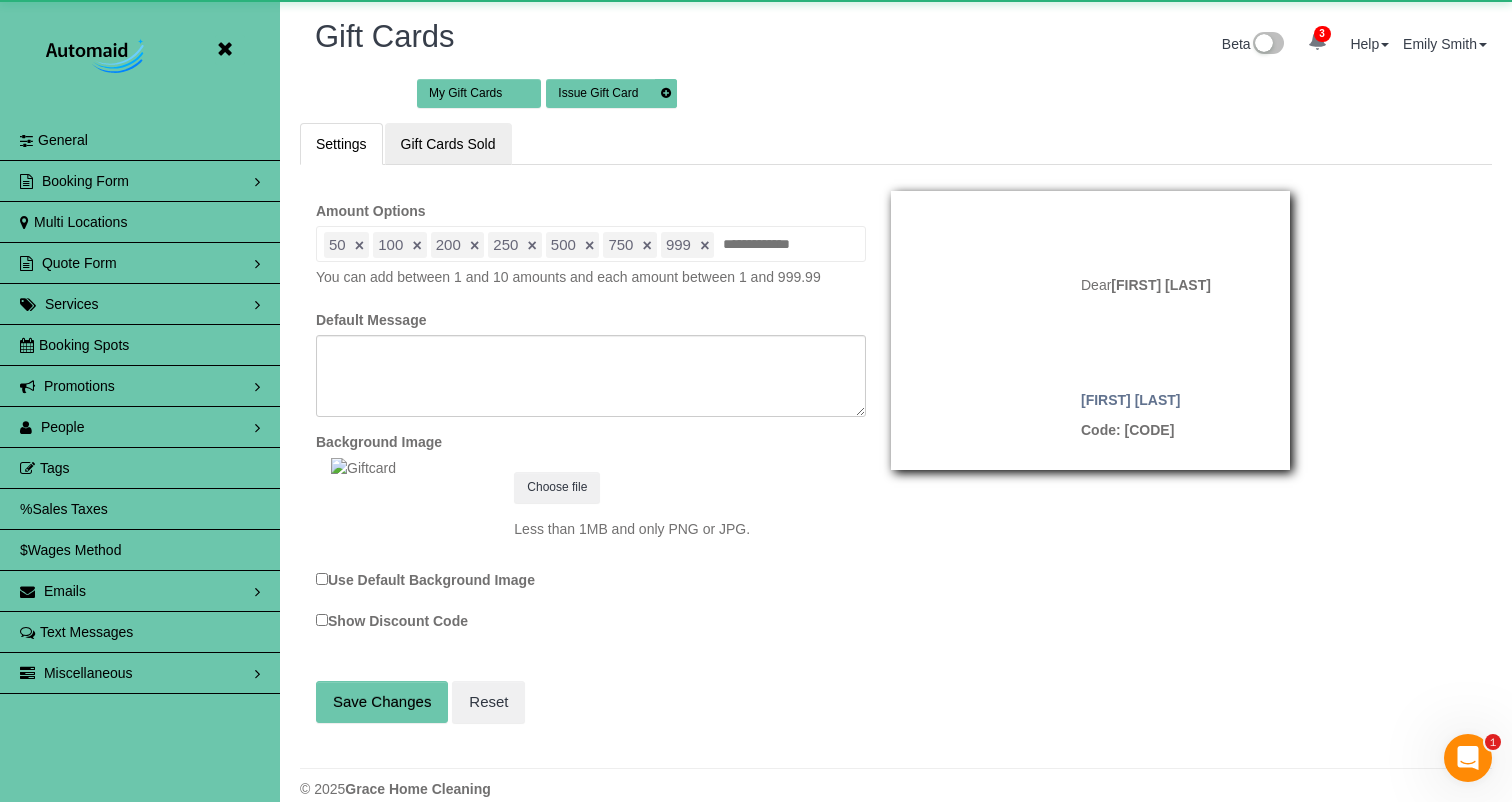 click on "Gift Cards Sold" at bounding box center (448, 144) 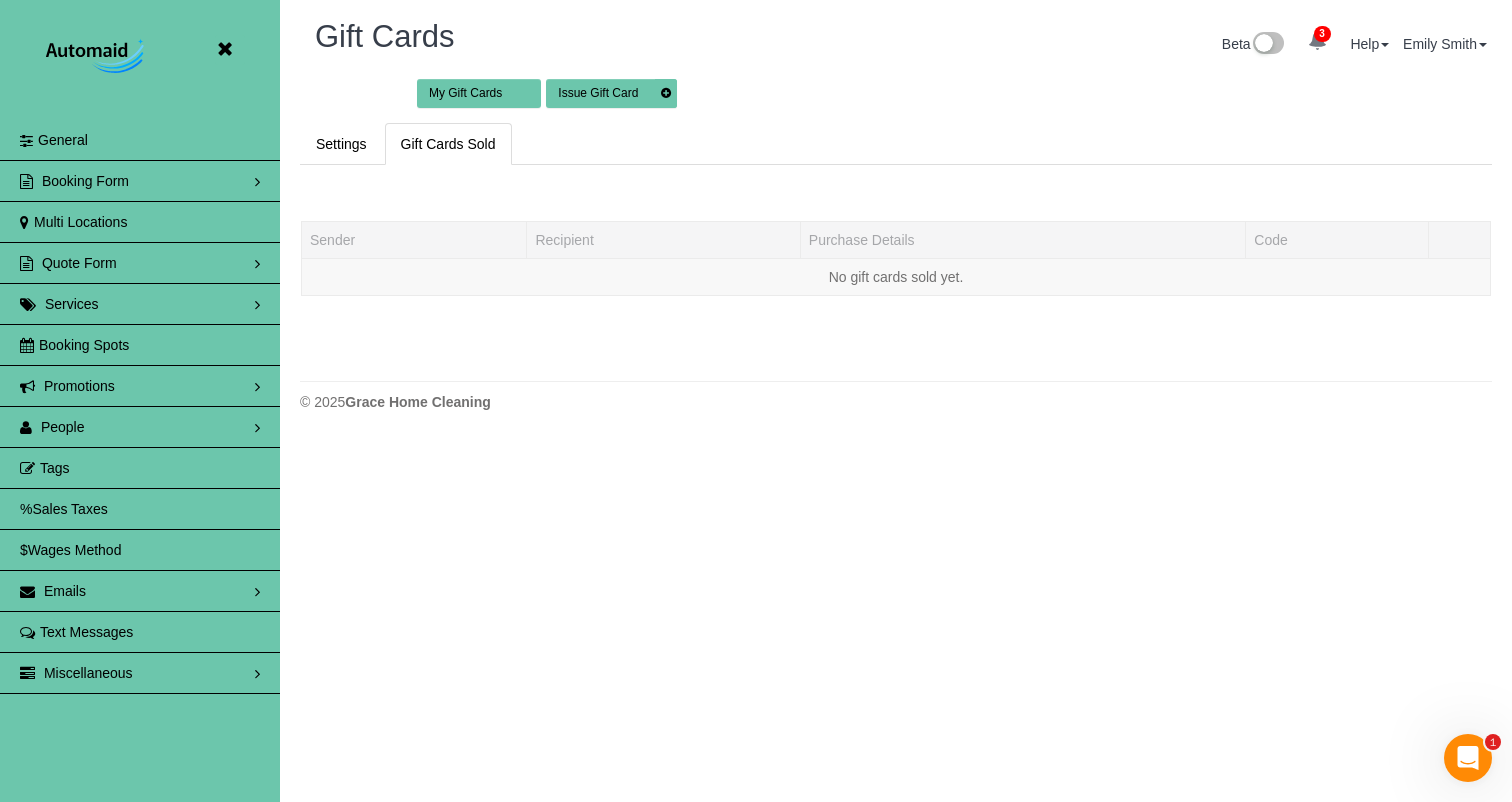 scroll, scrollTop: 99491, scrollLeft: 98488, axis: both 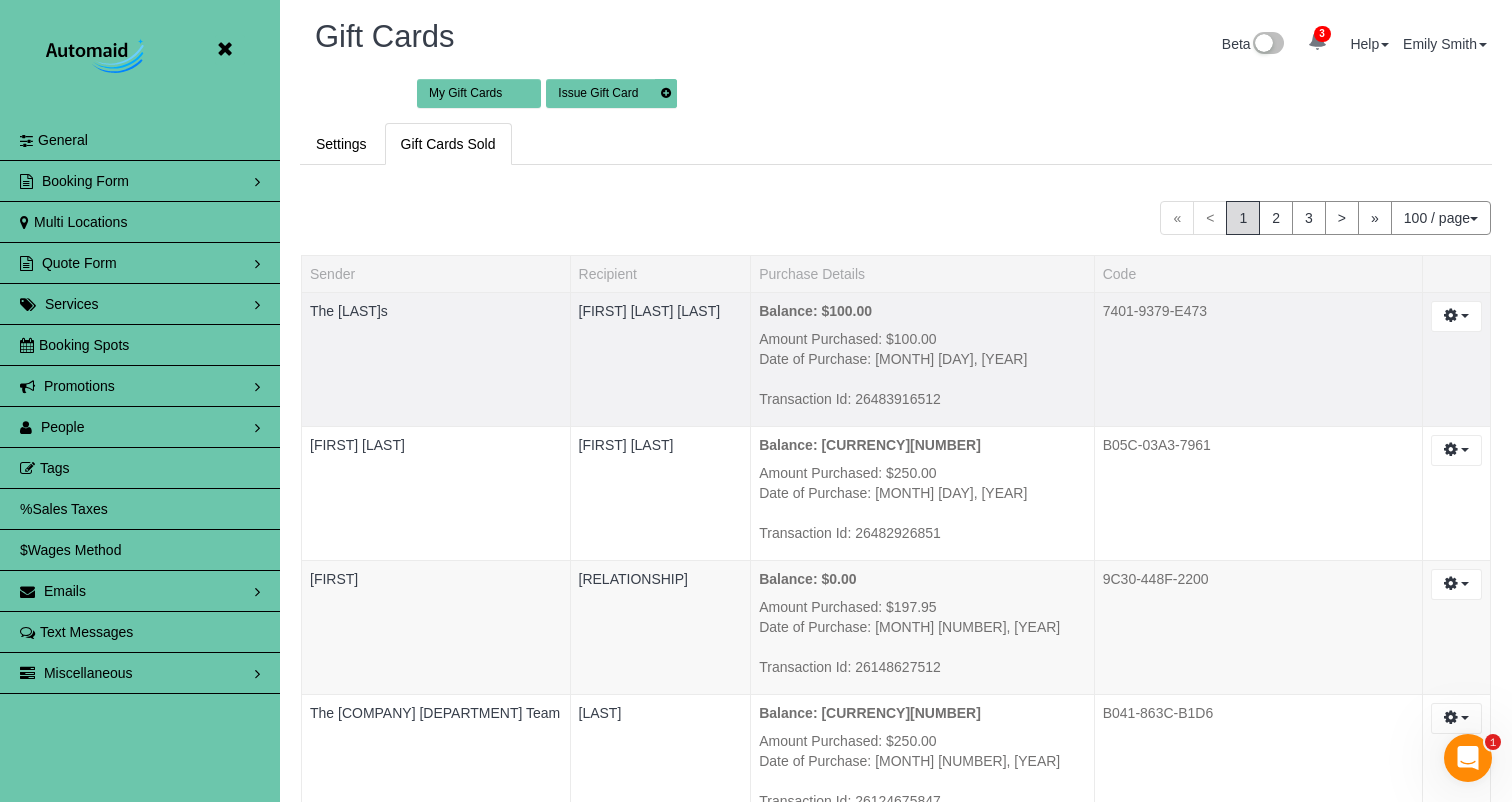 copy on "7401-9379-E473" 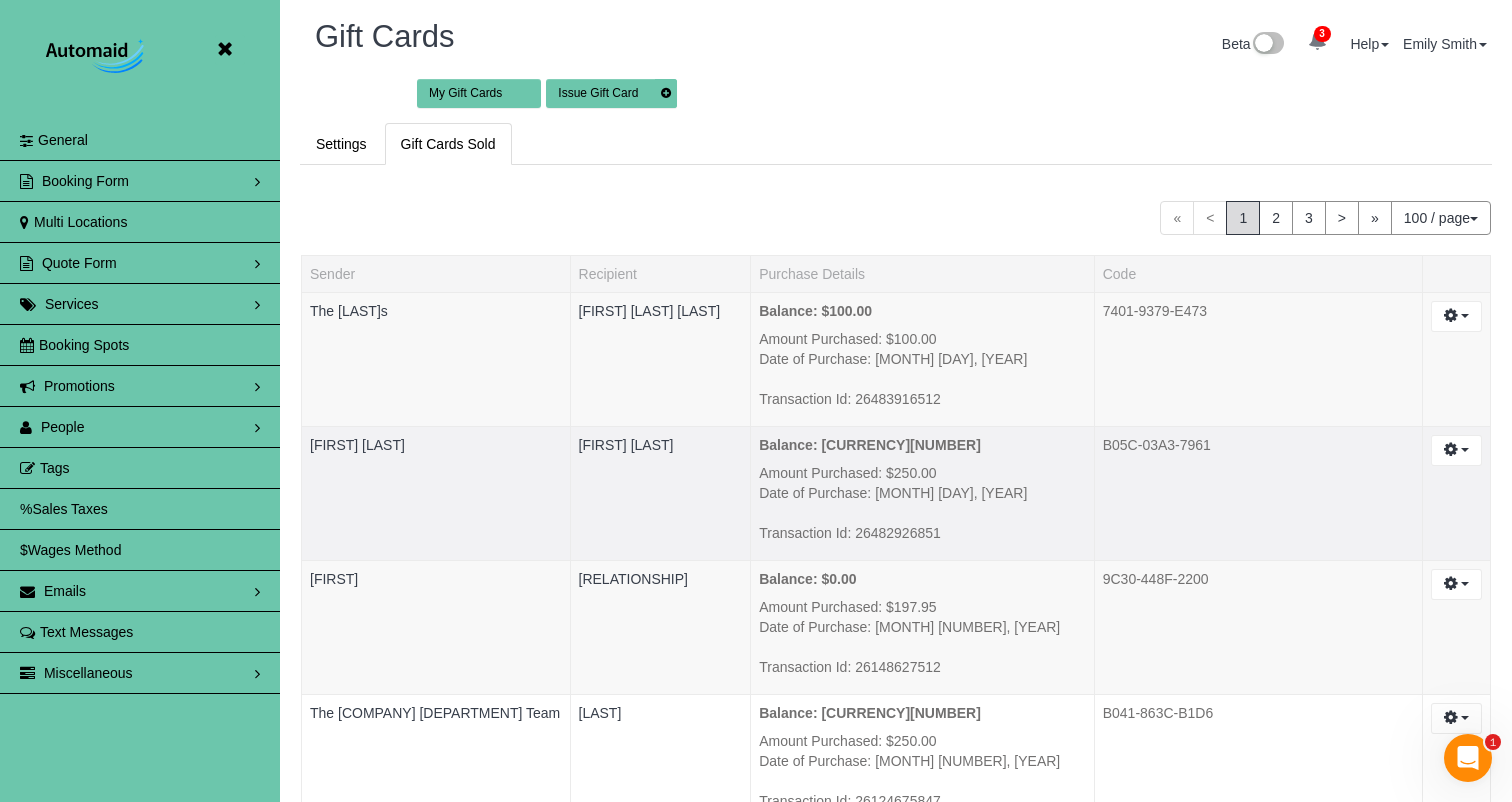 drag, startPoint x: 1360, startPoint y: 445, endPoint x: 1245, endPoint y: 447, distance: 115.01739 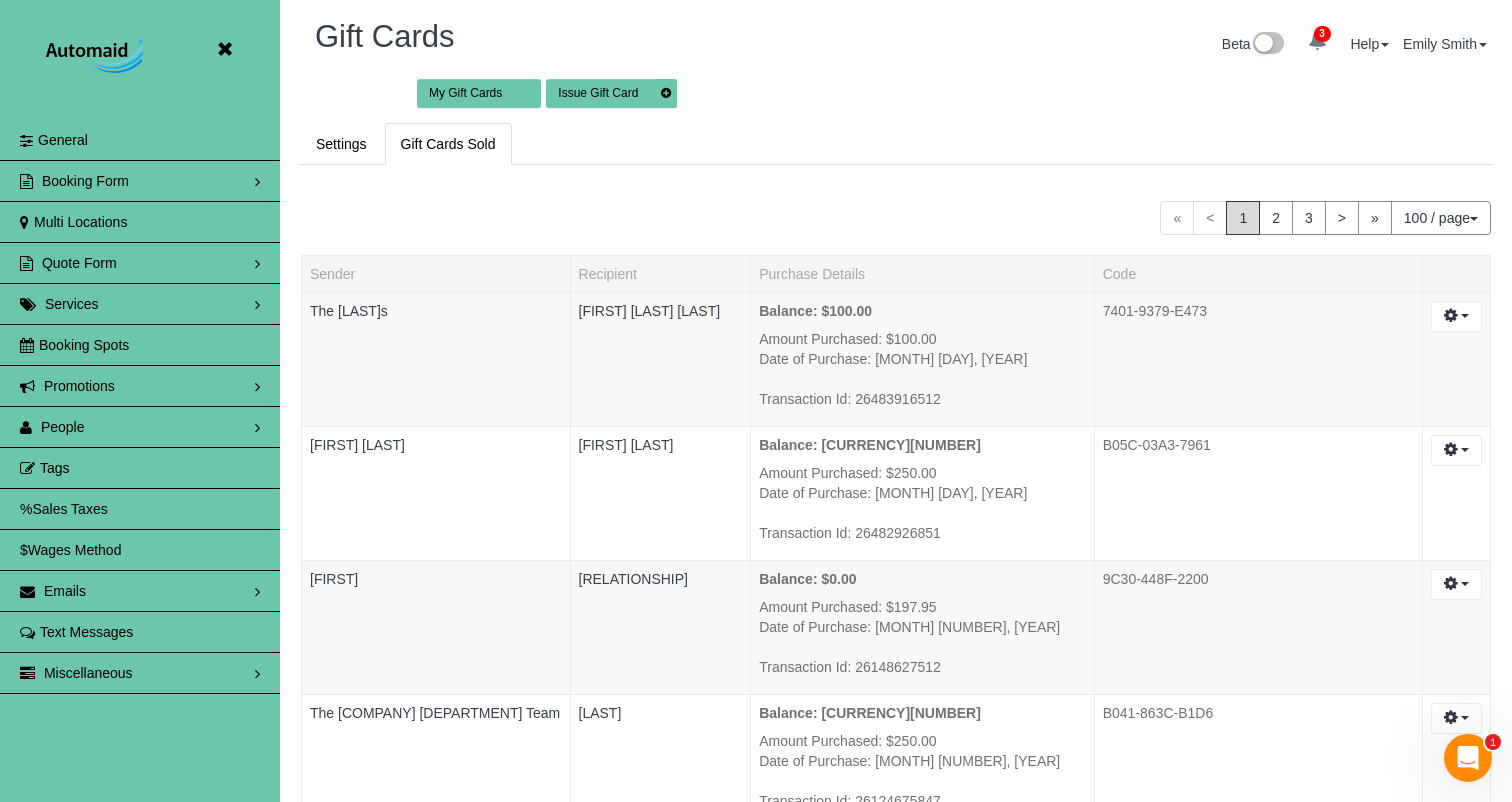copy on "B05C-03A3-7961" 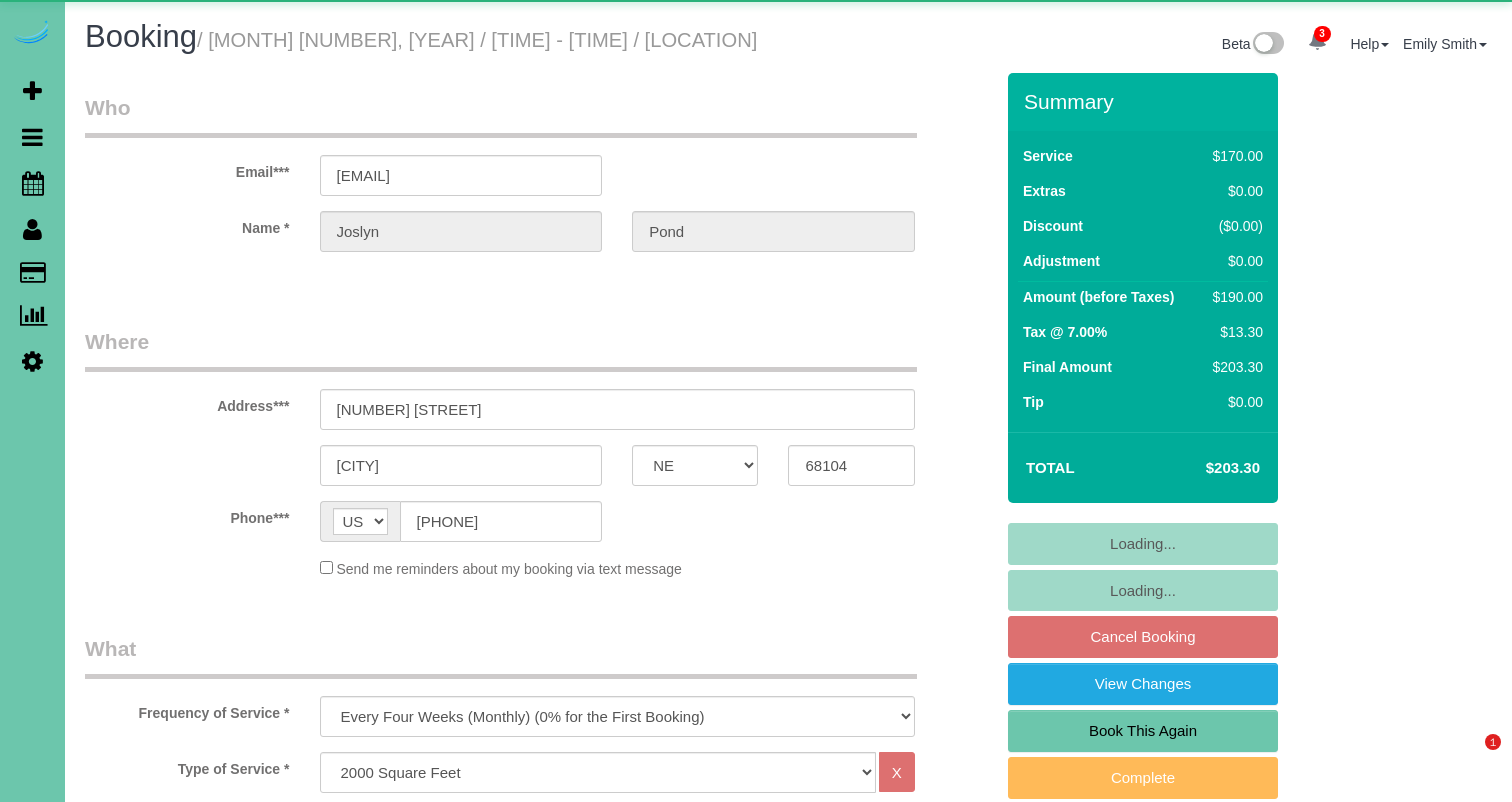 select on "NE" 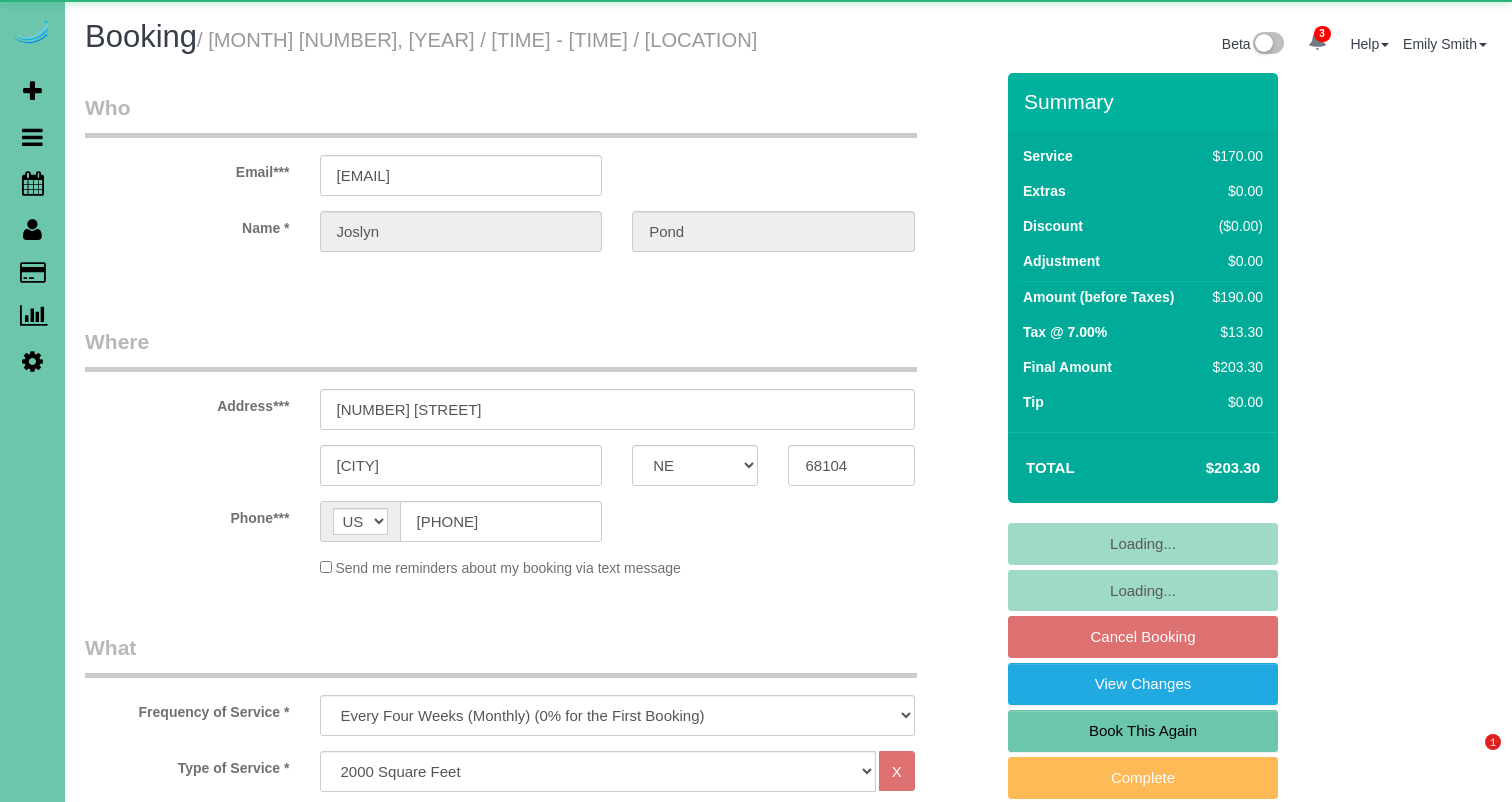 scroll, scrollTop: 0, scrollLeft: 0, axis: both 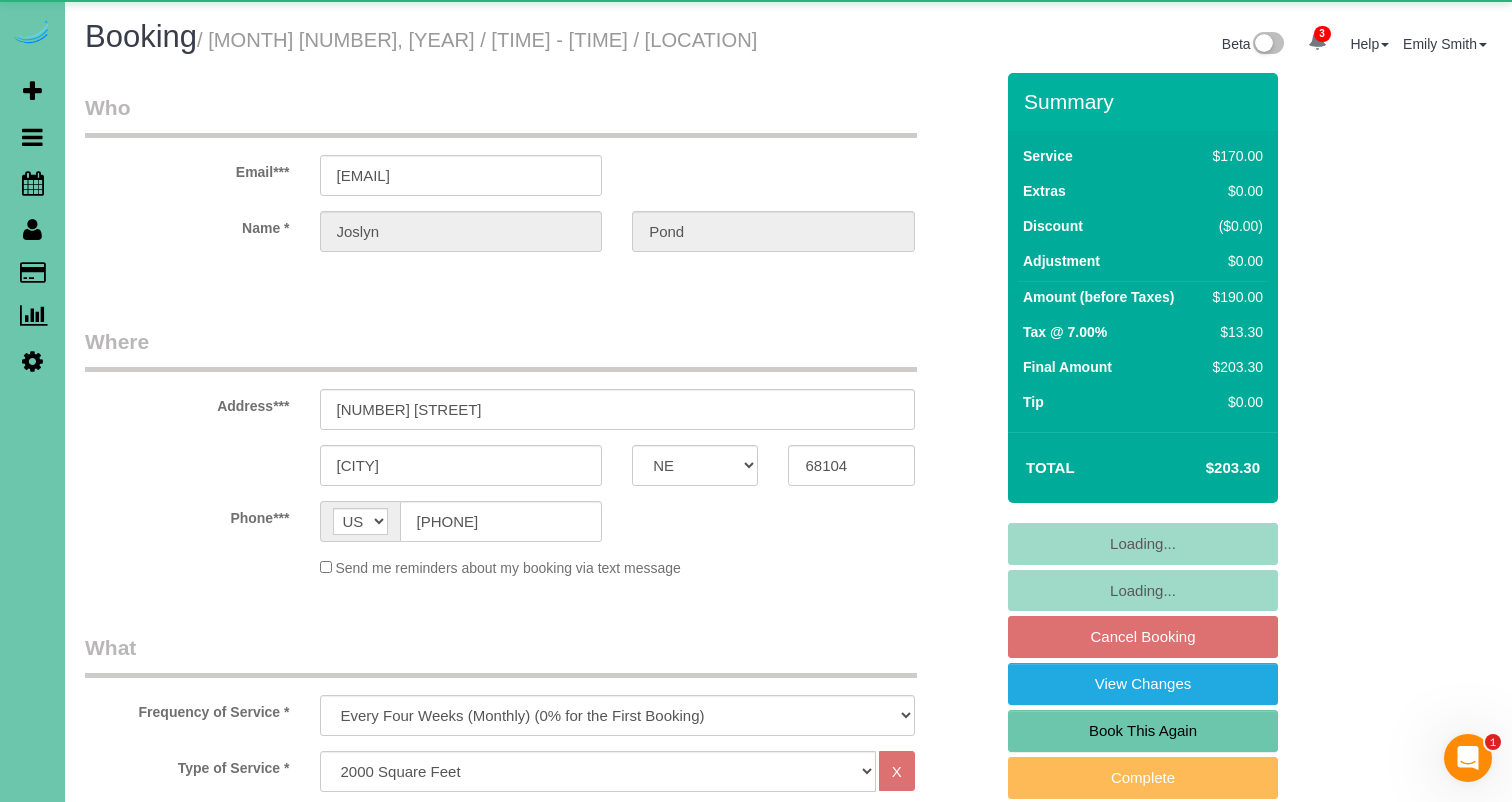select on "object:745" 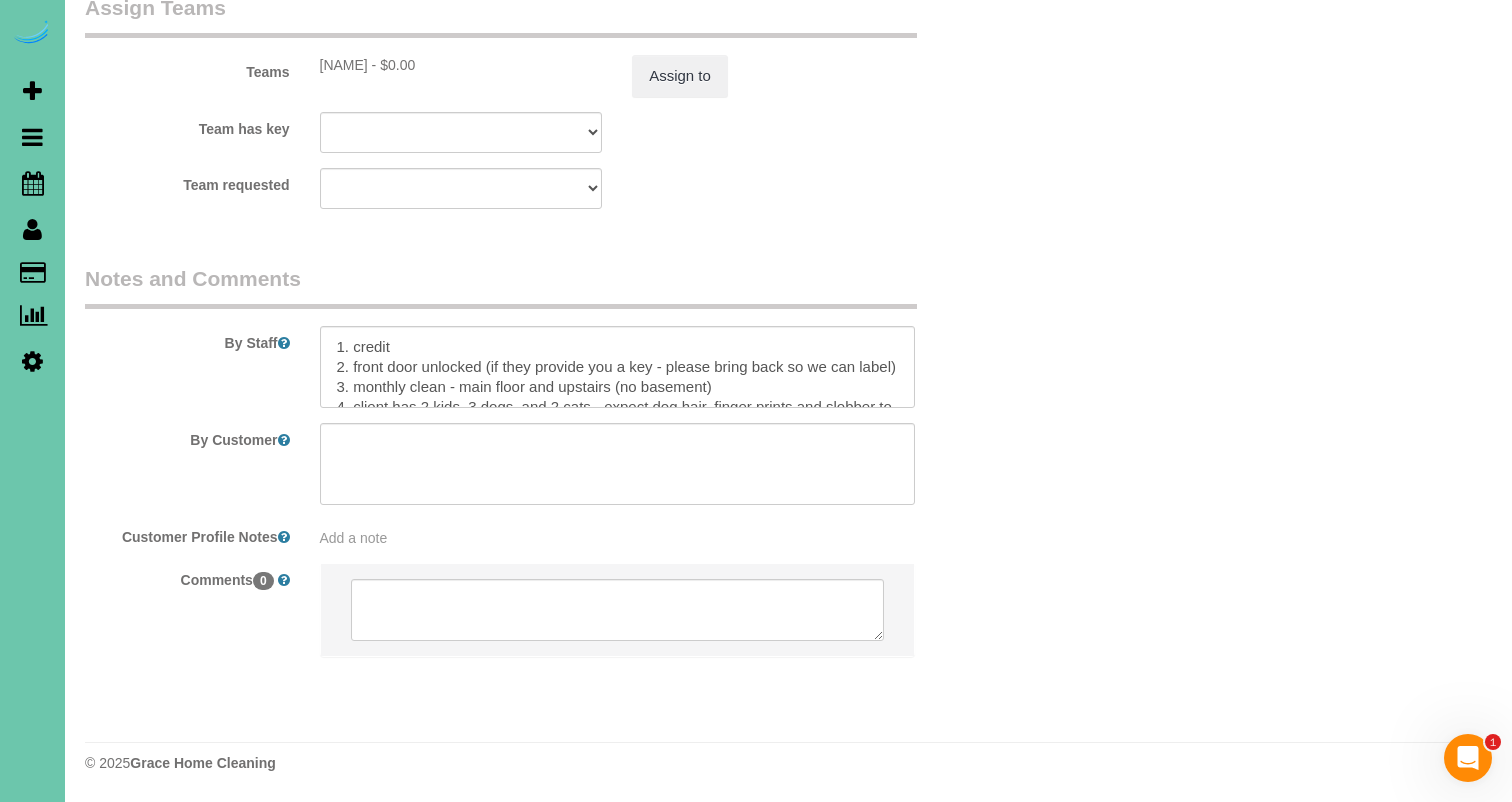 scroll, scrollTop: 2203, scrollLeft: 0, axis: vertical 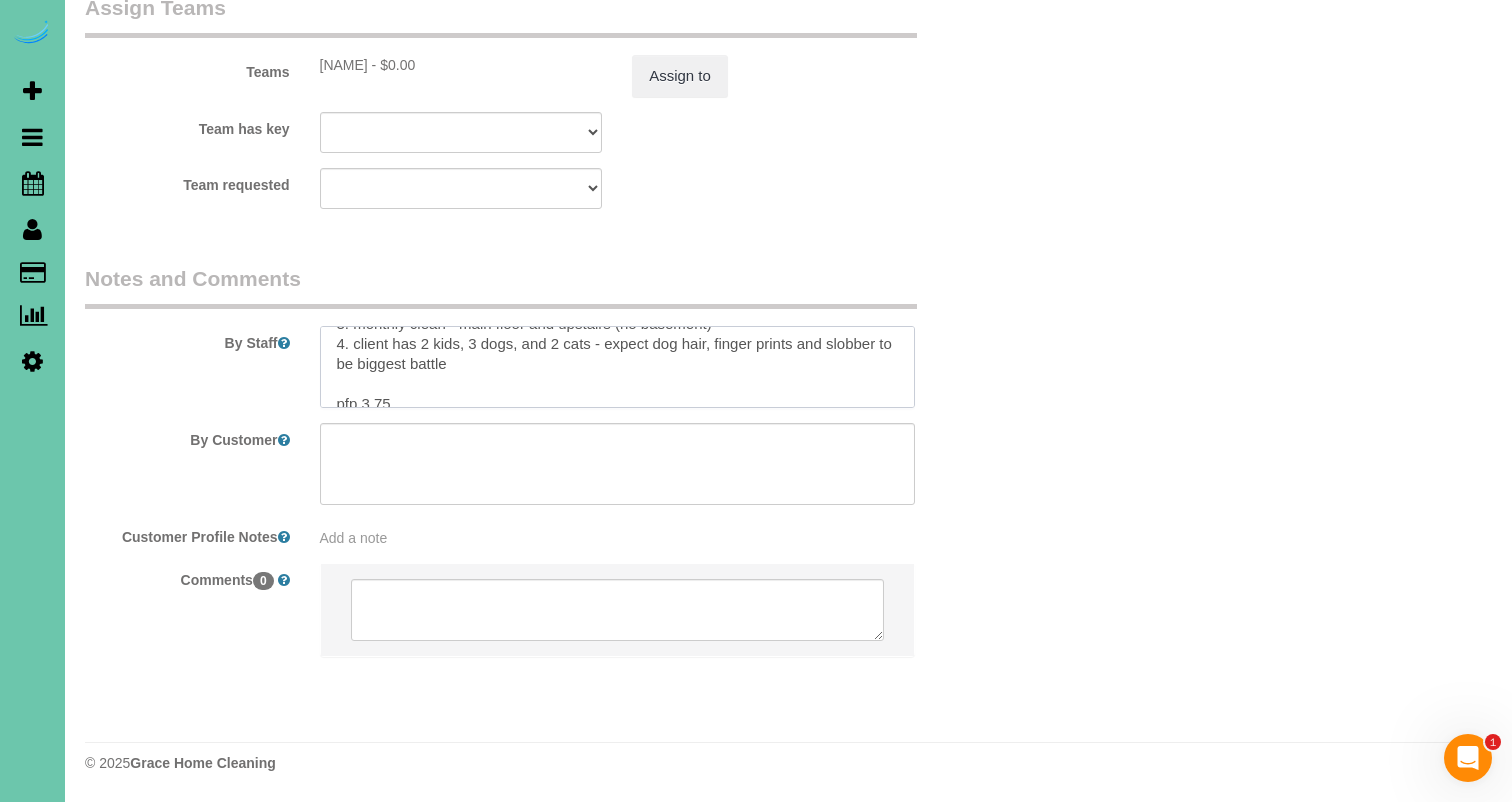 click at bounding box center (617, 367) 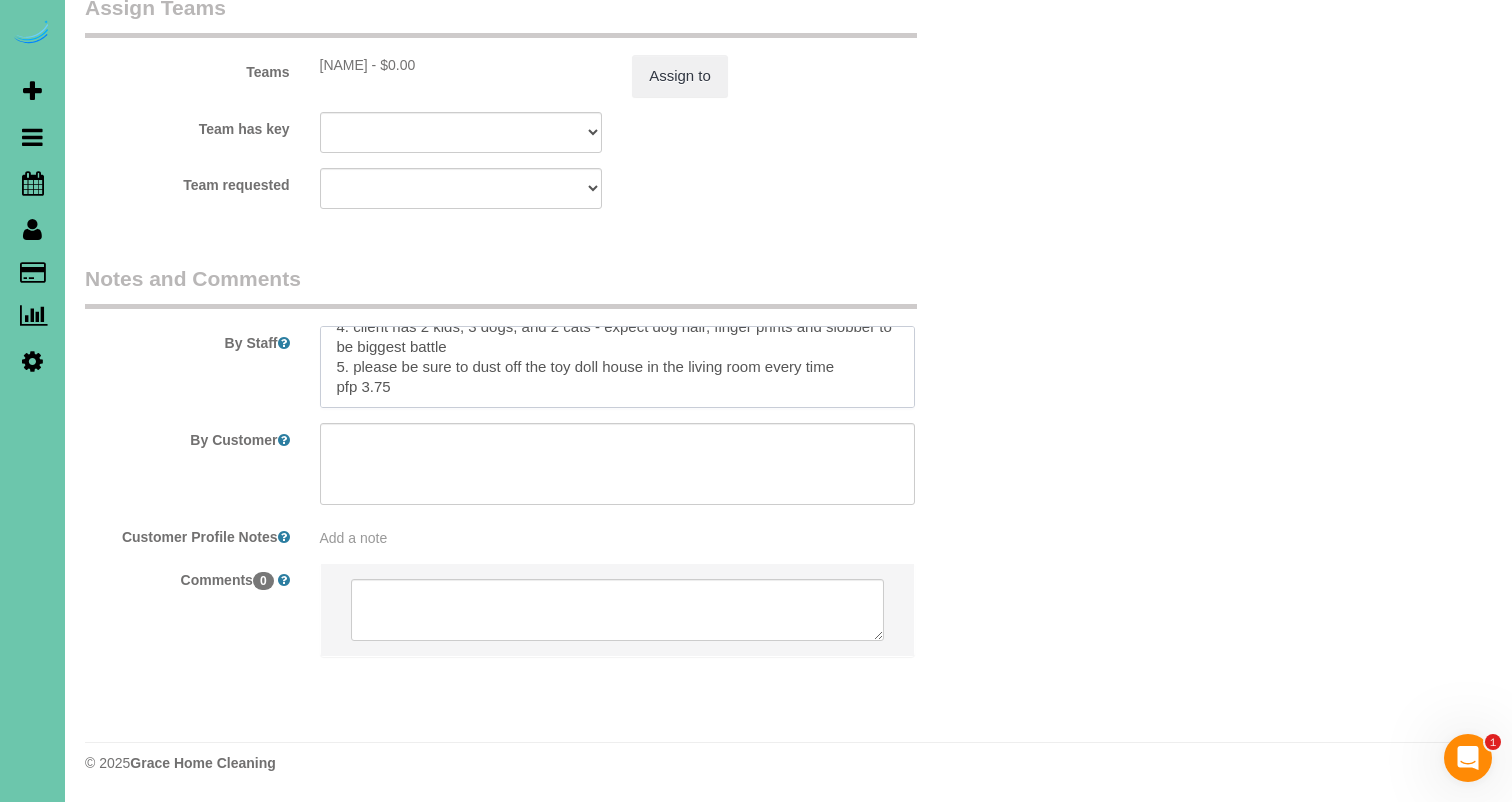 scroll, scrollTop: 92, scrollLeft: 0, axis: vertical 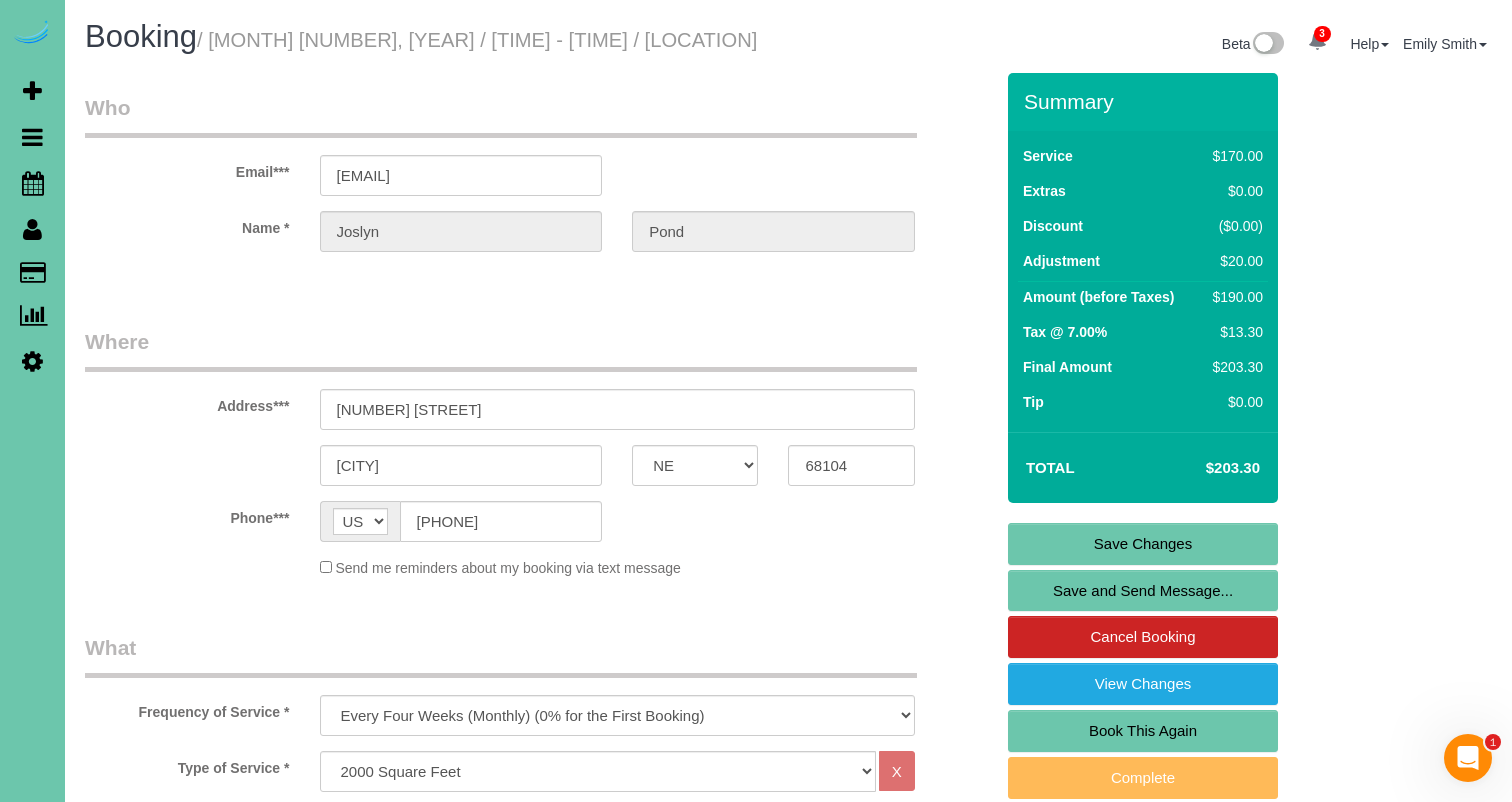 type on "1. credit
2. front door unlocked (if they provide you a key - please bring back so we can label)
3. monthly clean - main floor and upstairs (no basement)
4. client has 2 kids, 3 dogs, and 2 cats - expect dog hair, finger prints and slobber to be biggest battle
5. please be sure to dust off the toy doll house in the living room every time
pfp 3.75" 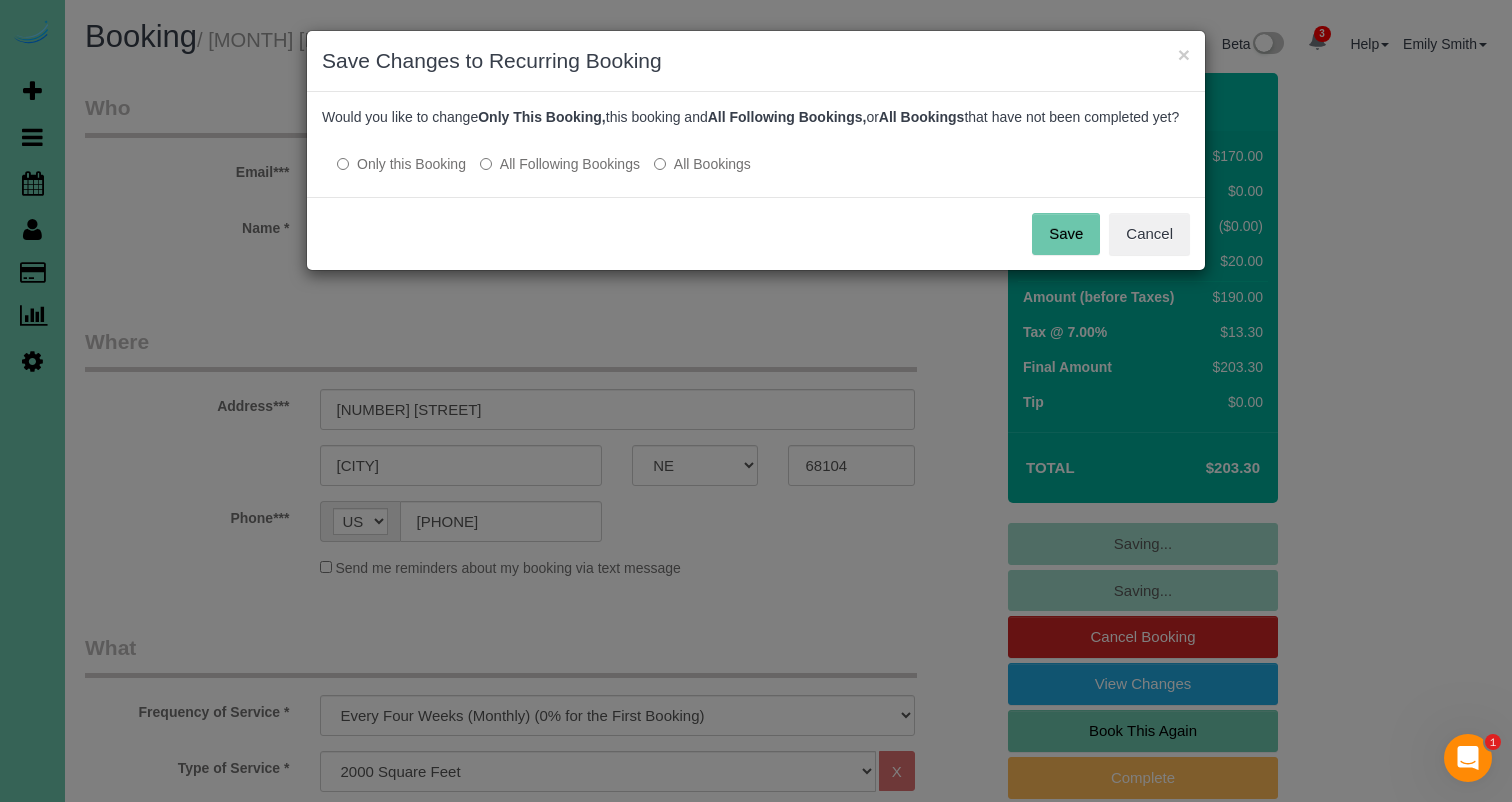 click on "All Following Bookings" at bounding box center (560, 164) 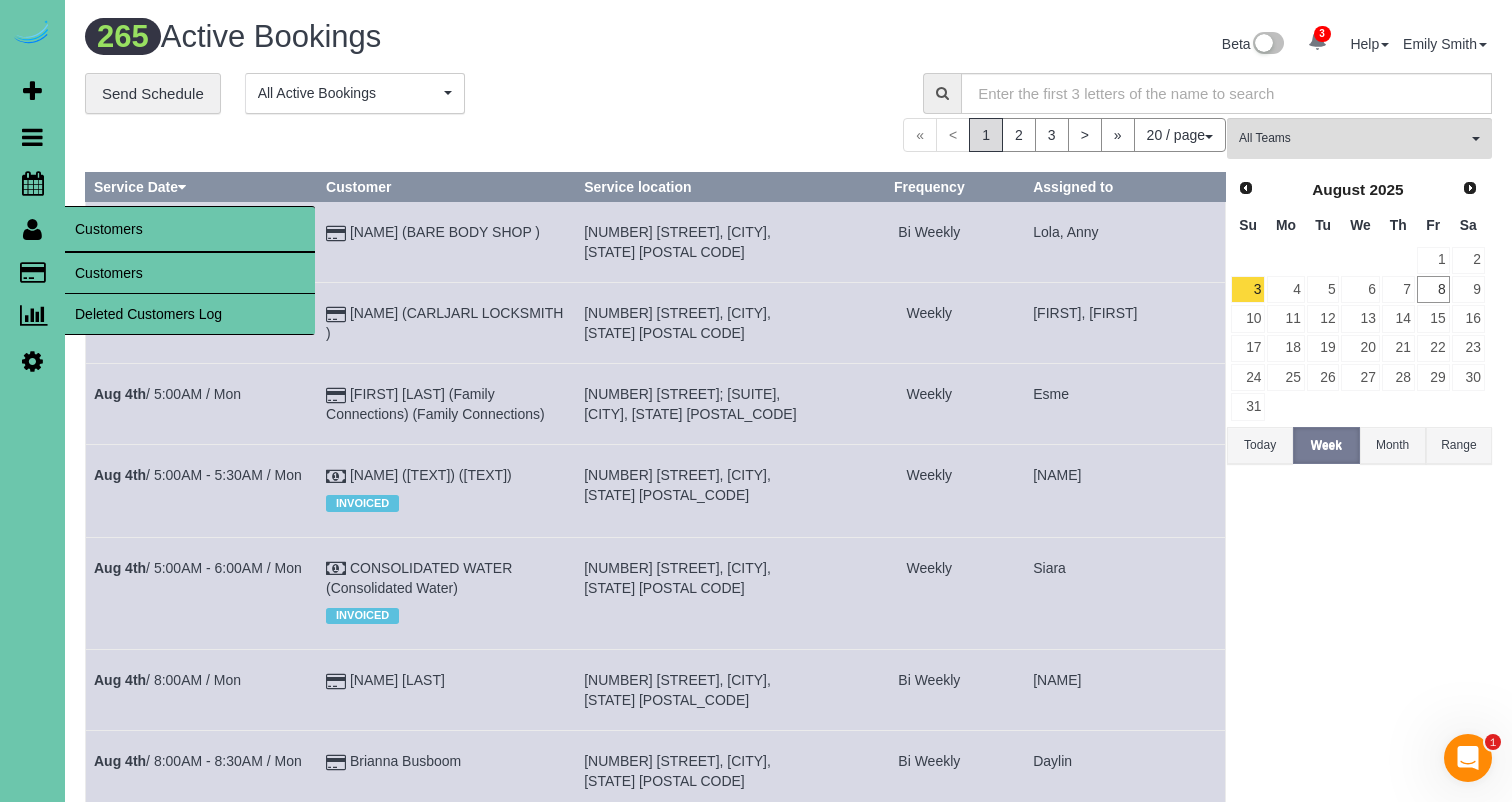 click on "Customers" at bounding box center (190, 273) 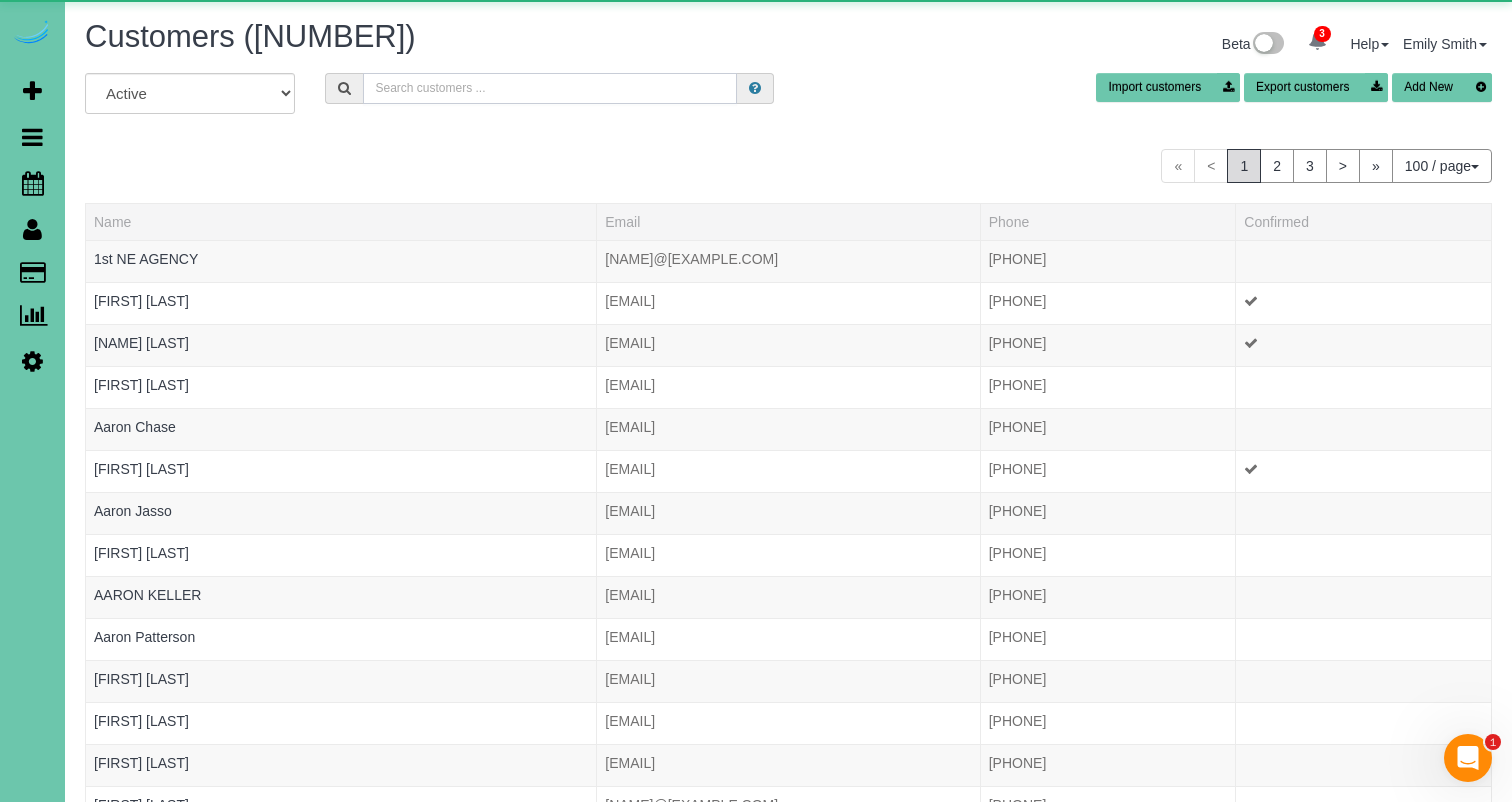 click at bounding box center [550, 88] 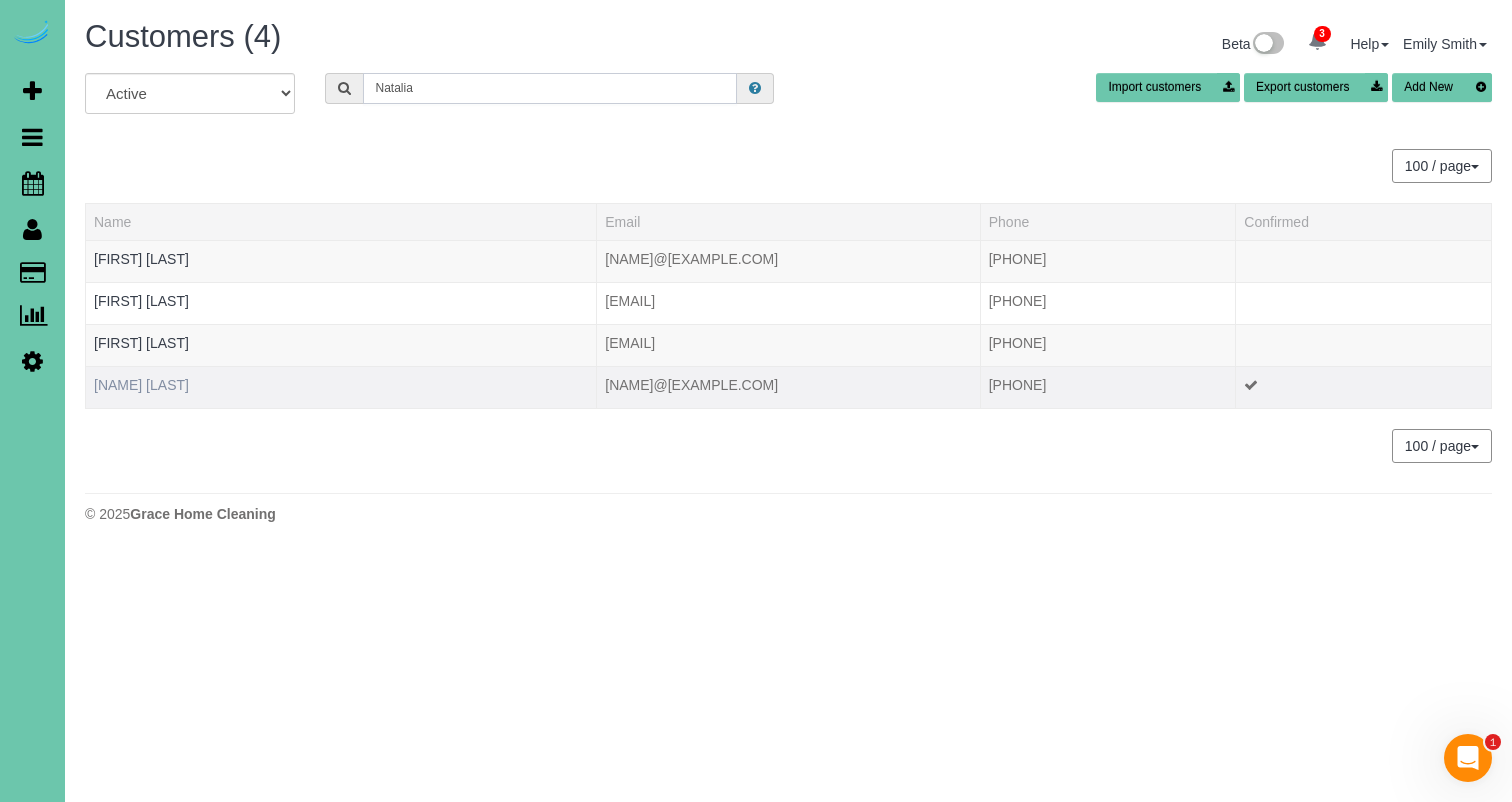 type on "Natalia" 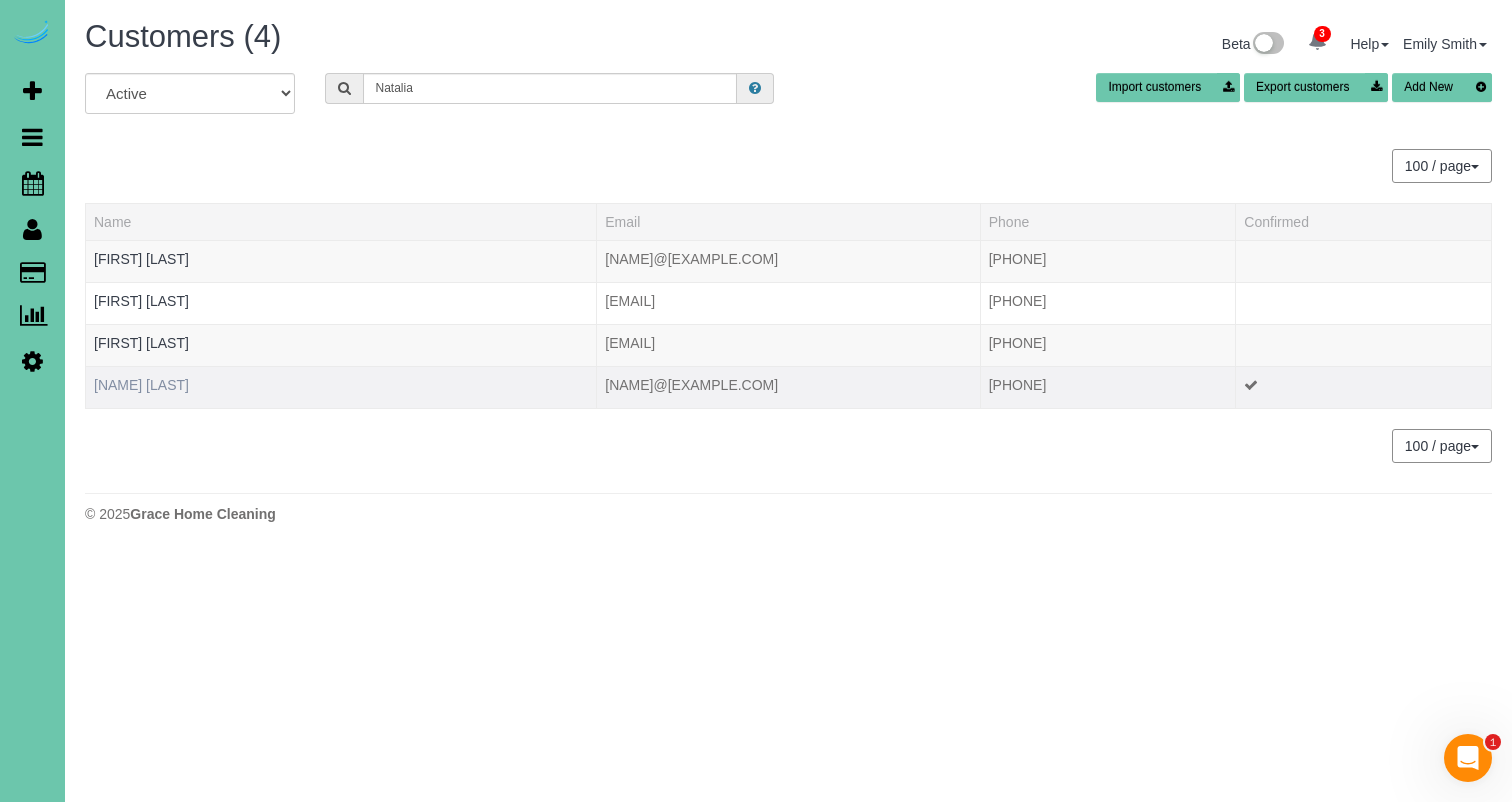 click on "Natalia Stevens" at bounding box center [141, 385] 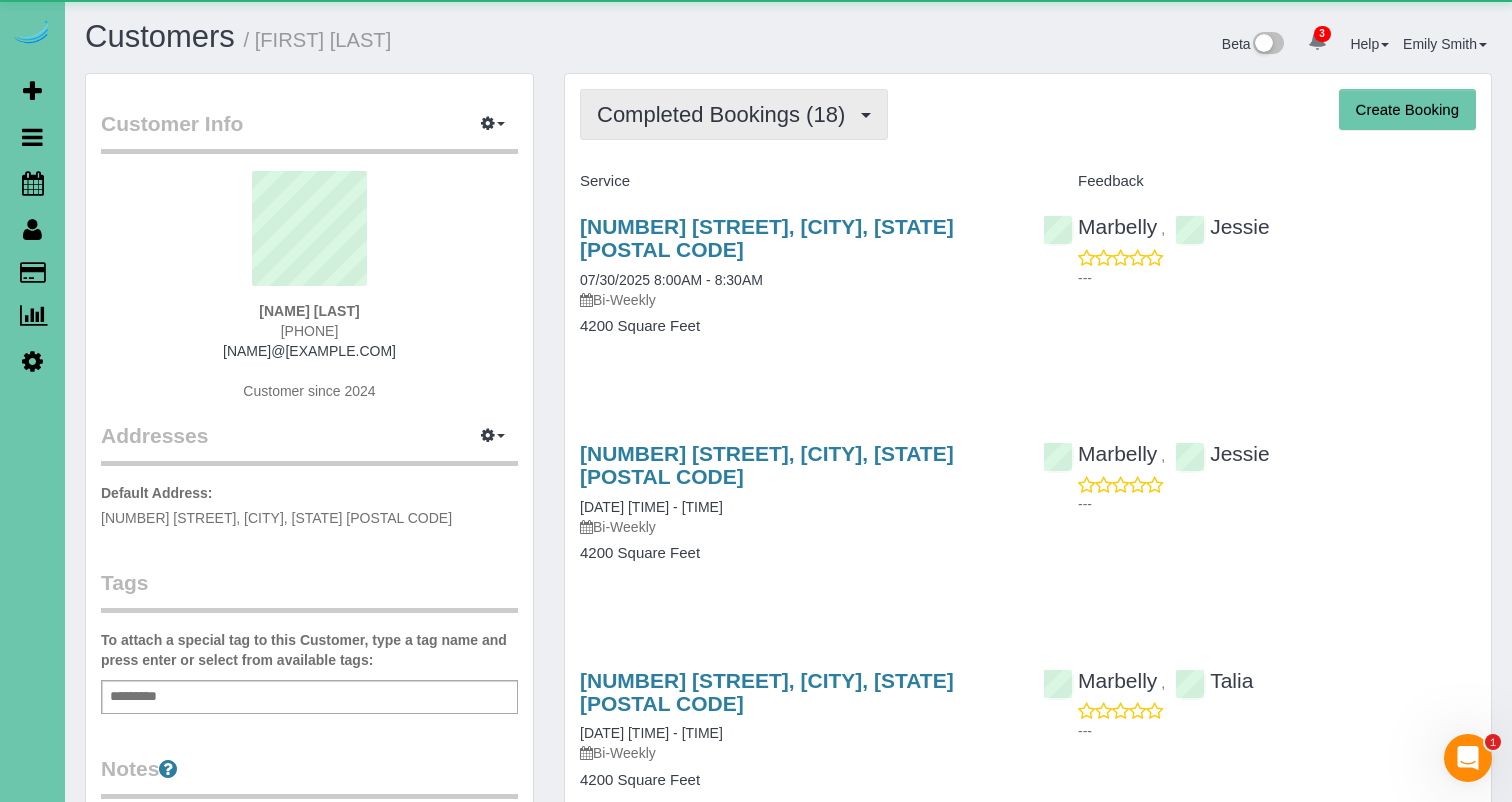 drag, startPoint x: 728, startPoint y: 97, endPoint x: 725, endPoint y: 120, distance: 23.194826 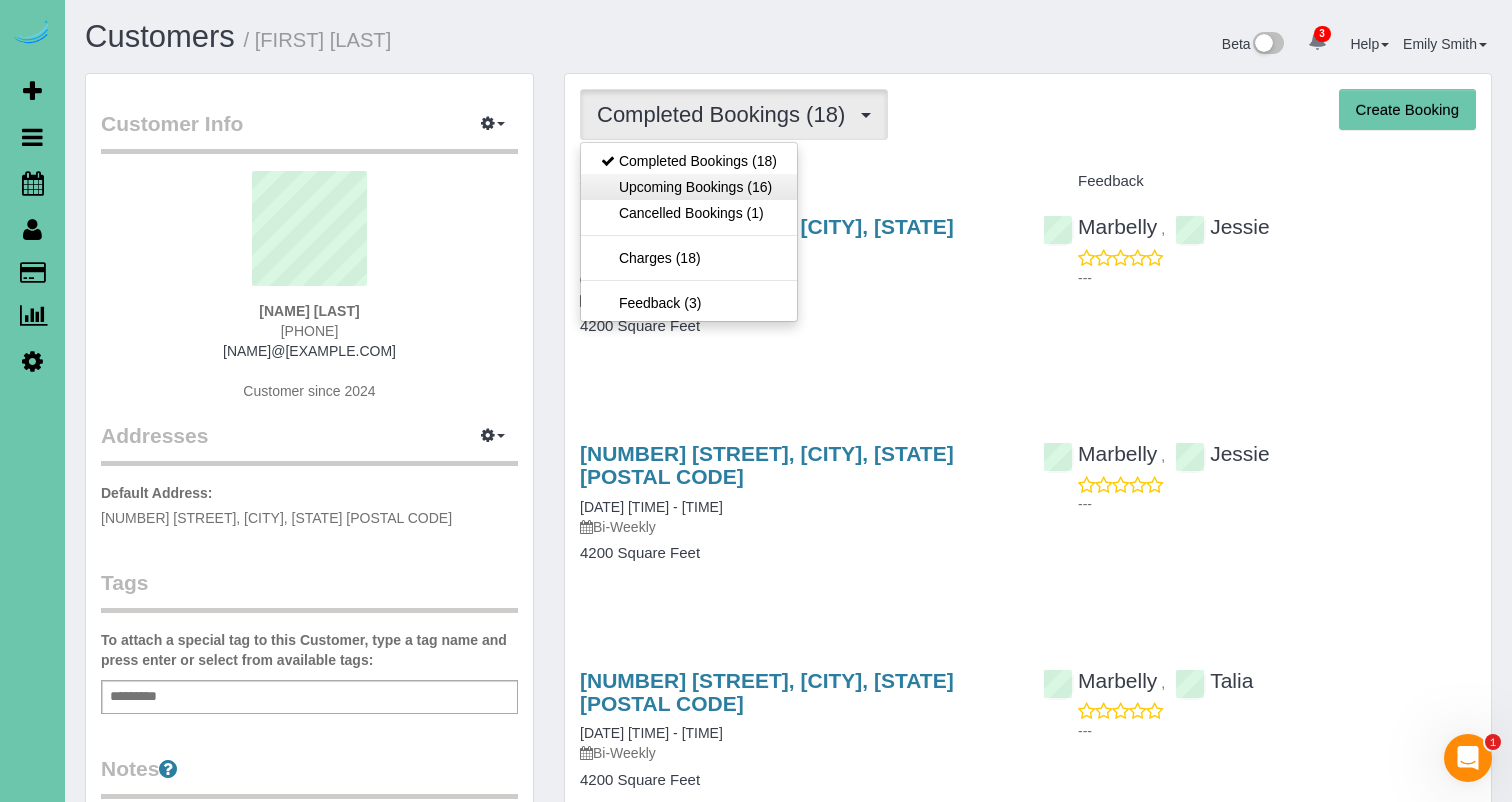 click on "Upcoming Bookings (16)" at bounding box center [689, 187] 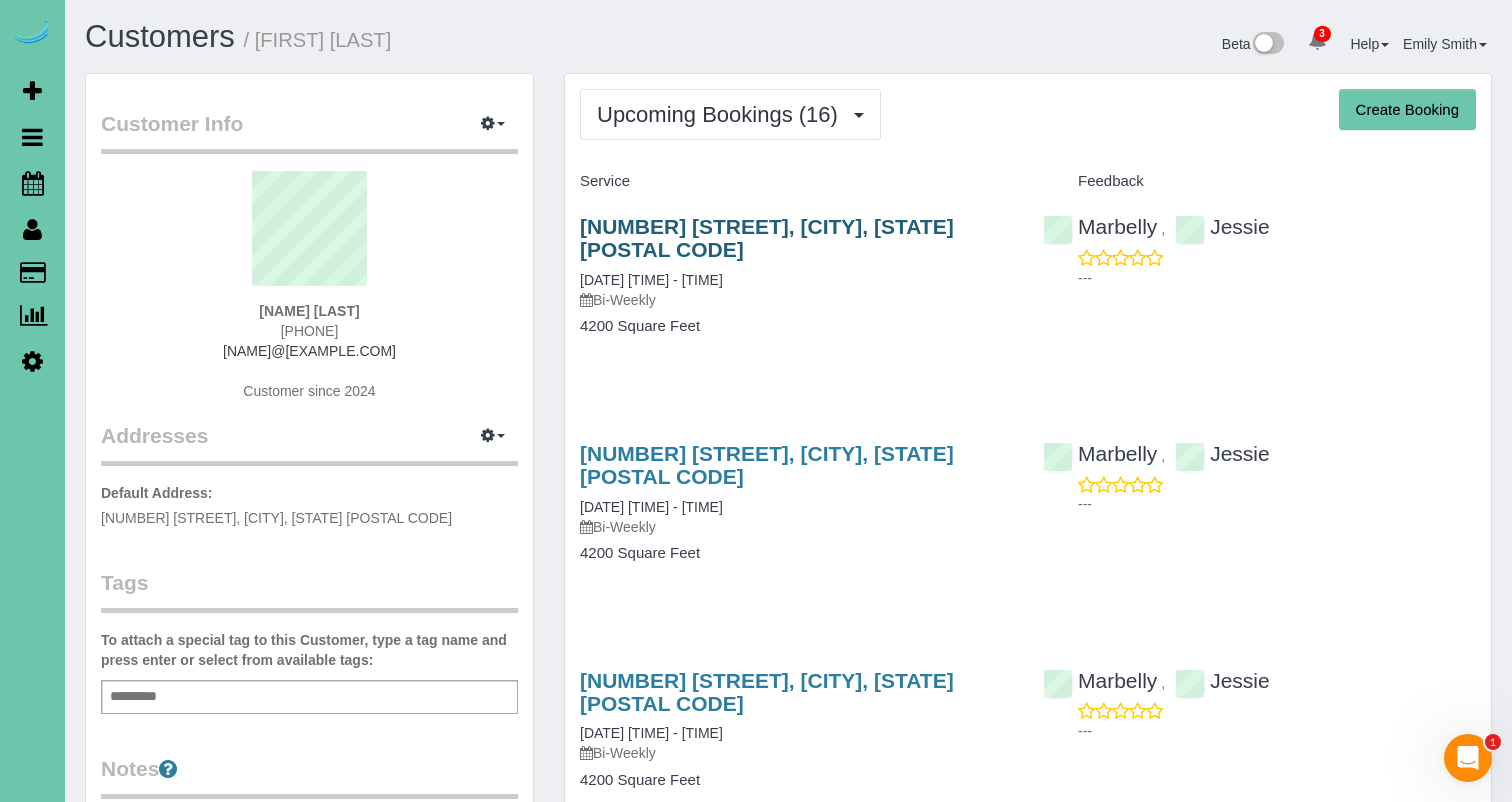 click on "13939 Military Rd, Omaha, NE 68142" at bounding box center (767, 238) 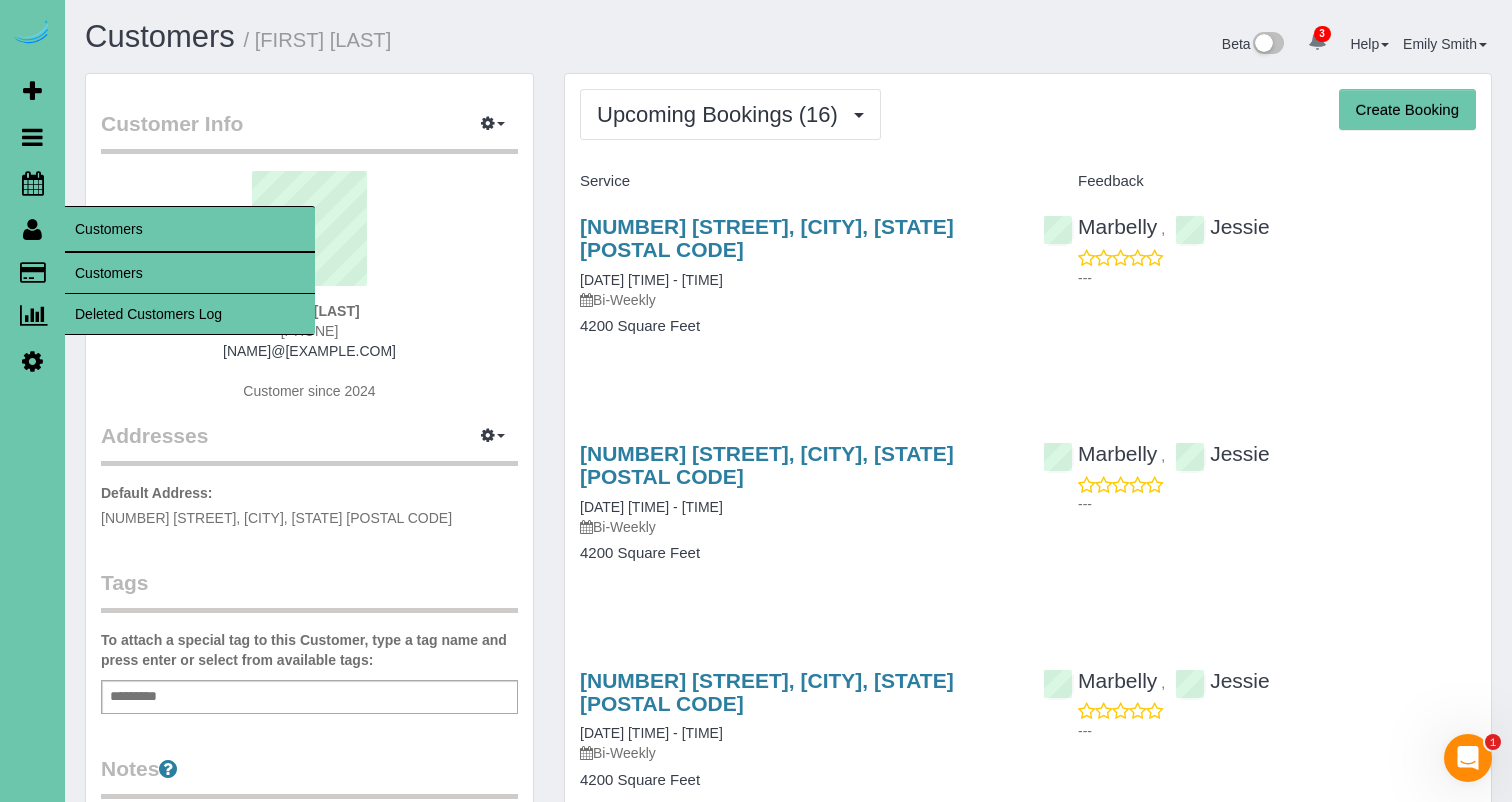 click on "Customers" at bounding box center [190, 273] 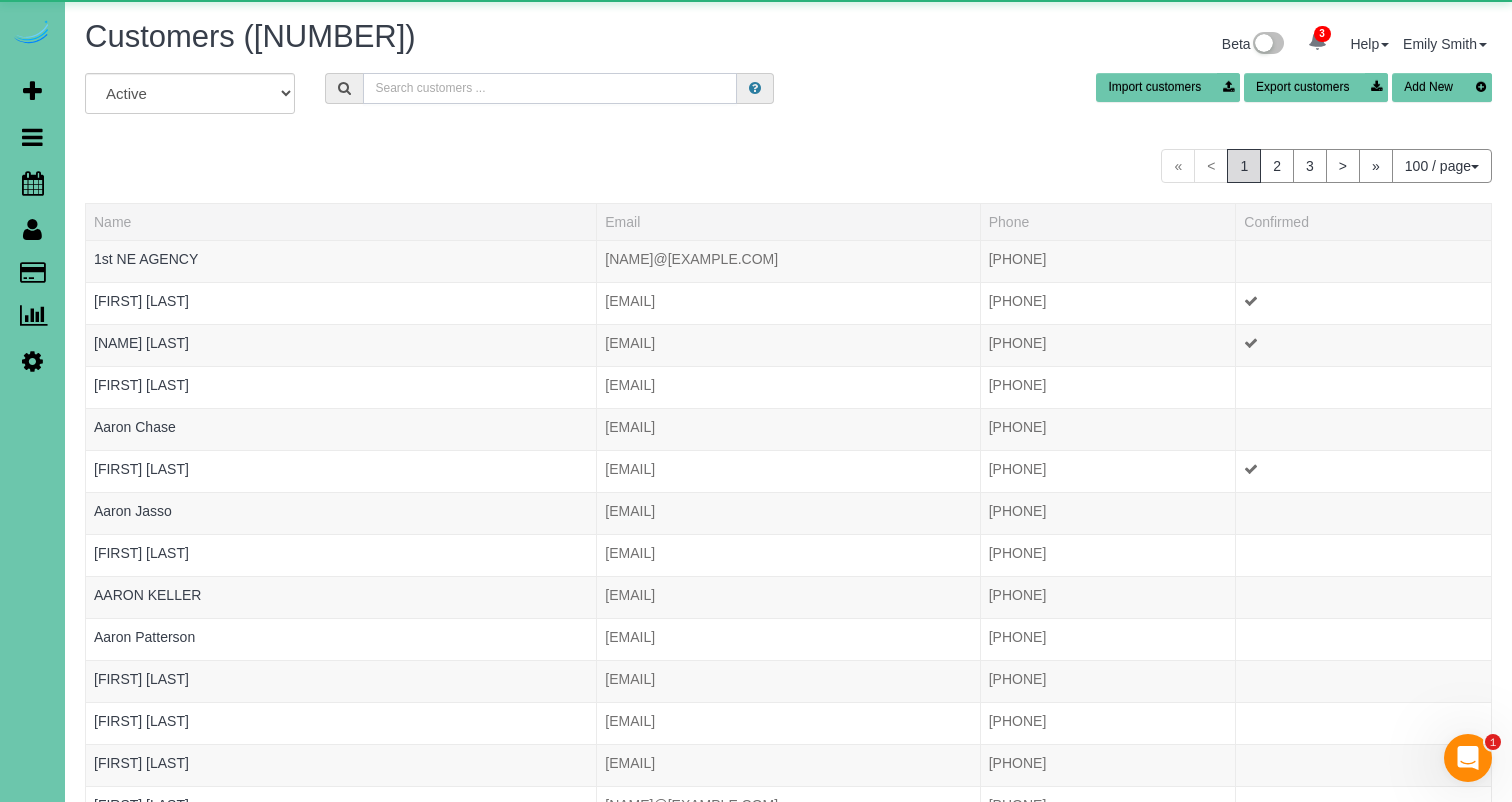 click at bounding box center [550, 88] 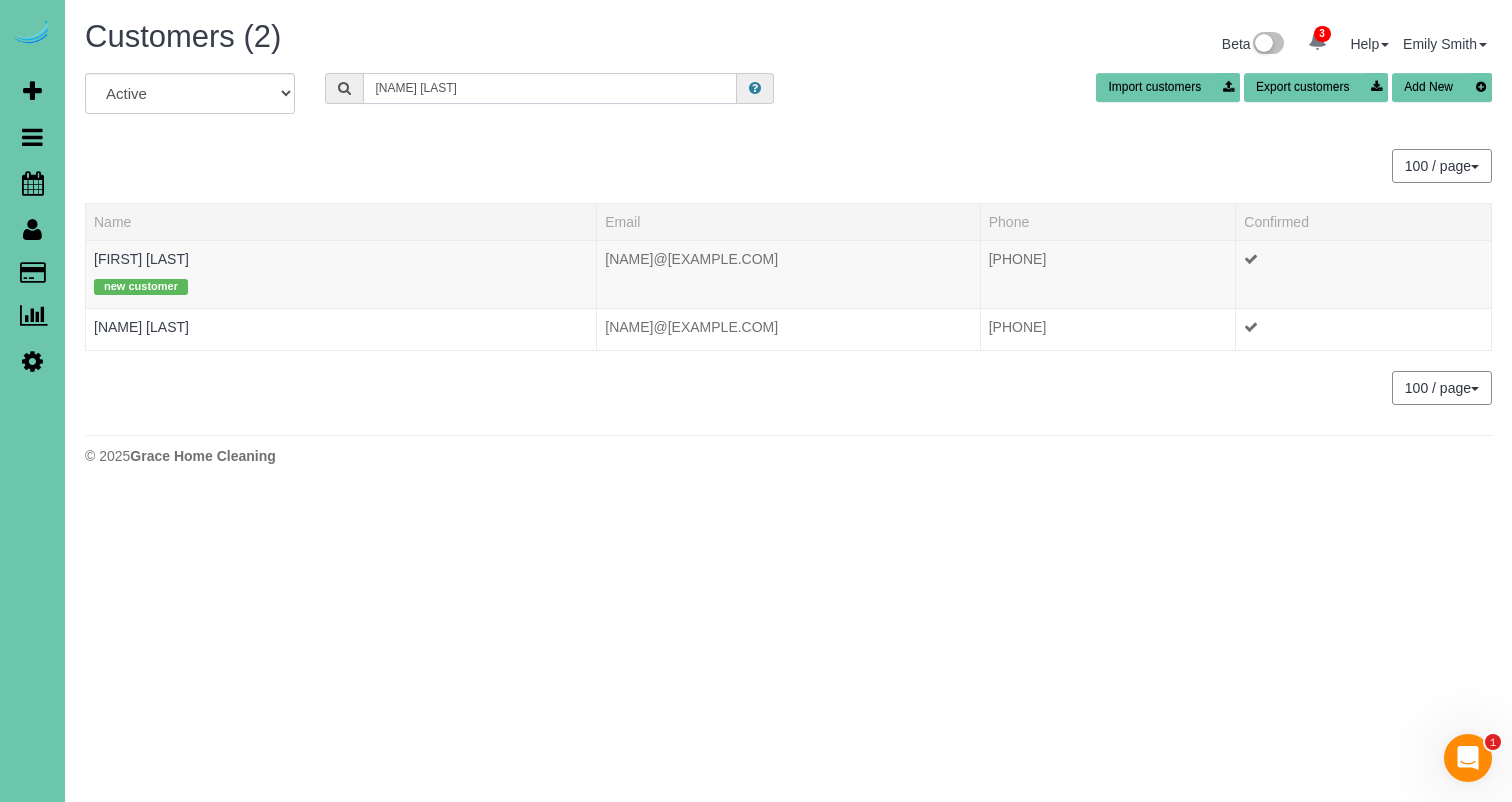 type on "Beth v" 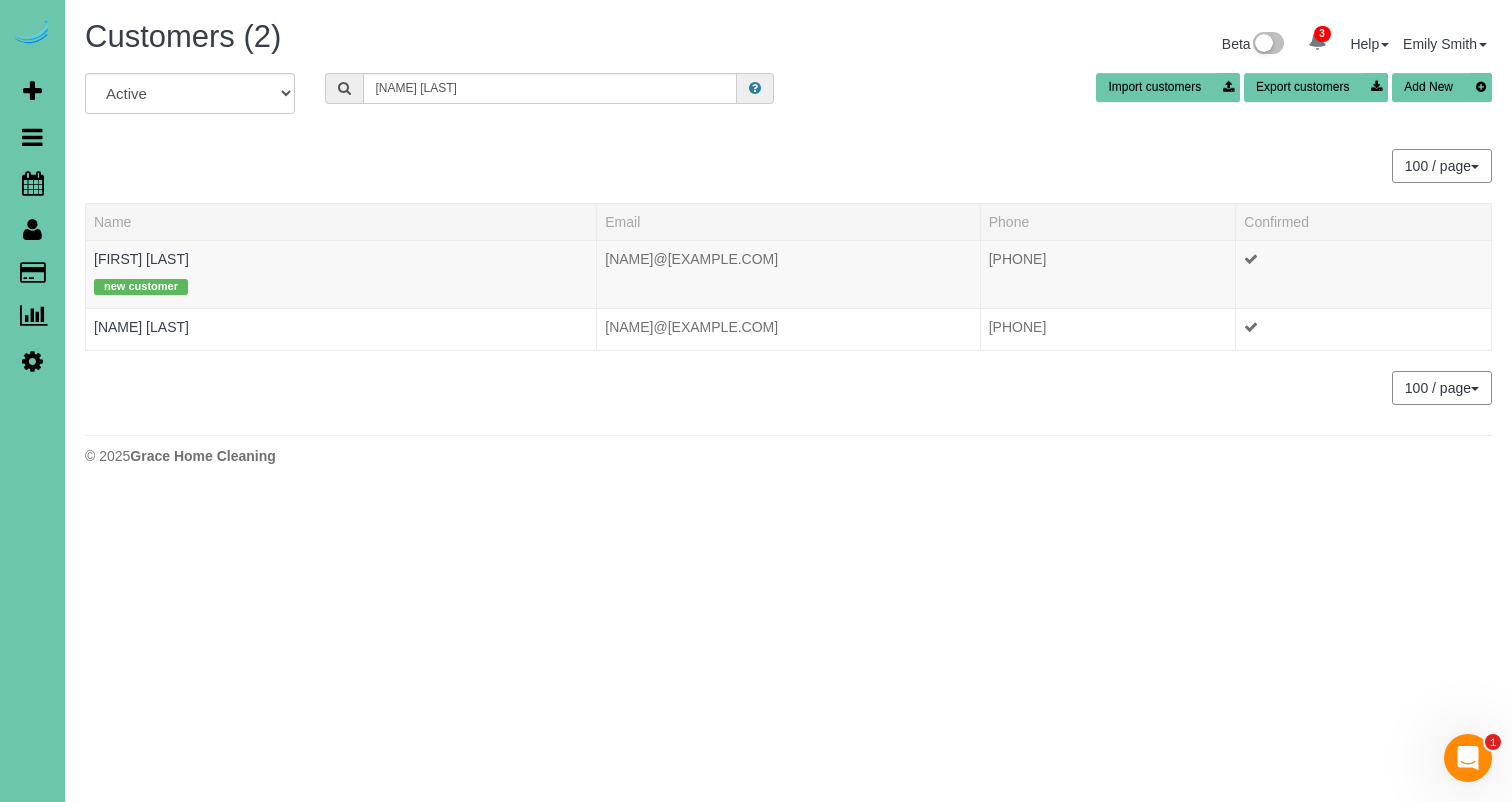 click on "All Active Archived
Beth v
Import customers
Export customers
Add New
100 / page
10 / page
20 / page
30 / page
40 / page
50 / page
100 / page
Name
Email
Phone
Confirmed
Beth Vornbrock-Smith
new customer" at bounding box center (788, 239) 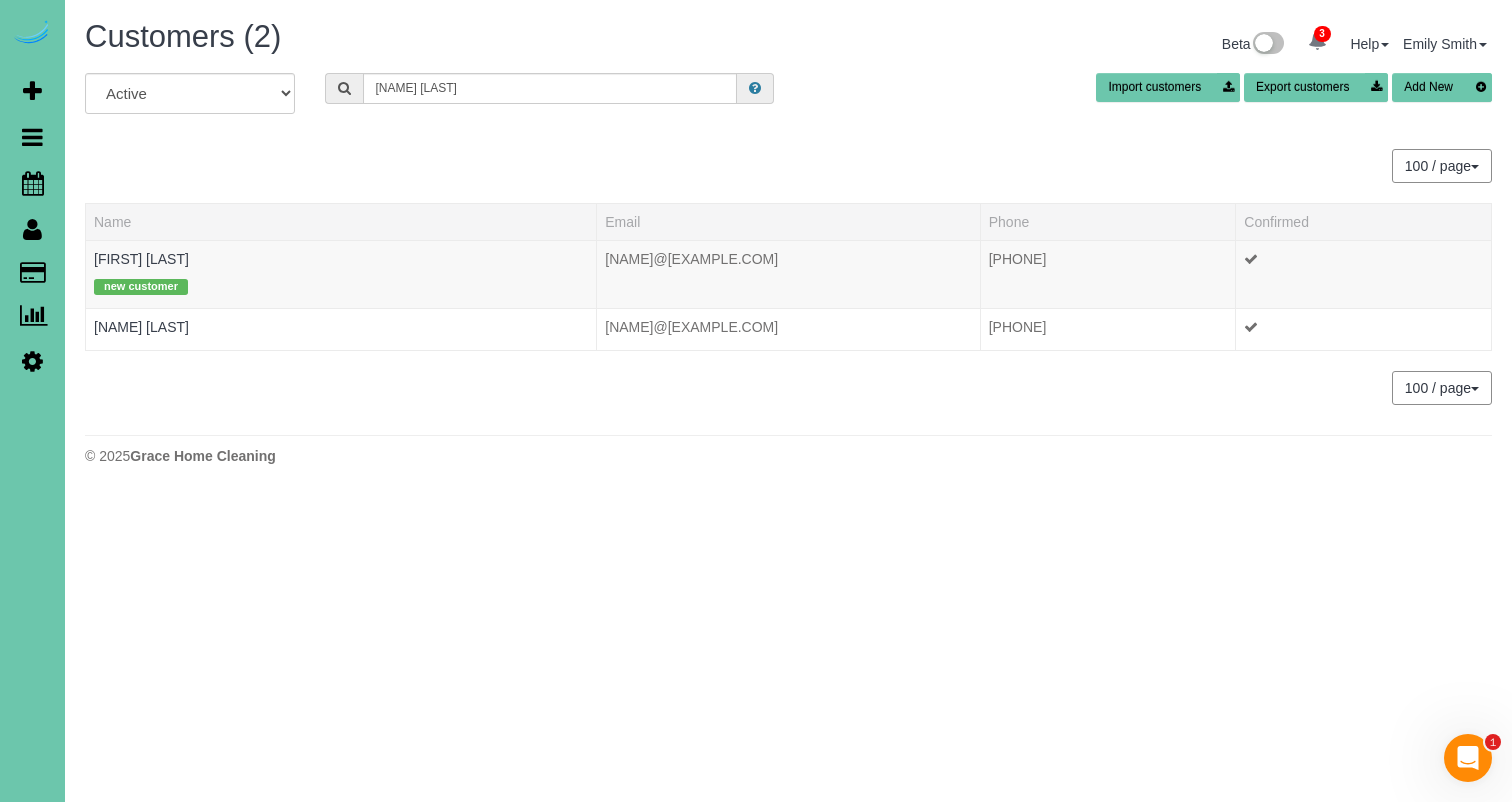 click on "100 / page
10 / page
20 / page
30 / page
40 / page
50 / page
100 / page" at bounding box center (788, 166) 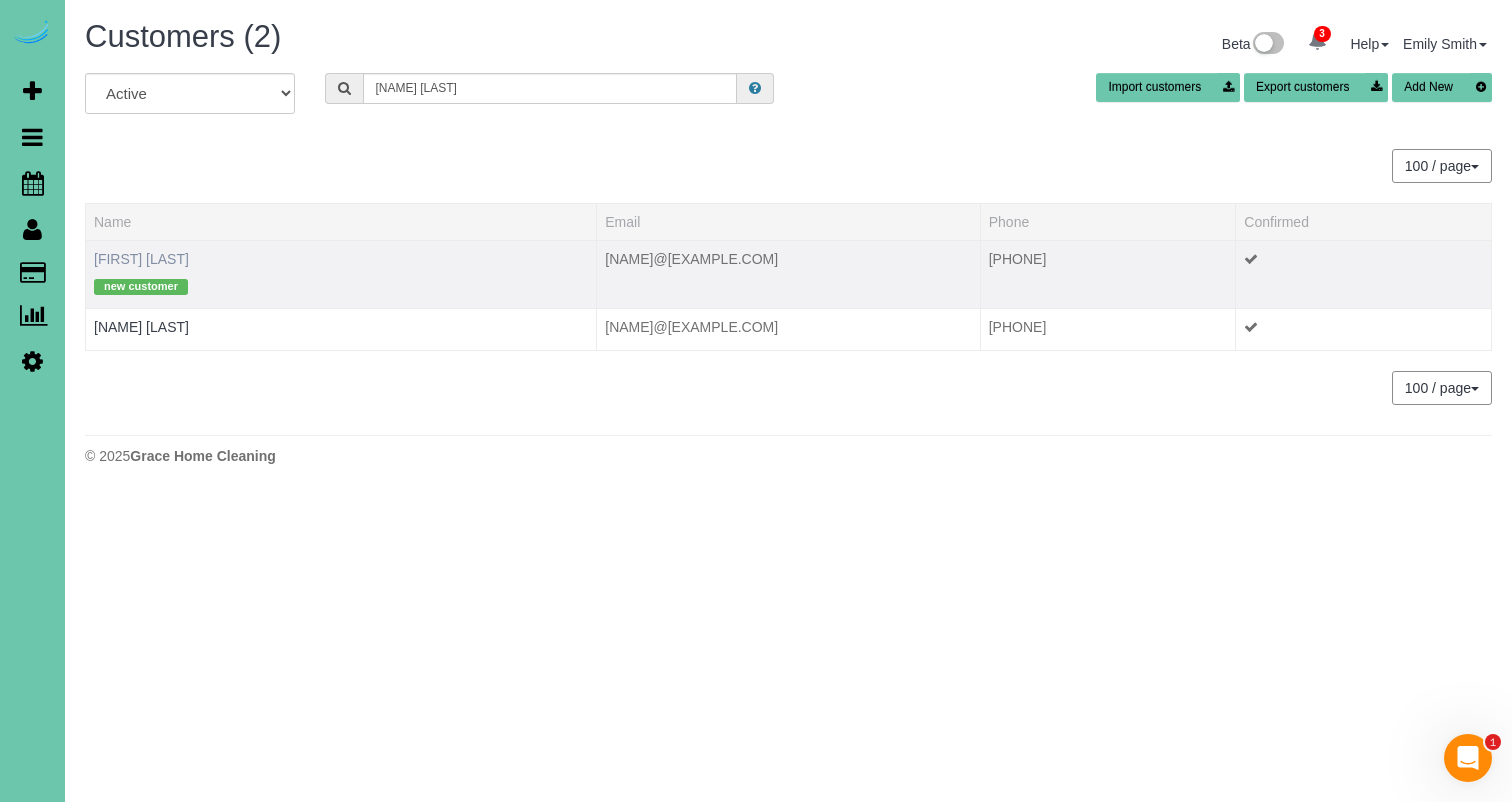 click on "Beth Vornbrock-Smith" at bounding box center (141, 259) 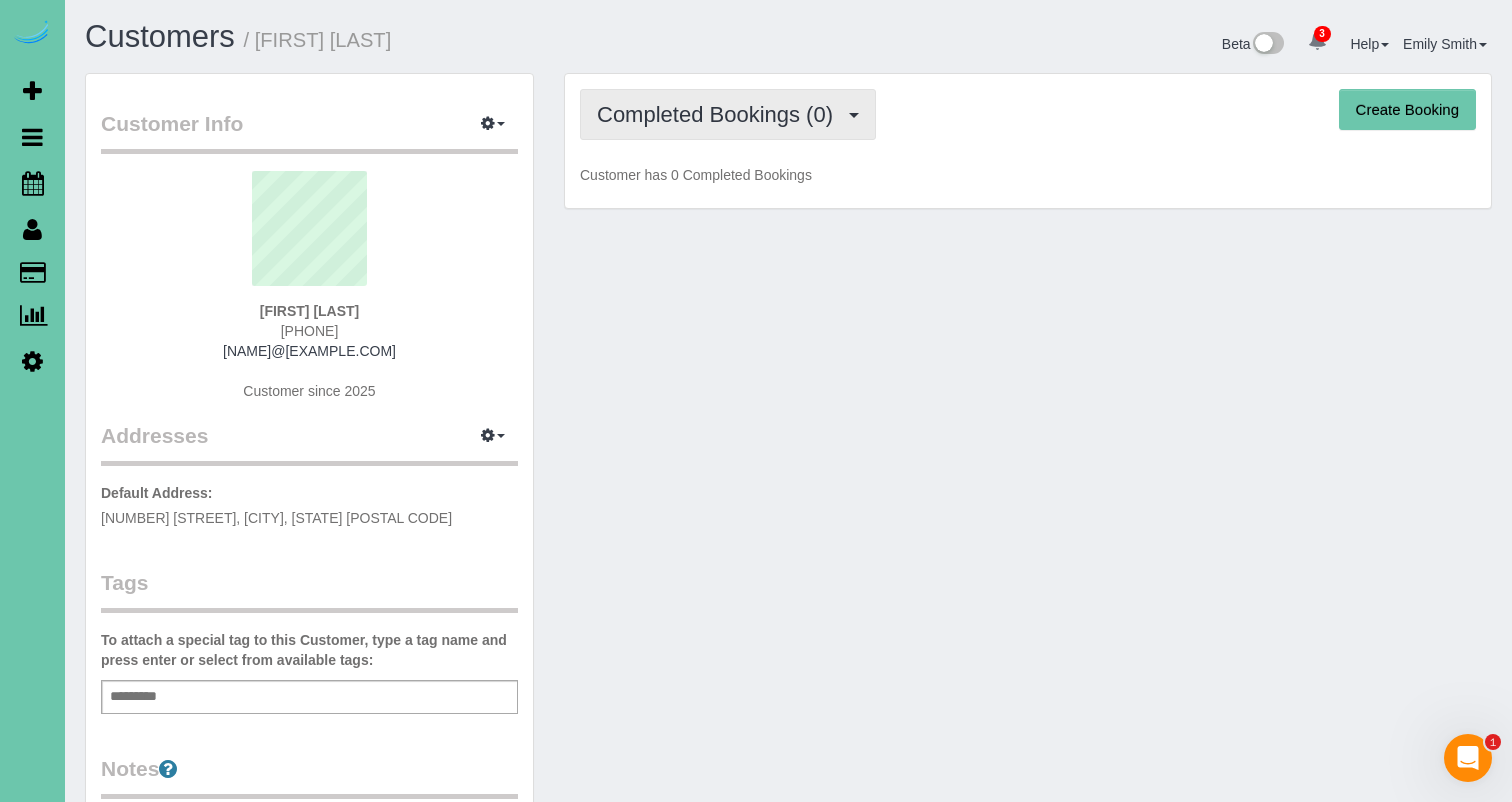 click on "Completed Bookings (0)" at bounding box center (728, 114) 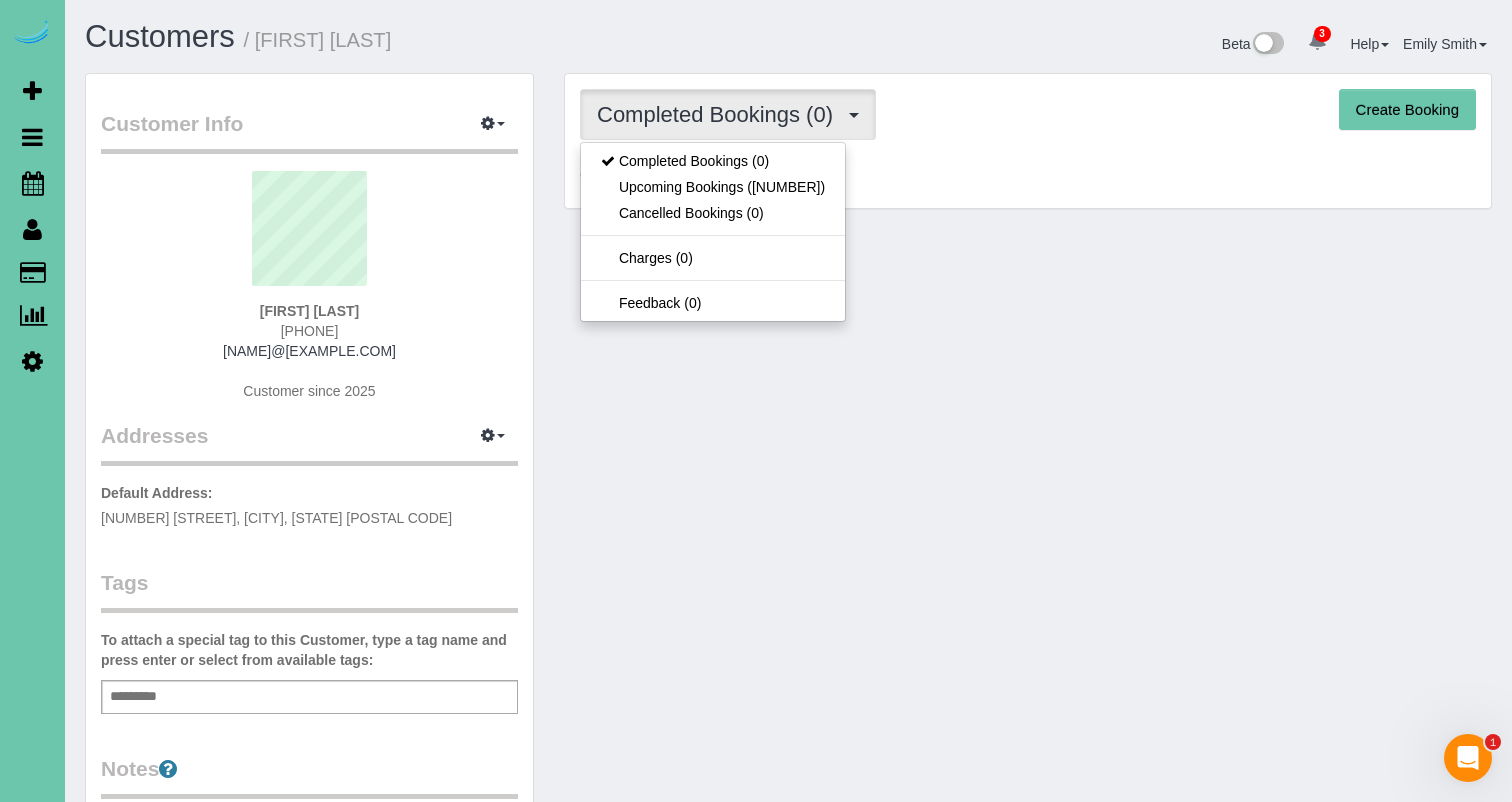 click on "Upcoming Bookings (24)" at bounding box center [713, 187] 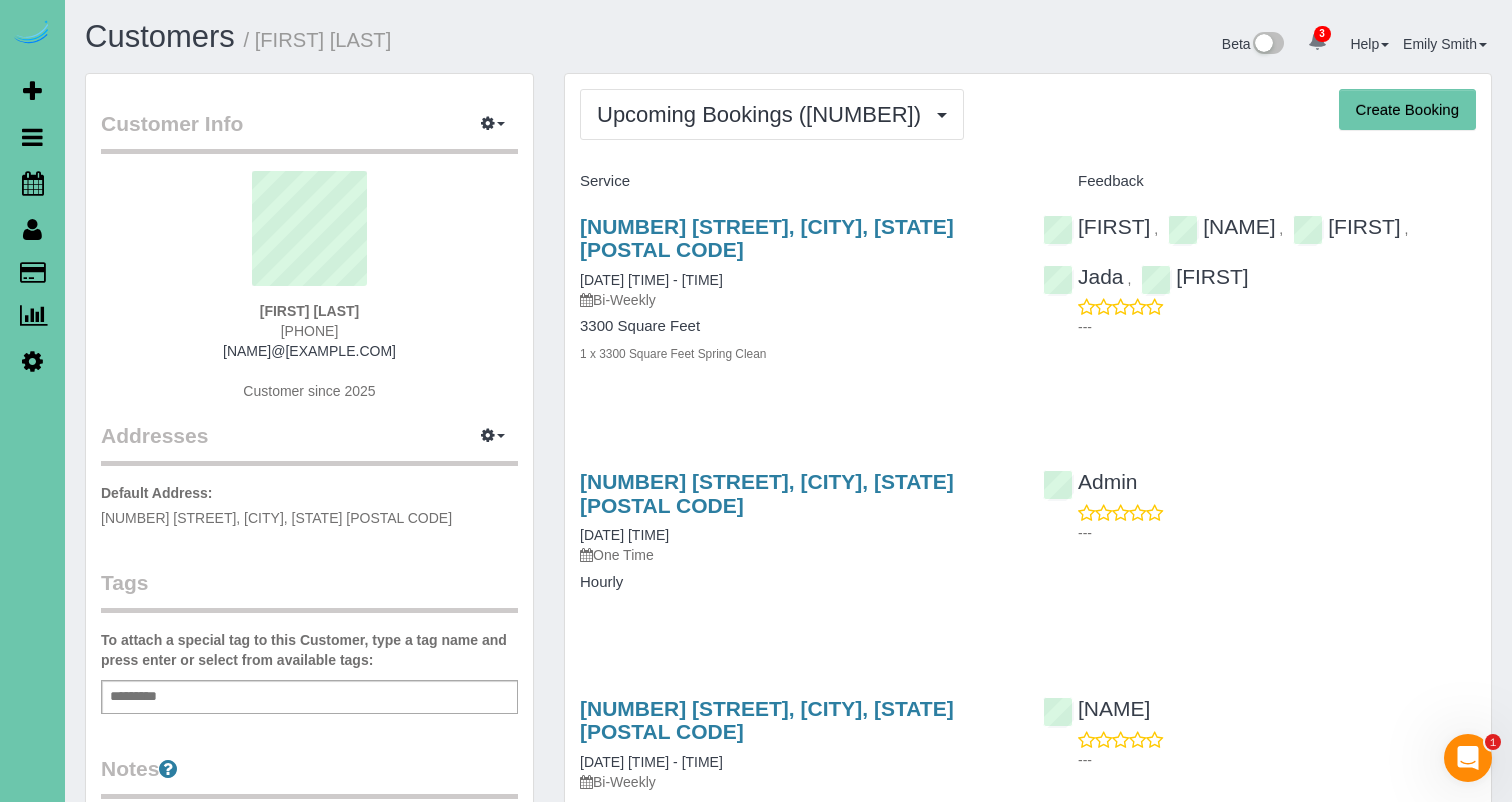 click on "Beth Vornbrock-Smith
(970) 690-6198
bvorn@aol.com
Customer since 2025" at bounding box center (309, 296) 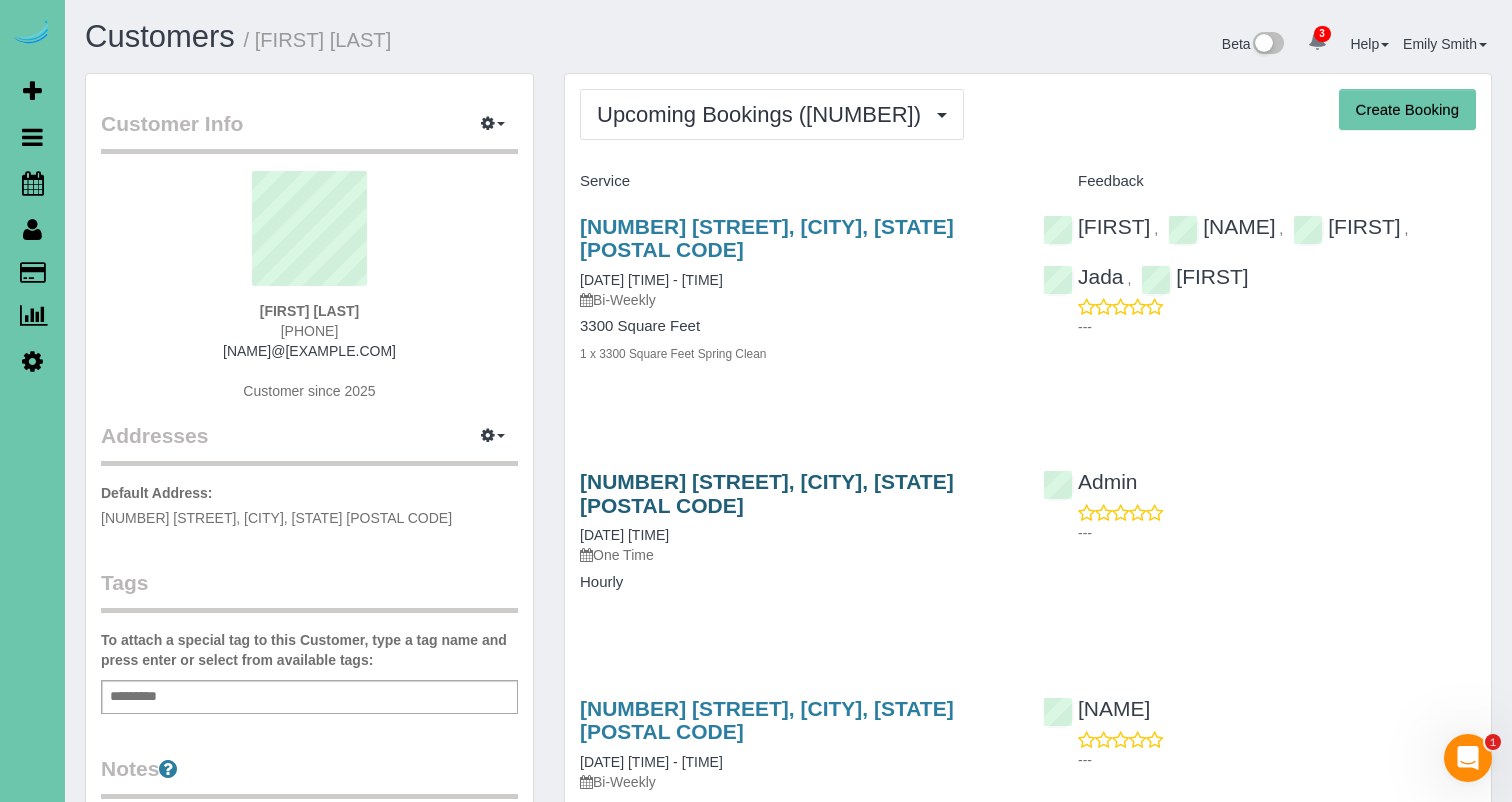 click on "18815 Larimore Street, Elkhorn, NE 68022" at bounding box center [767, 493] 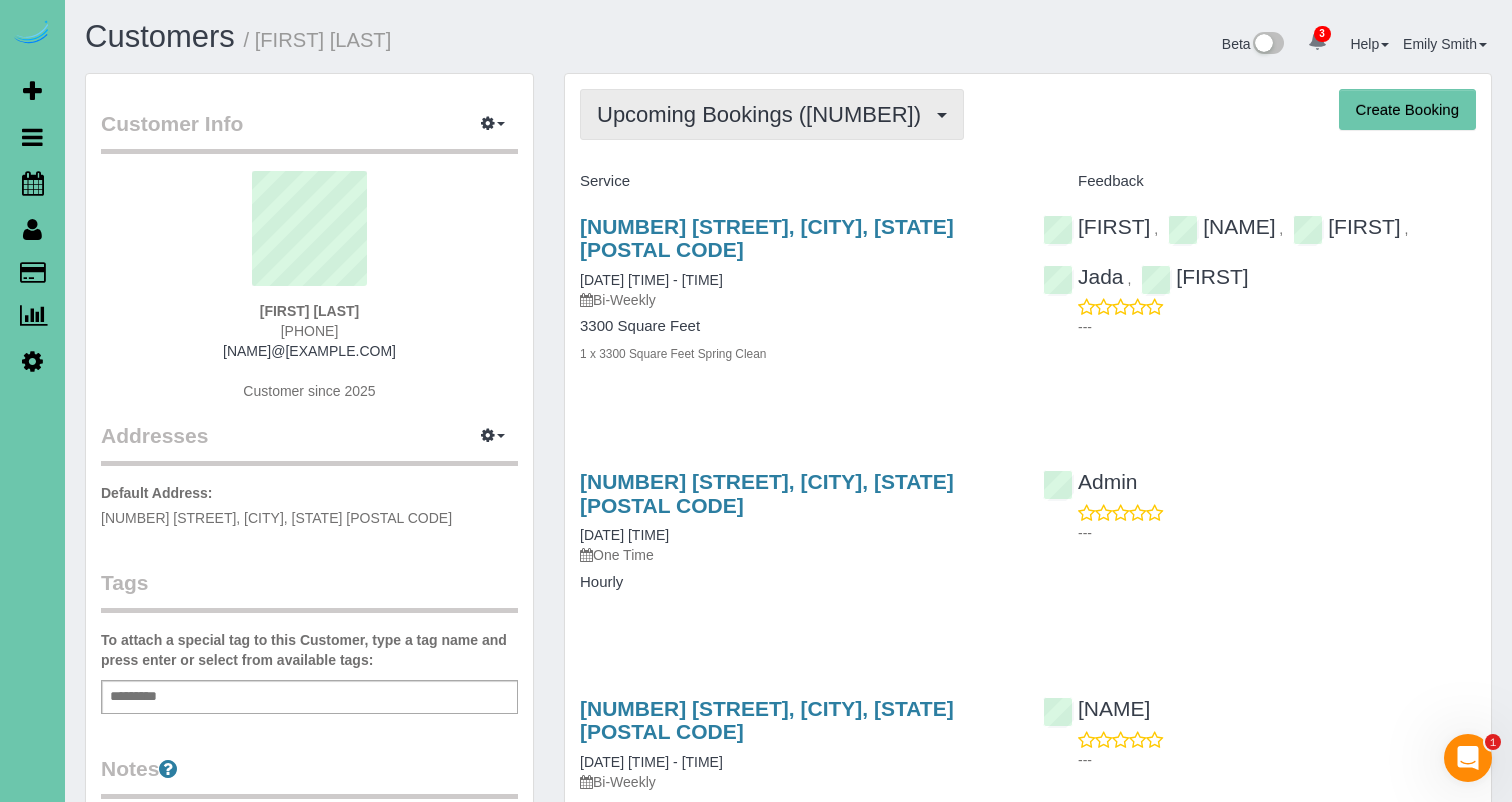 click on "Upcoming Bookings (24)" at bounding box center [764, 114] 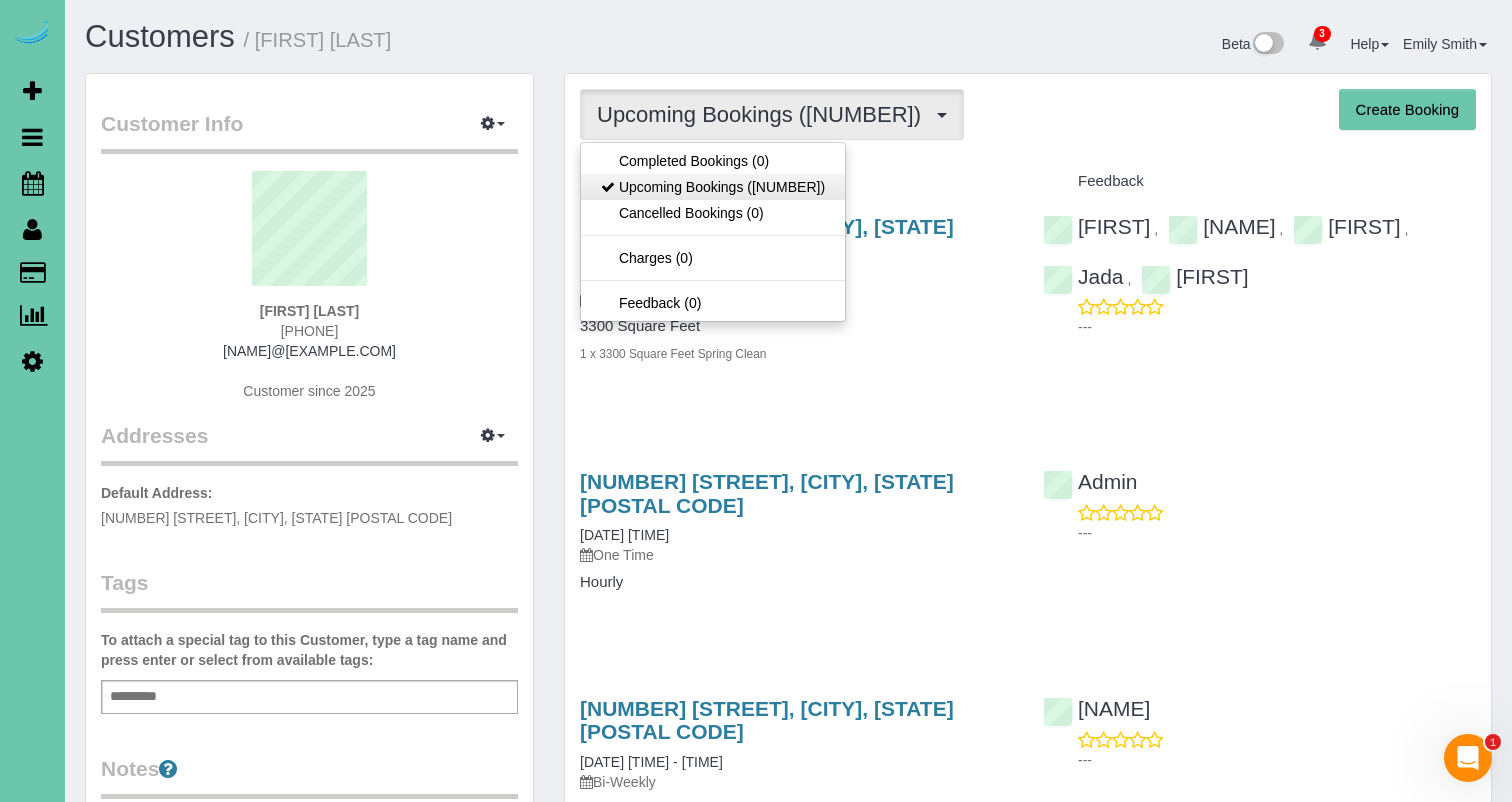 click on "Upcoming Bookings (24)" at bounding box center (713, 187) 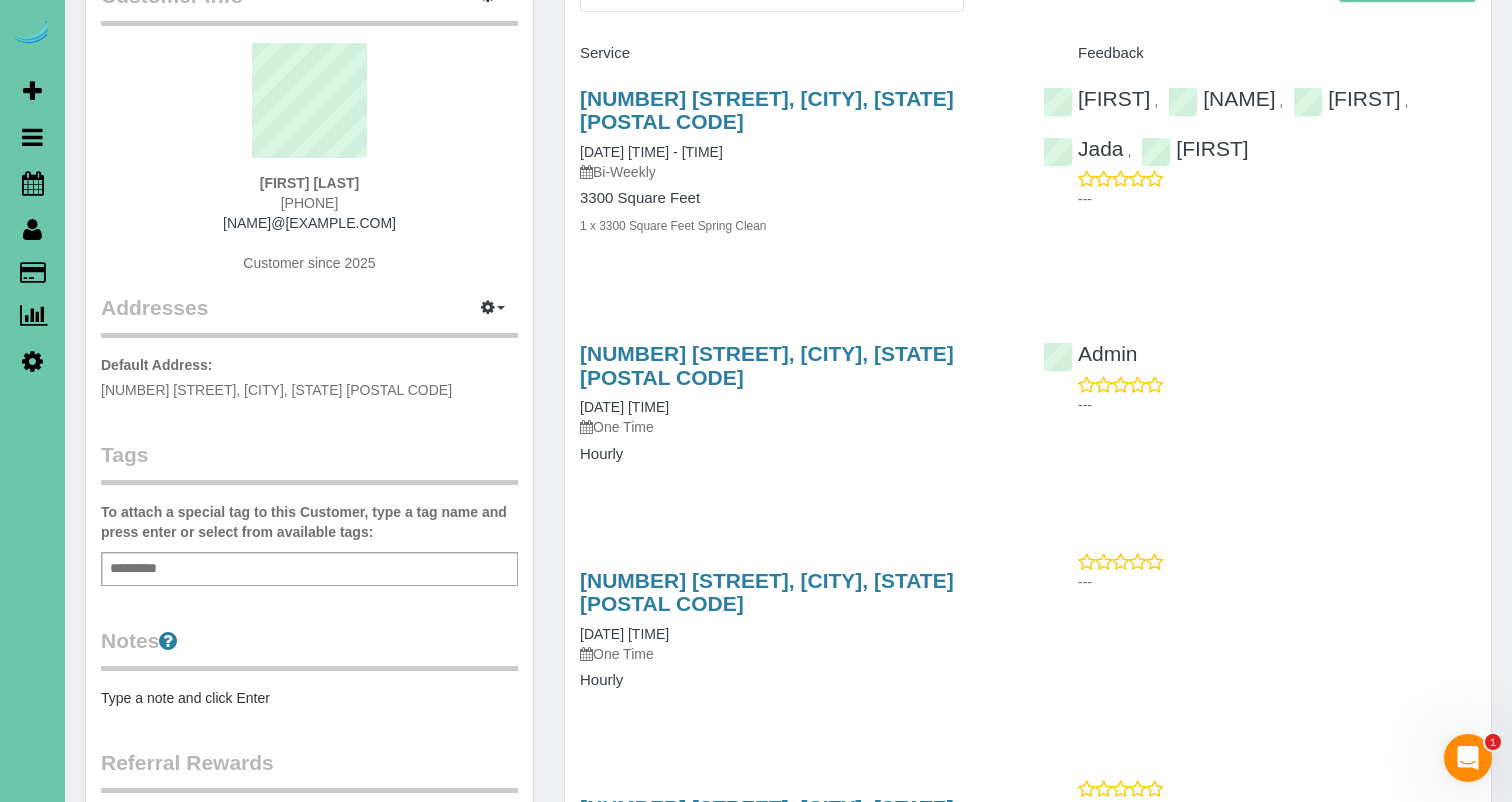 scroll, scrollTop: 170, scrollLeft: 0, axis: vertical 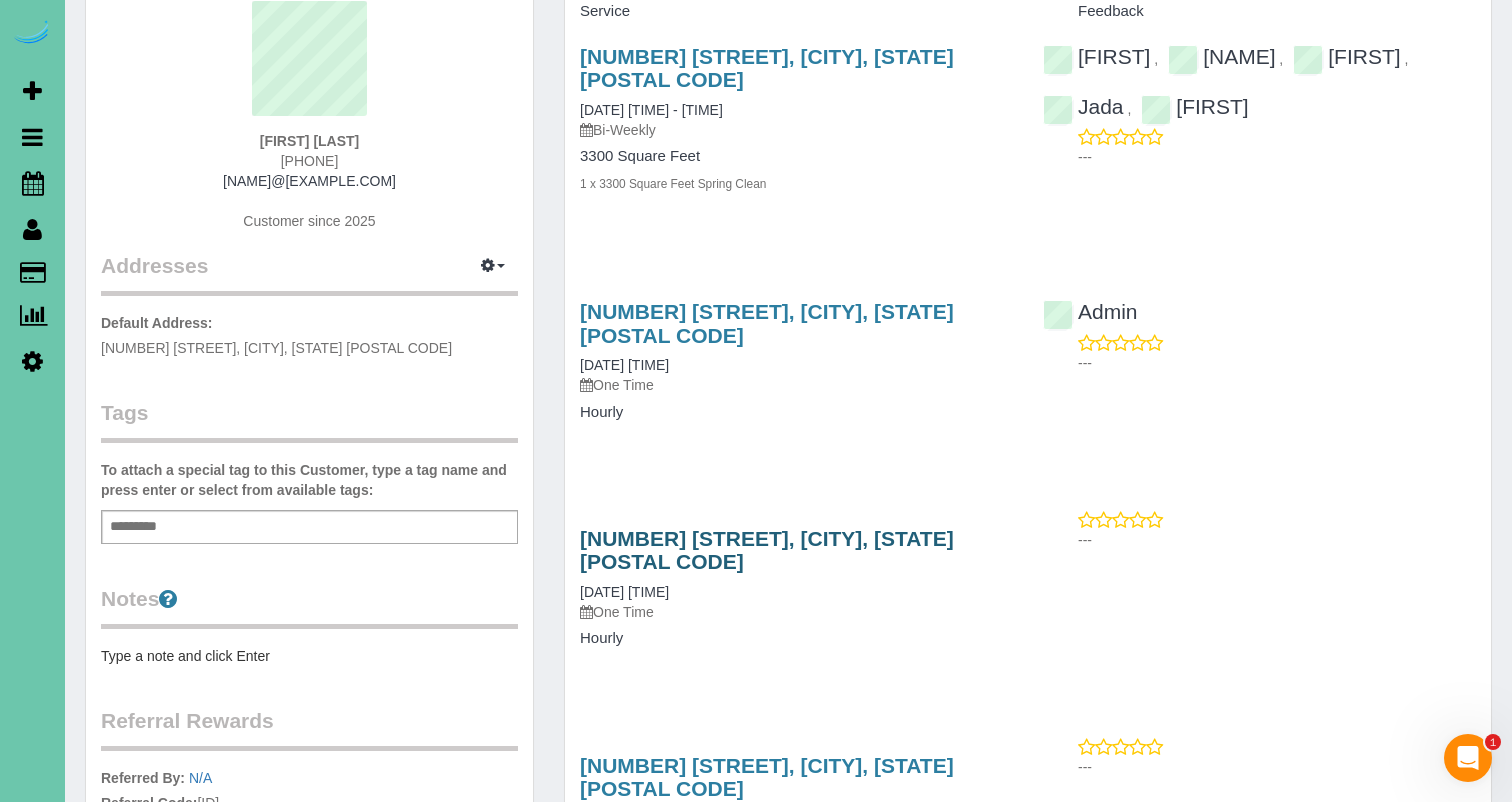 click on "18815 Larimore Street, Elkhorn, NE 68022" at bounding box center [767, 550] 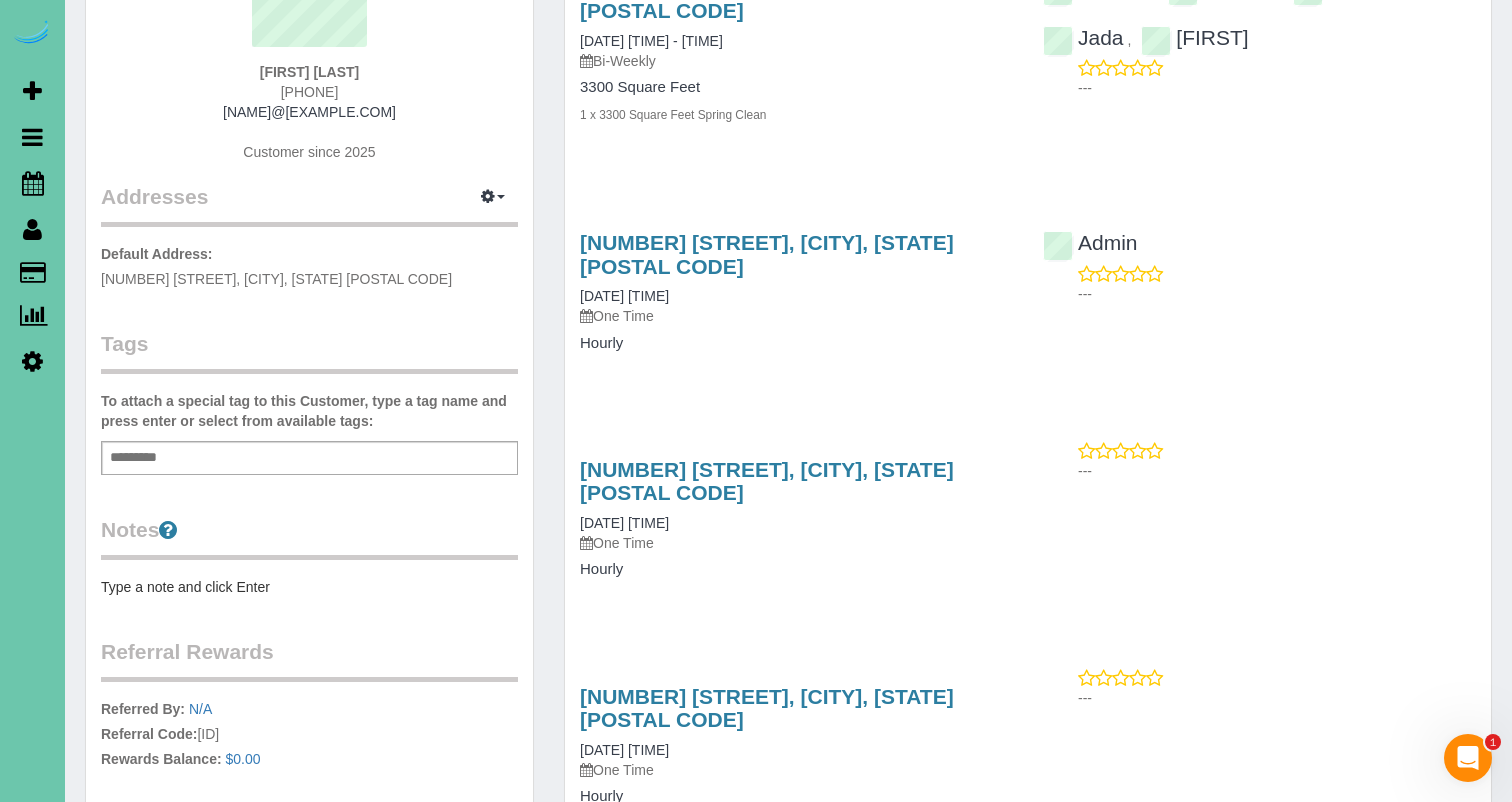 scroll, scrollTop: 235, scrollLeft: 0, axis: vertical 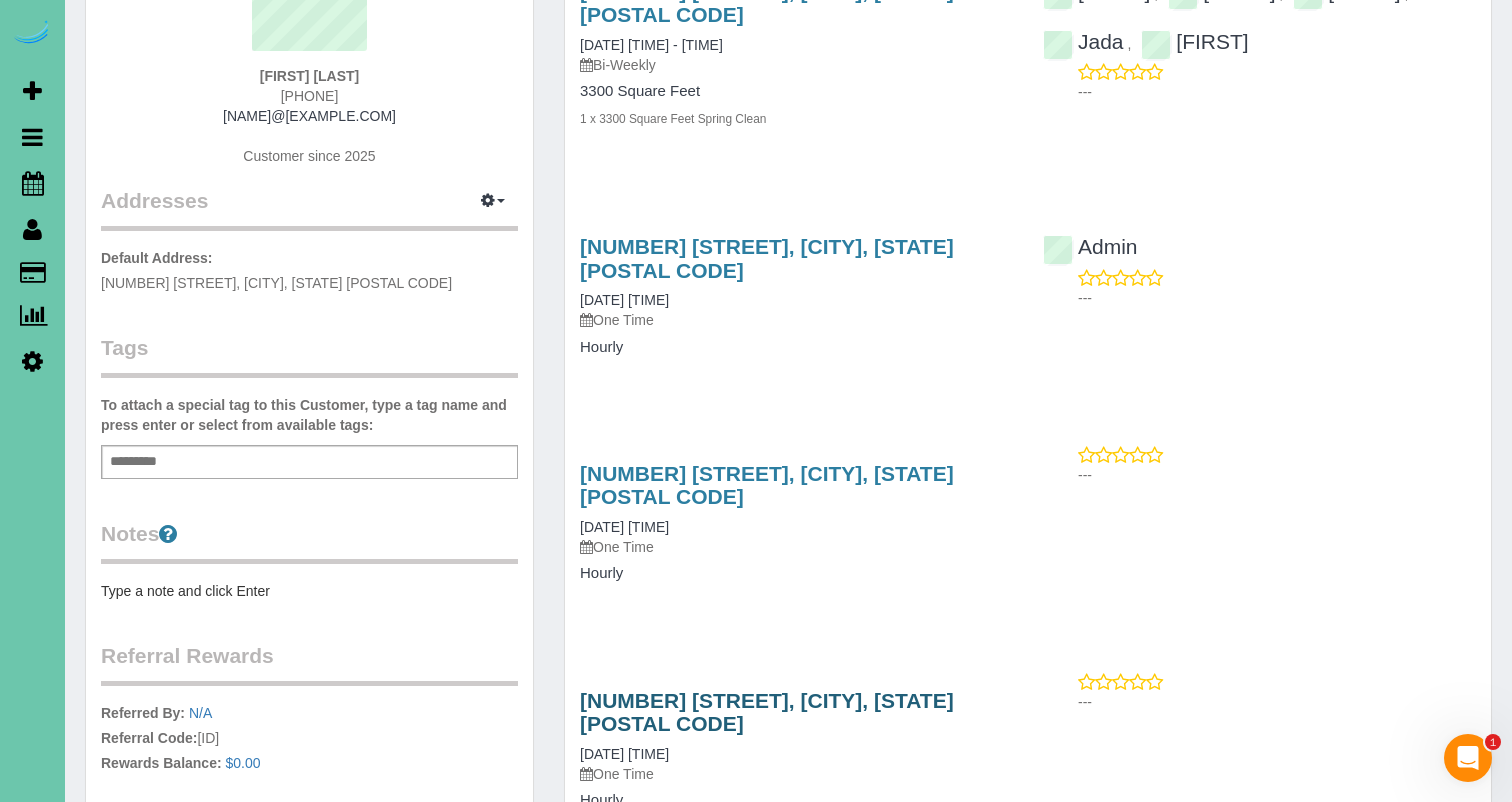 click on "18815 Larimore Street, Elkhorn, NE 68022" at bounding box center (767, 712) 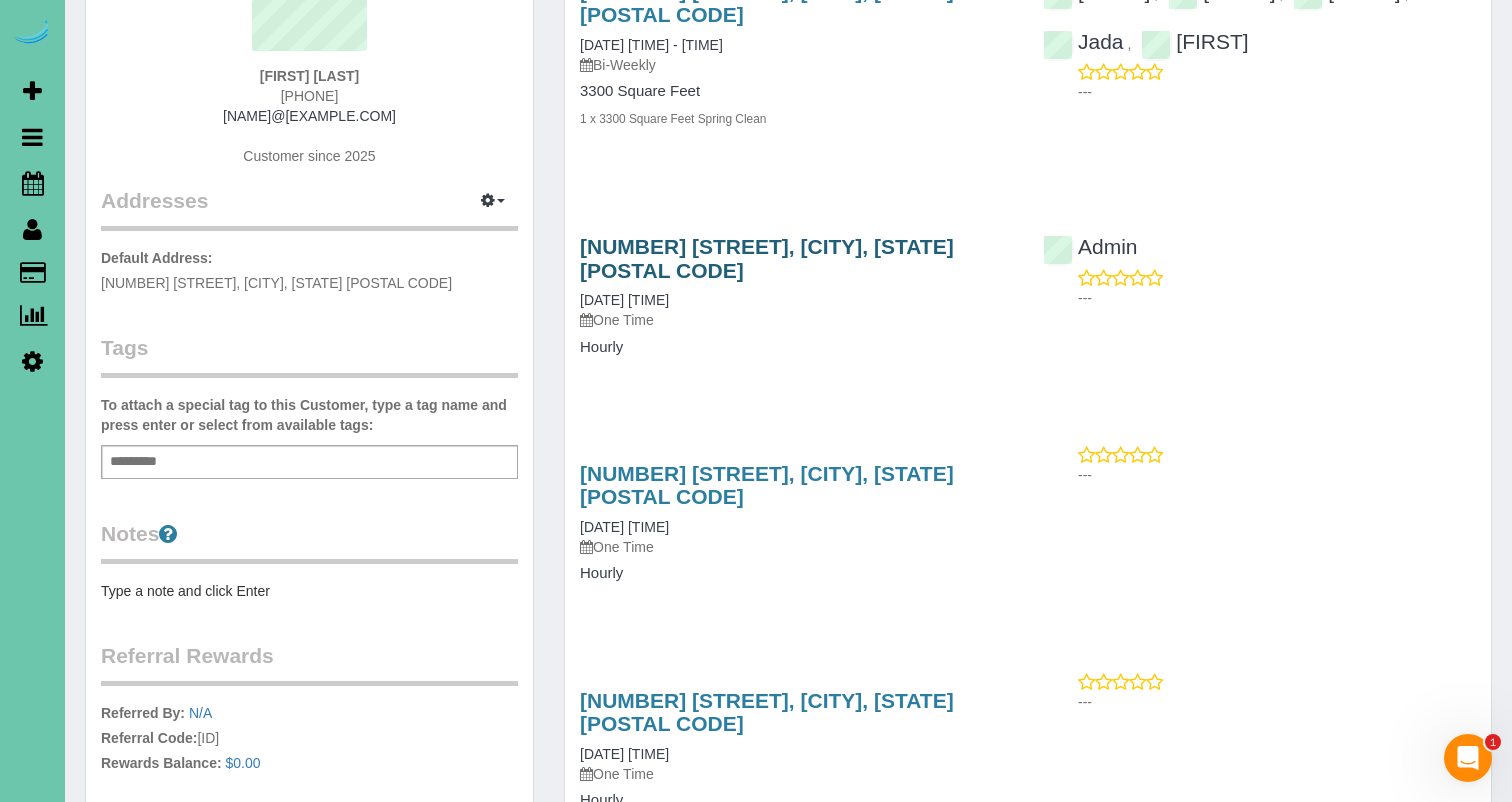 click on "18815 Larimore Street, Elkhorn, NE 68022" at bounding box center [767, 258] 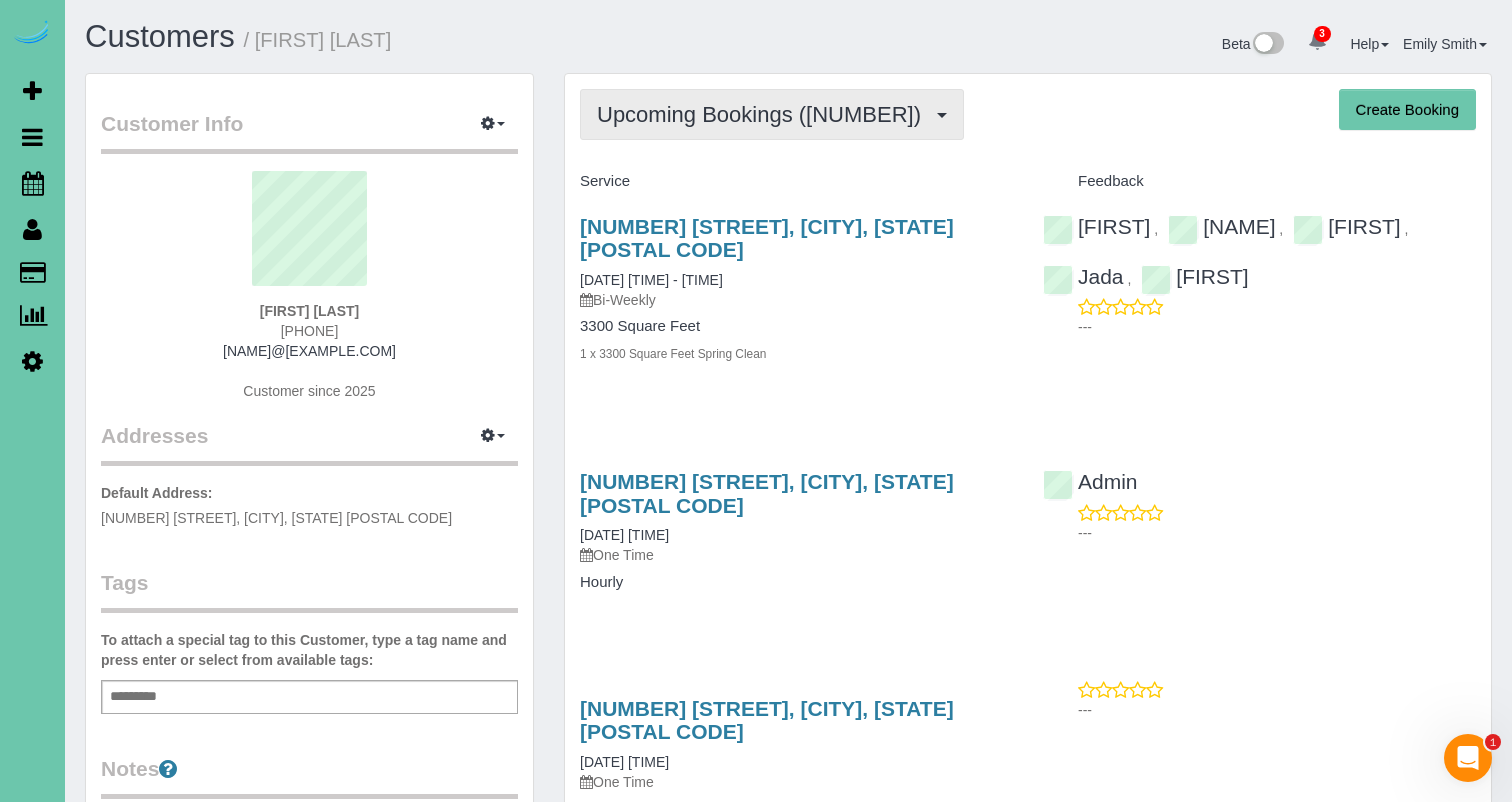 scroll, scrollTop: 0, scrollLeft: 0, axis: both 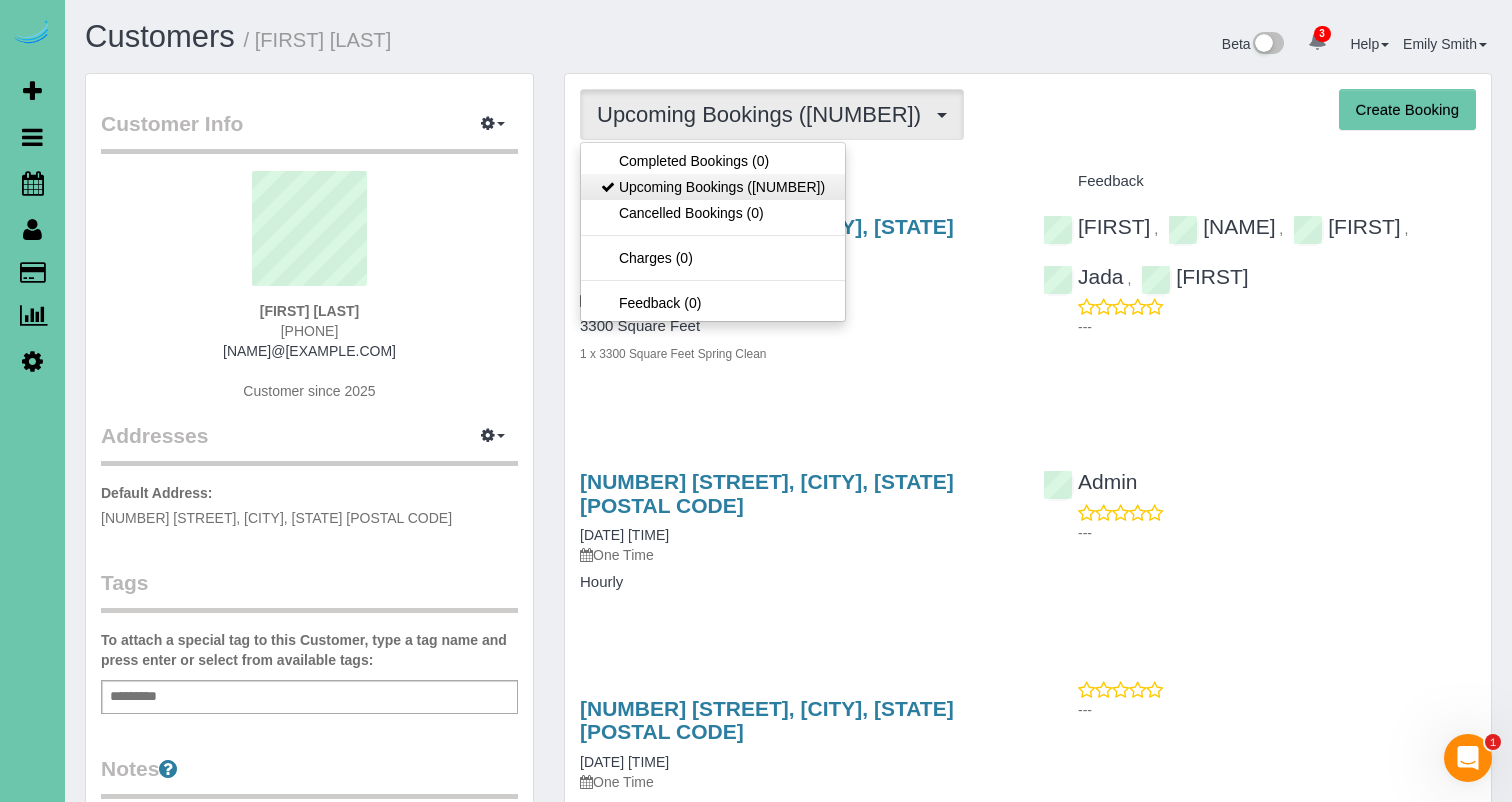 click on "Upcoming Bookings (24)" at bounding box center (713, 187) 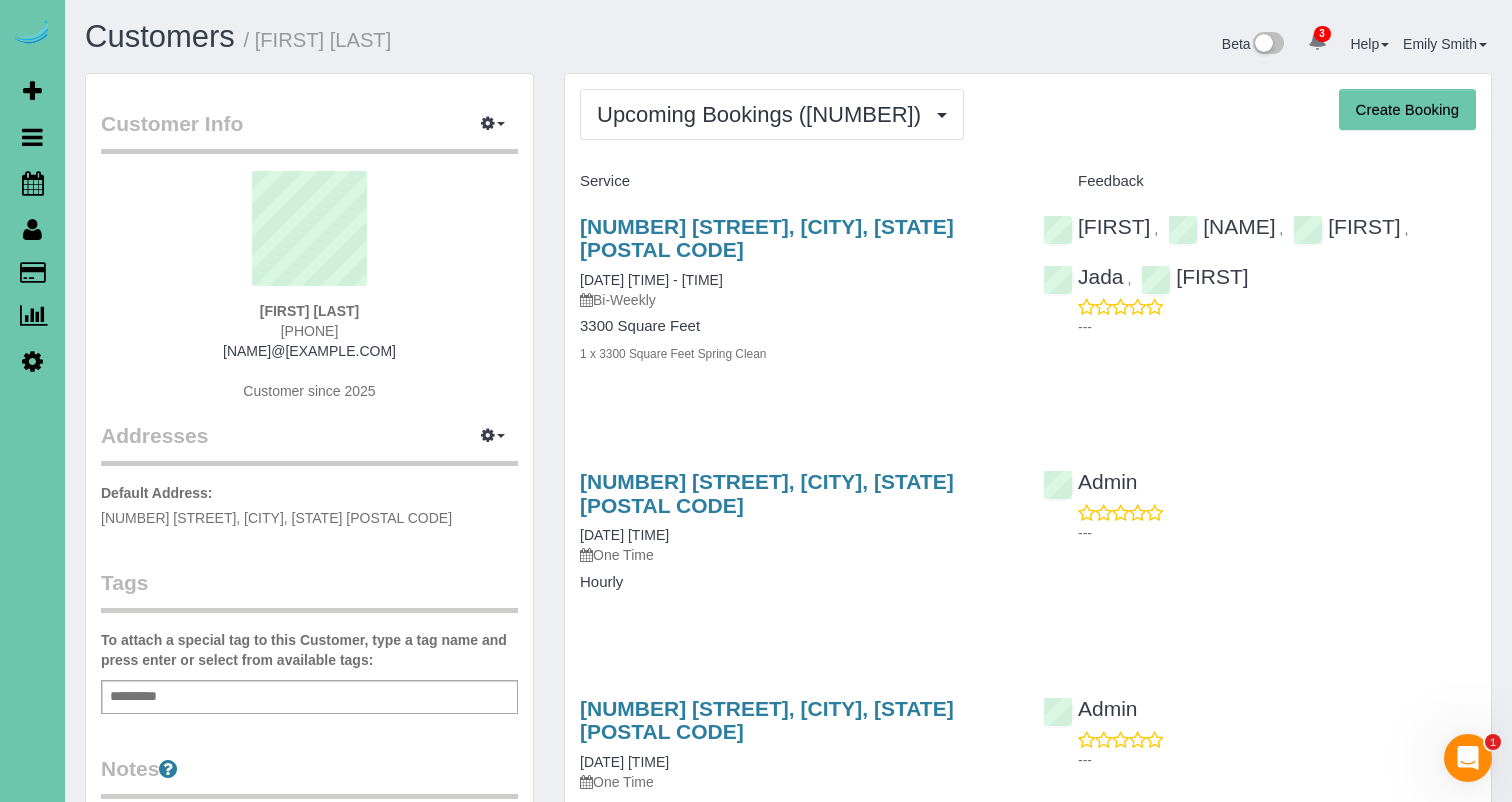 scroll, scrollTop: 0, scrollLeft: 0, axis: both 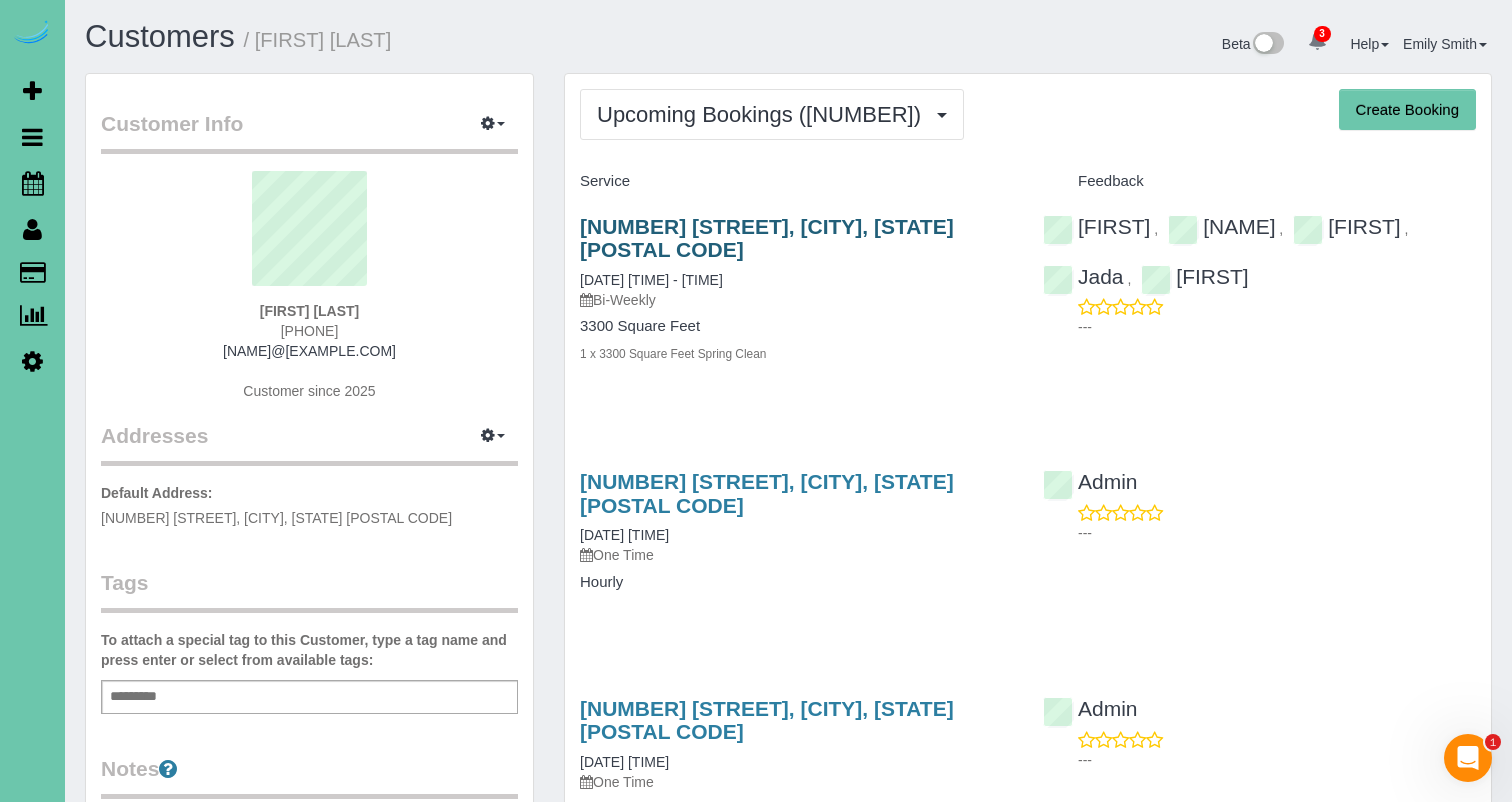 click on "18815 Larimore Street, Elkhorn, NE 68022" at bounding box center (767, 238) 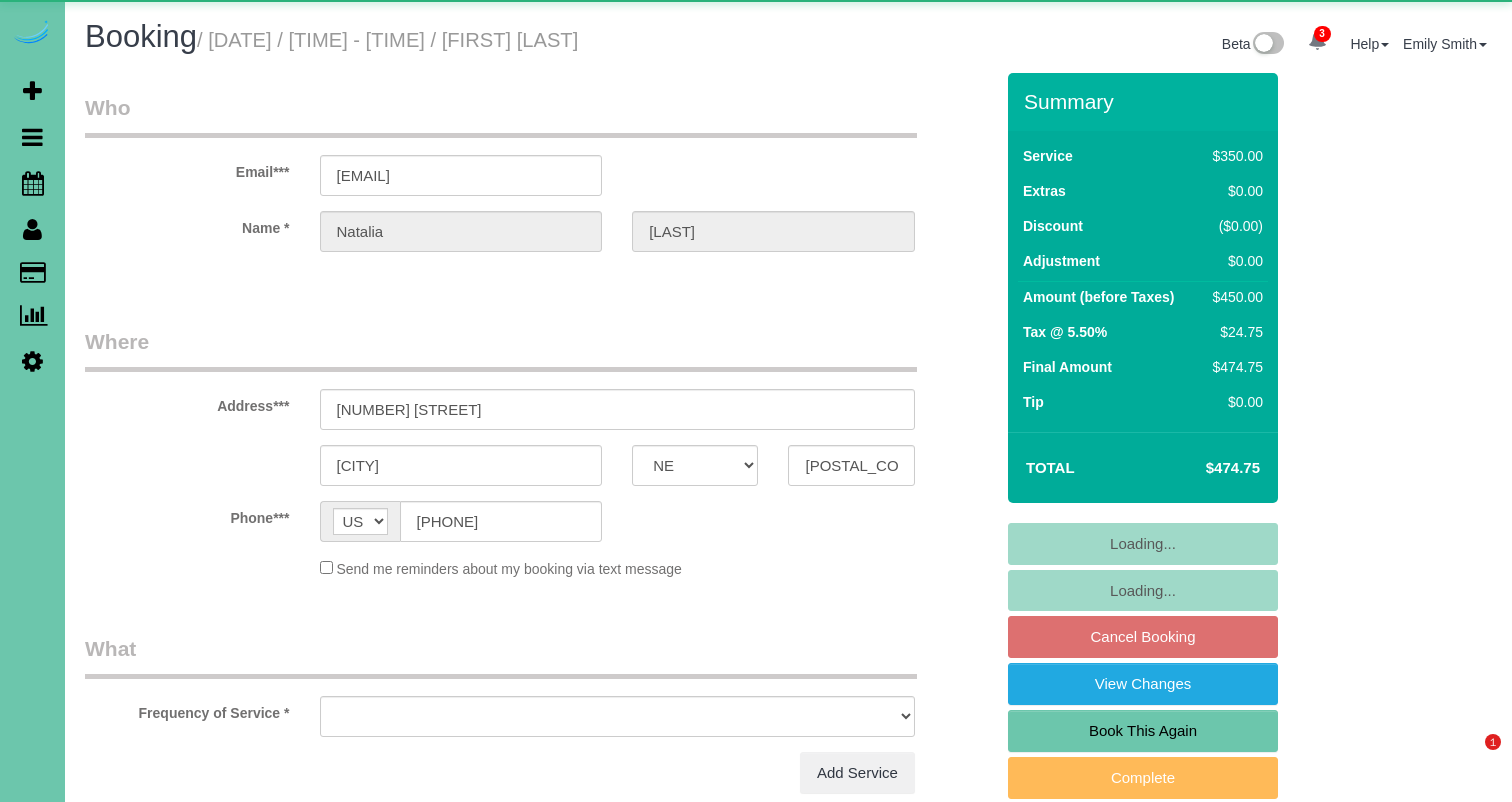 select on "NE" 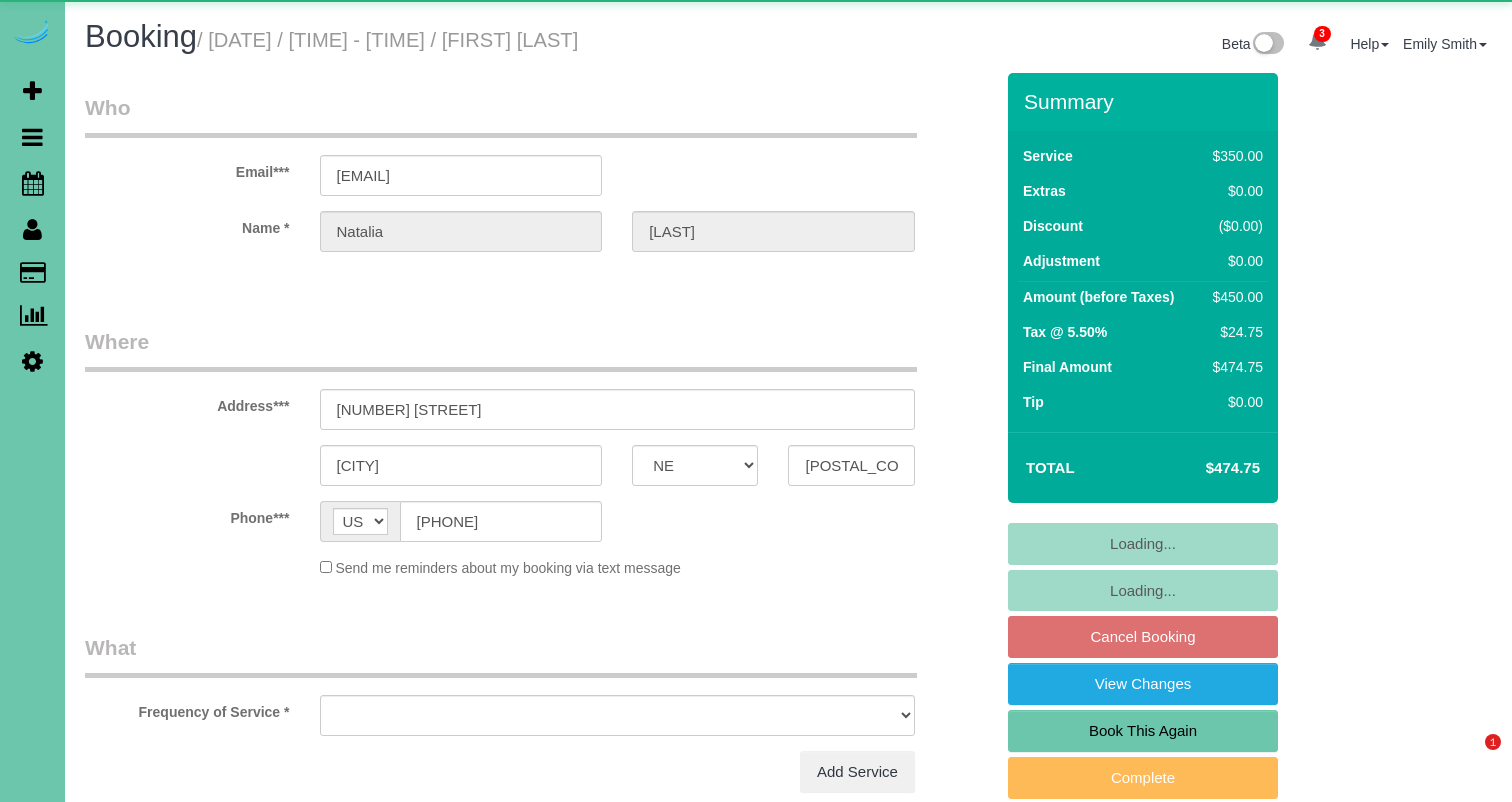 scroll, scrollTop: 0, scrollLeft: 0, axis: both 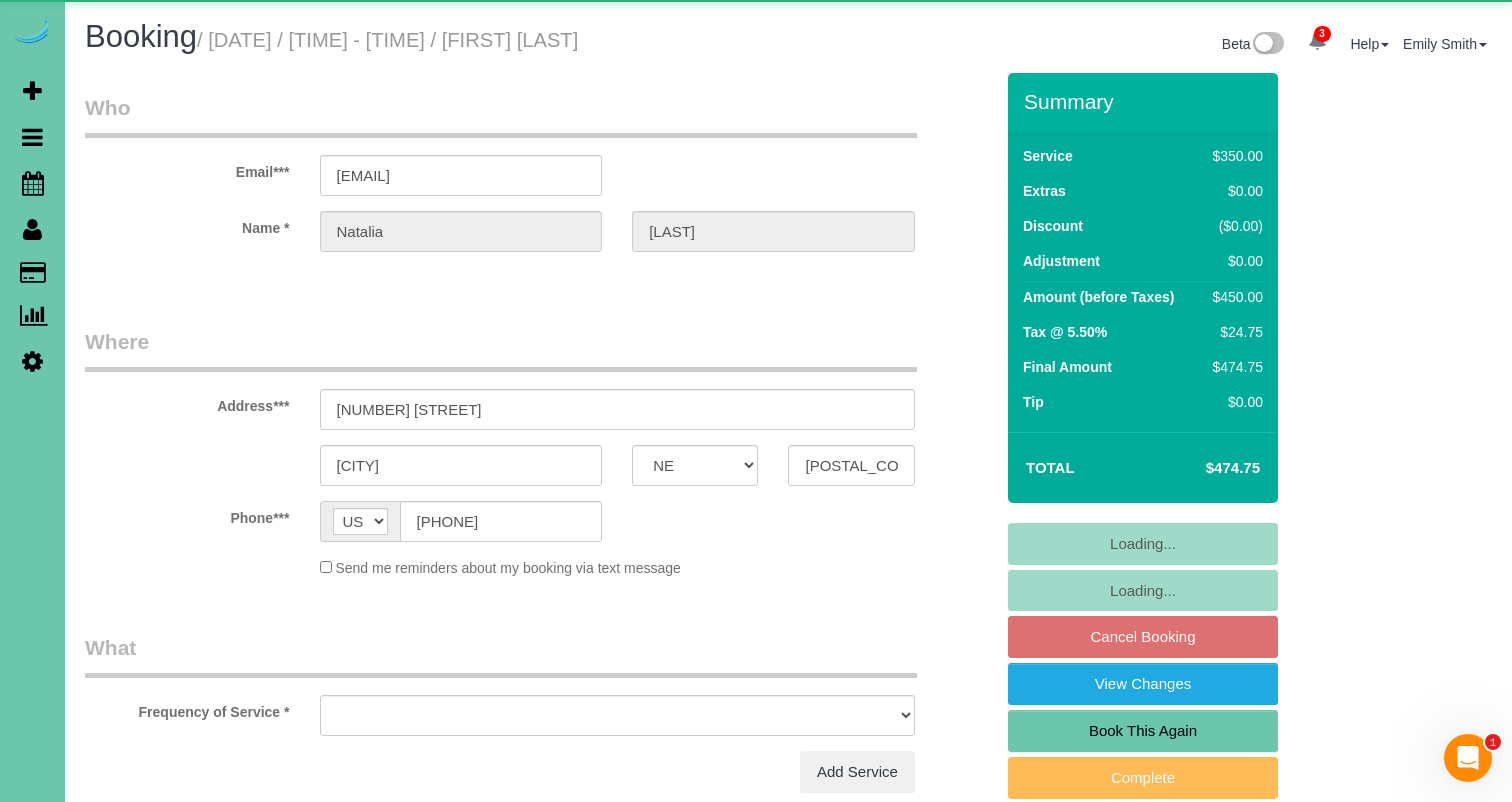 select on "object:681" 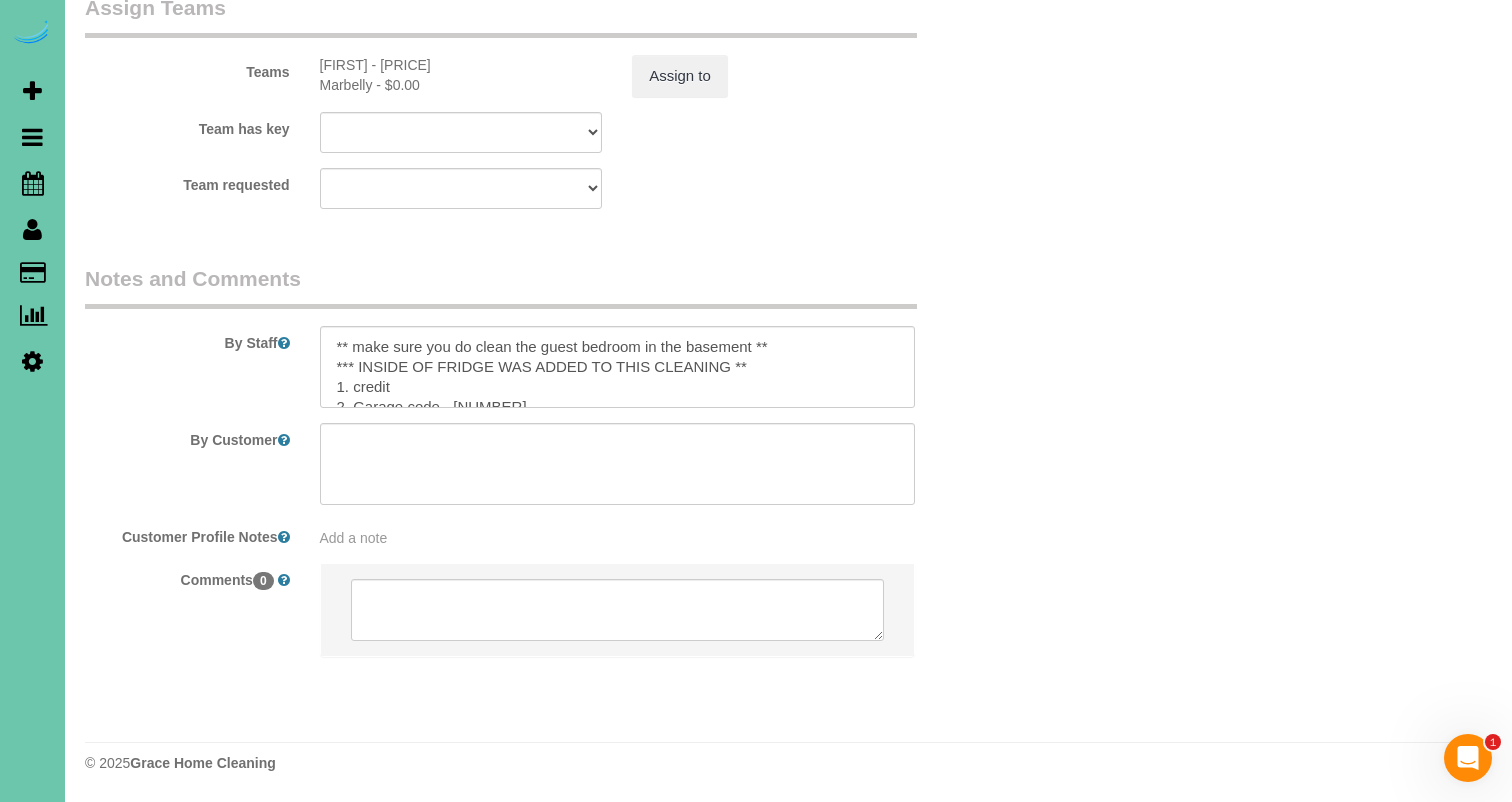 scroll, scrollTop: 2238, scrollLeft: 0, axis: vertical 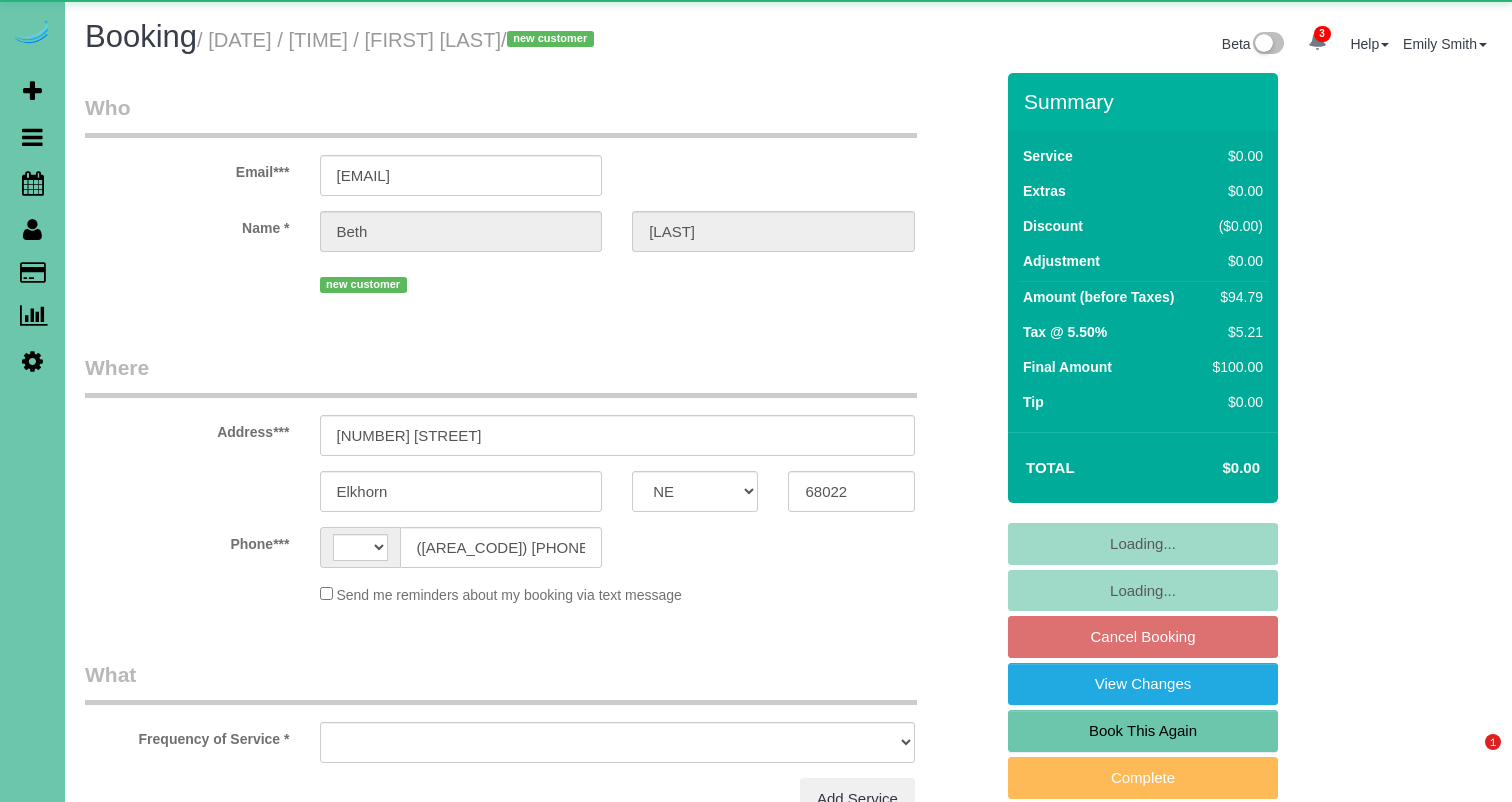 select on "NE" 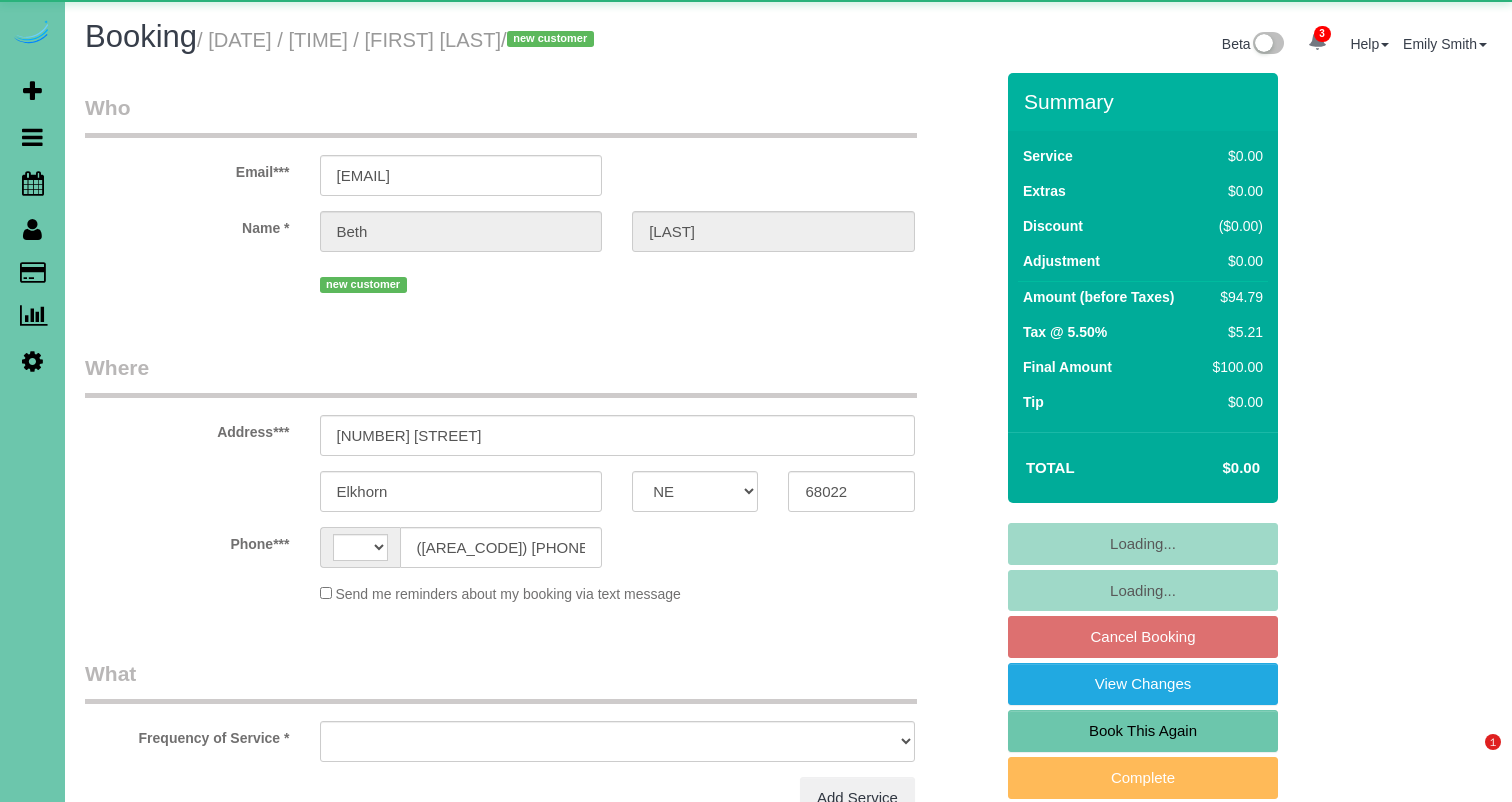 scroll, scrollTop: 0, scrollLeft: 0, axis: both 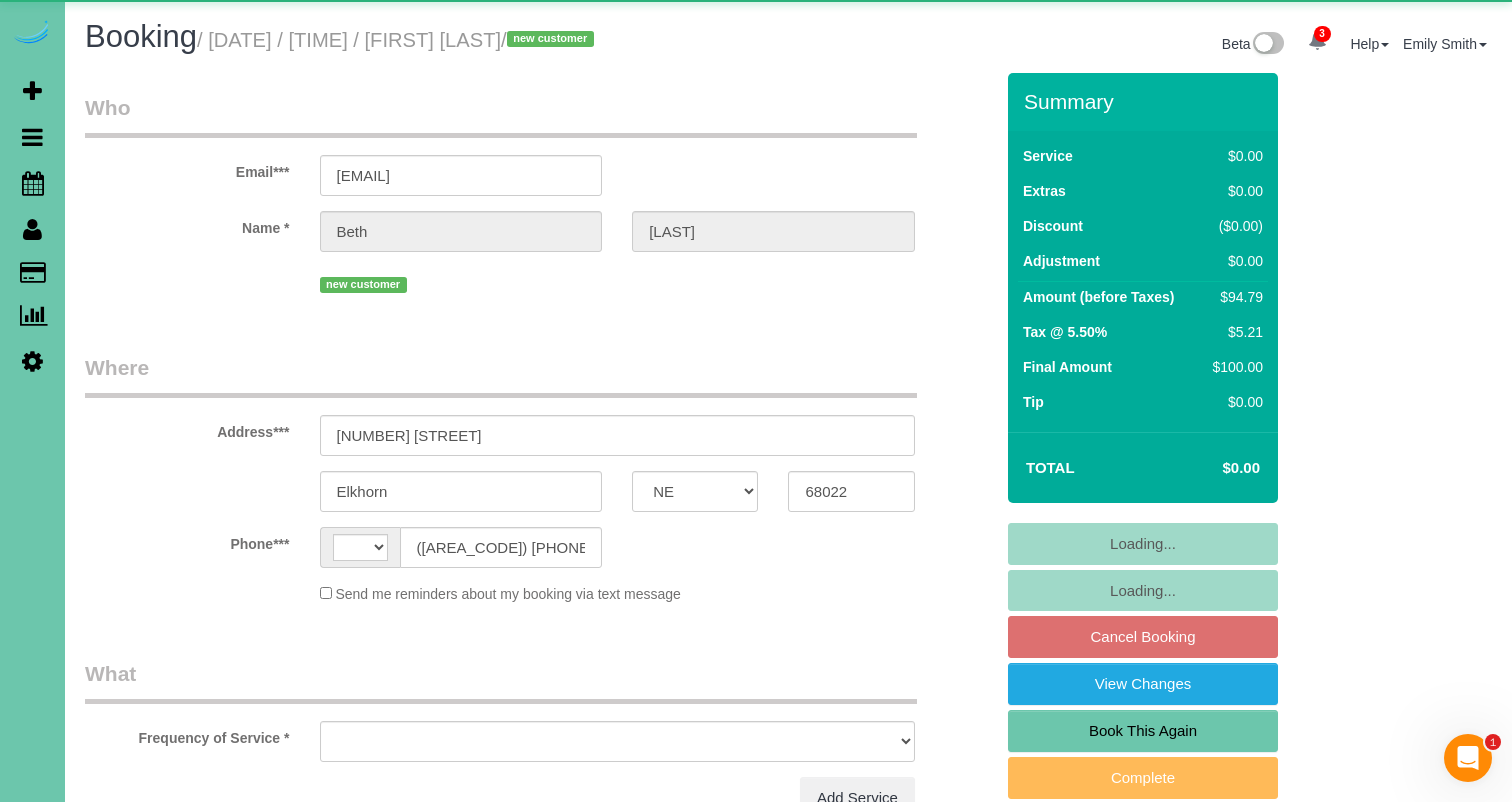 select on "string:US" 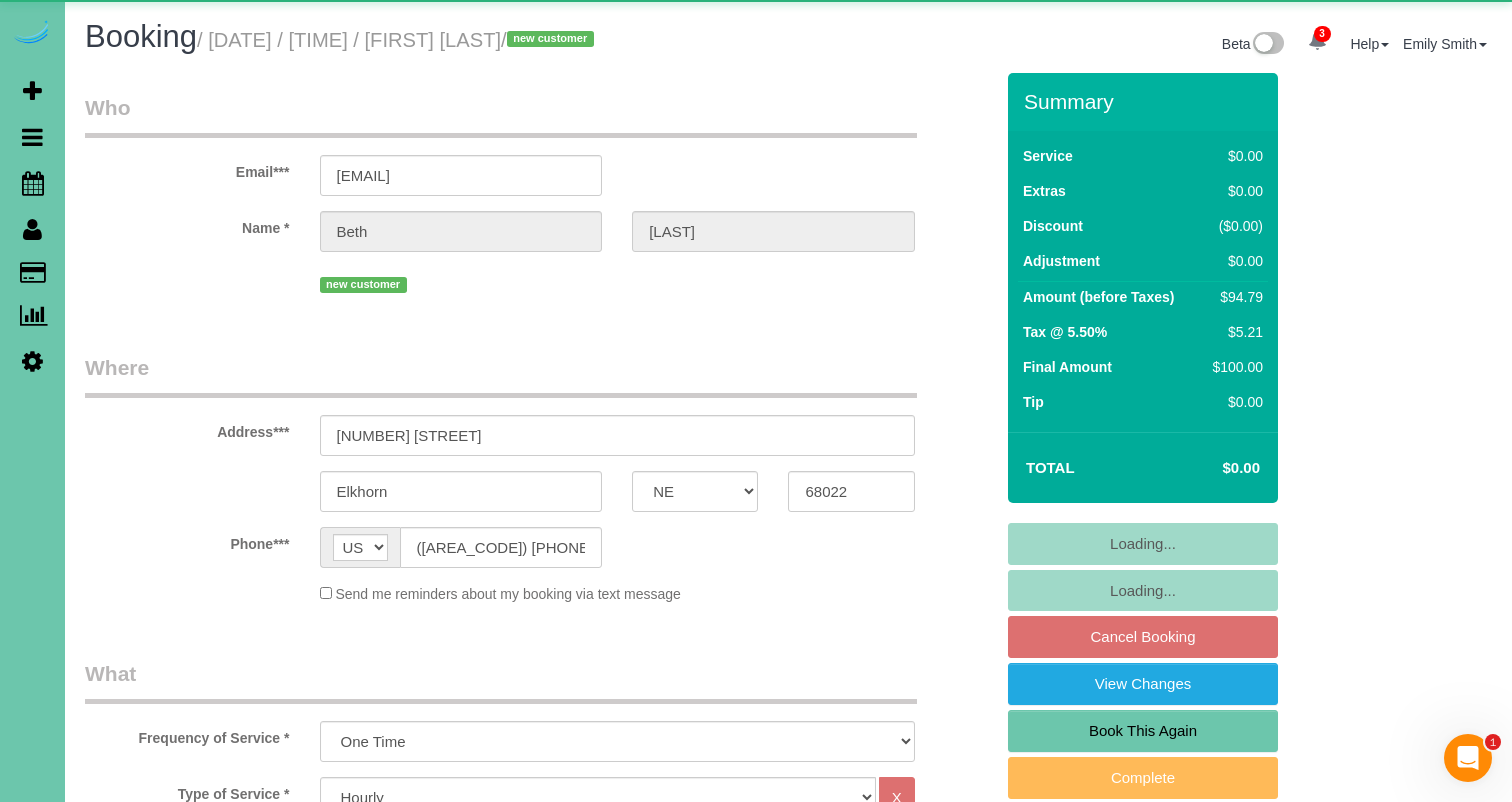 select on "object:919" 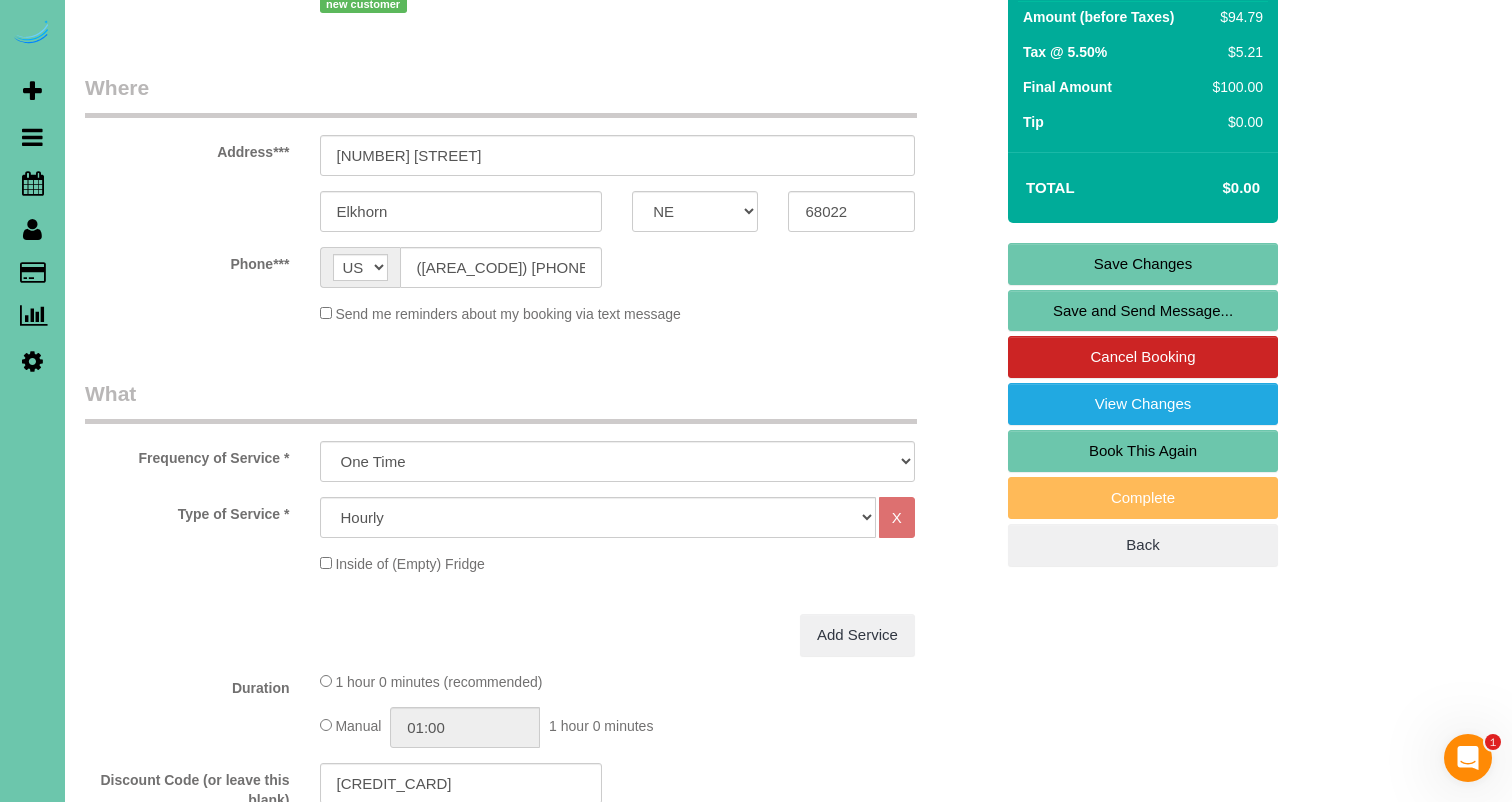 scroll, scrollTop: 297, scrollLeft: 0, axis: vertical 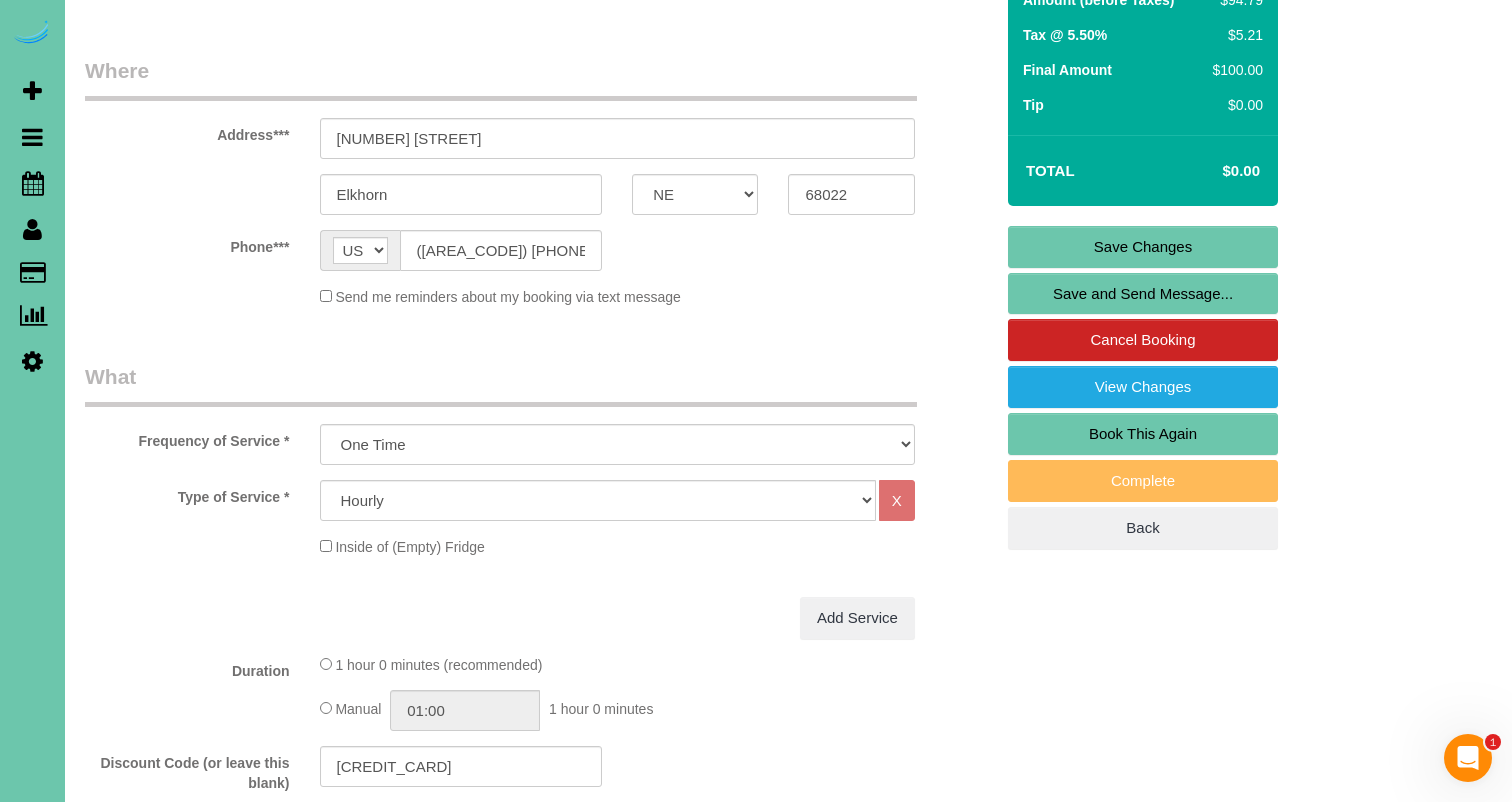 click on "Book This Again" at bounding box center [1143, 434] 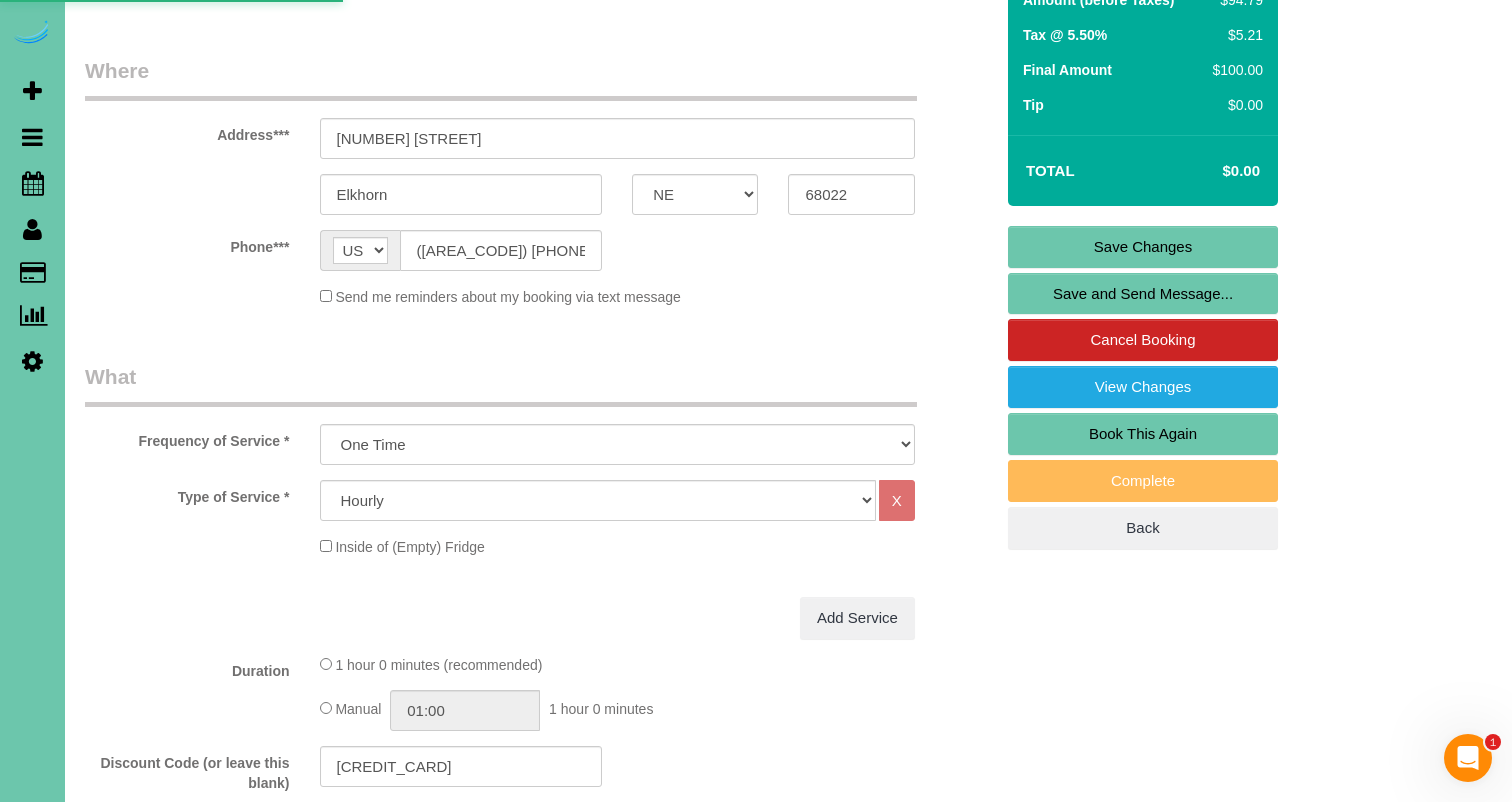 select on "NE" 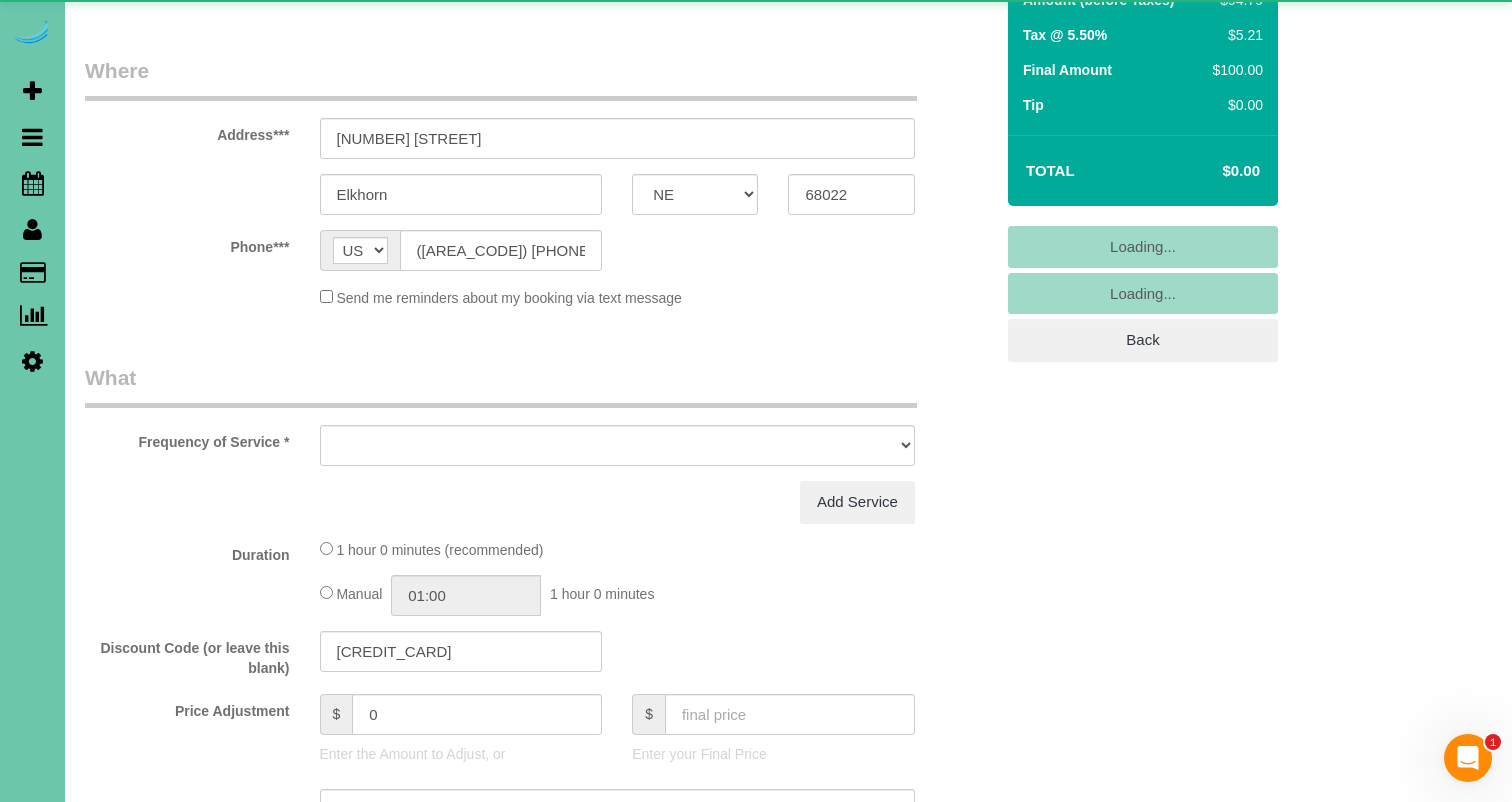 scroll, scrollTop: 0, scrollLeft: 0, axis: both 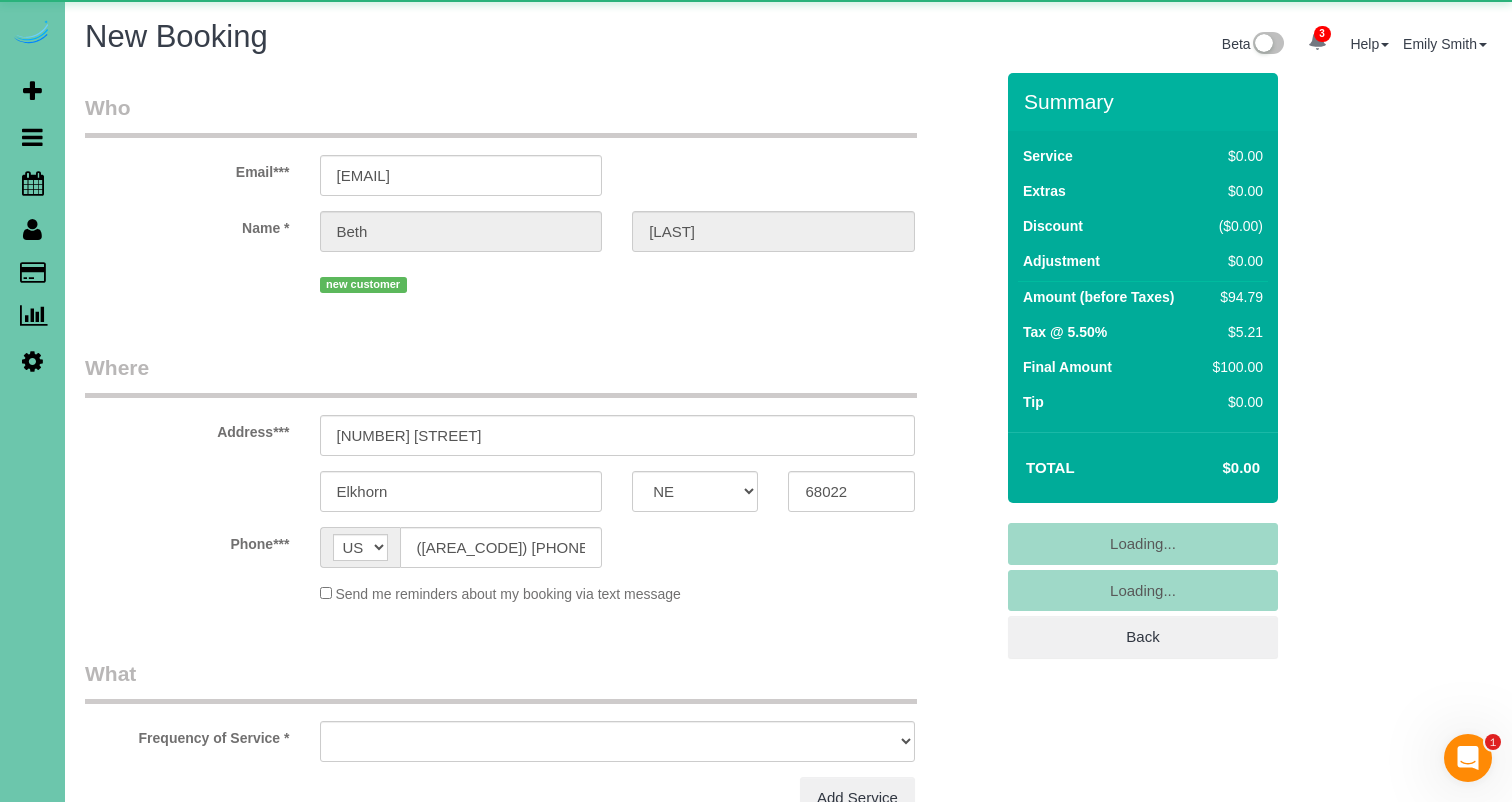 select on "object:1631" 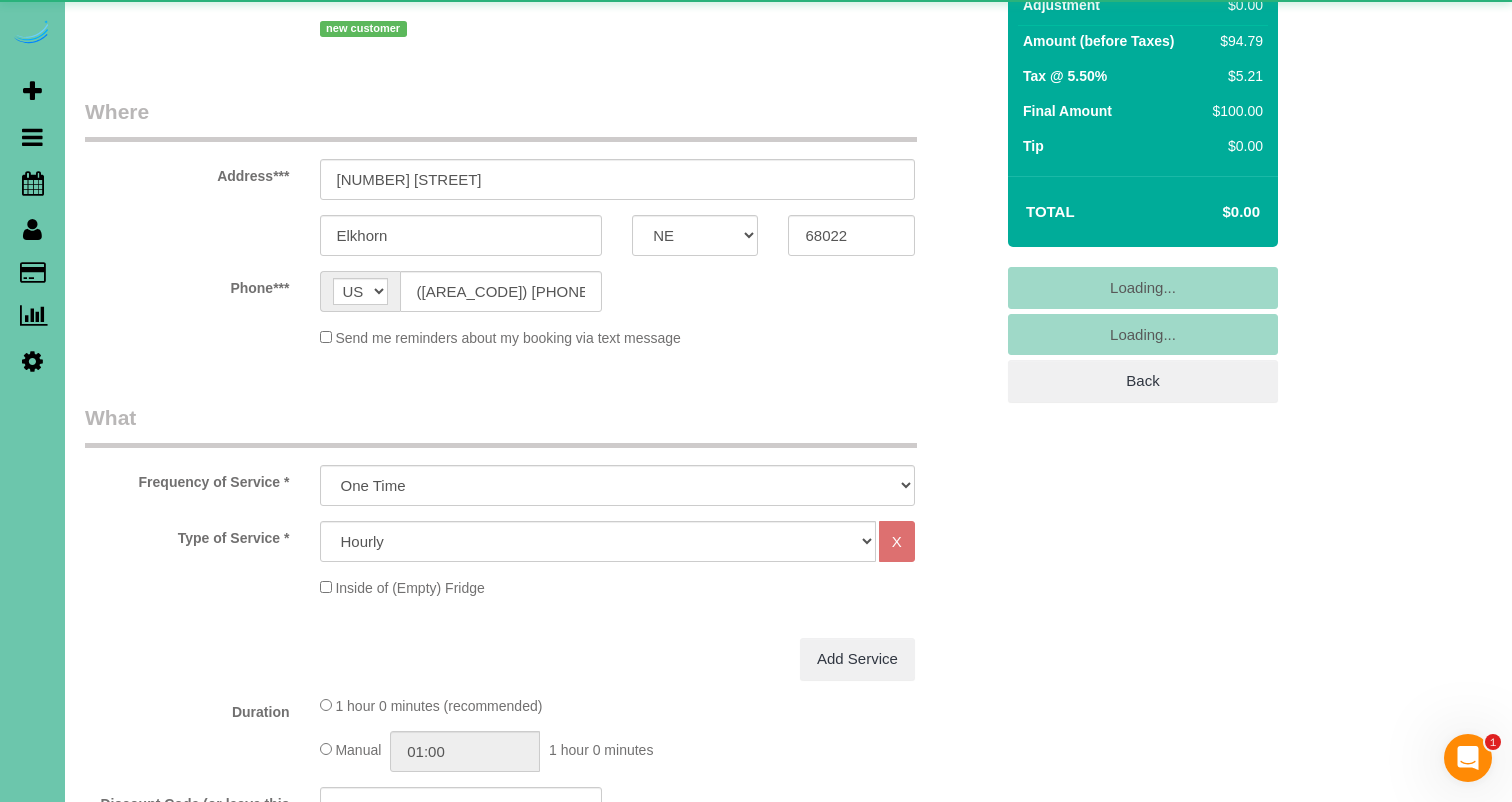 select on "object:1635" 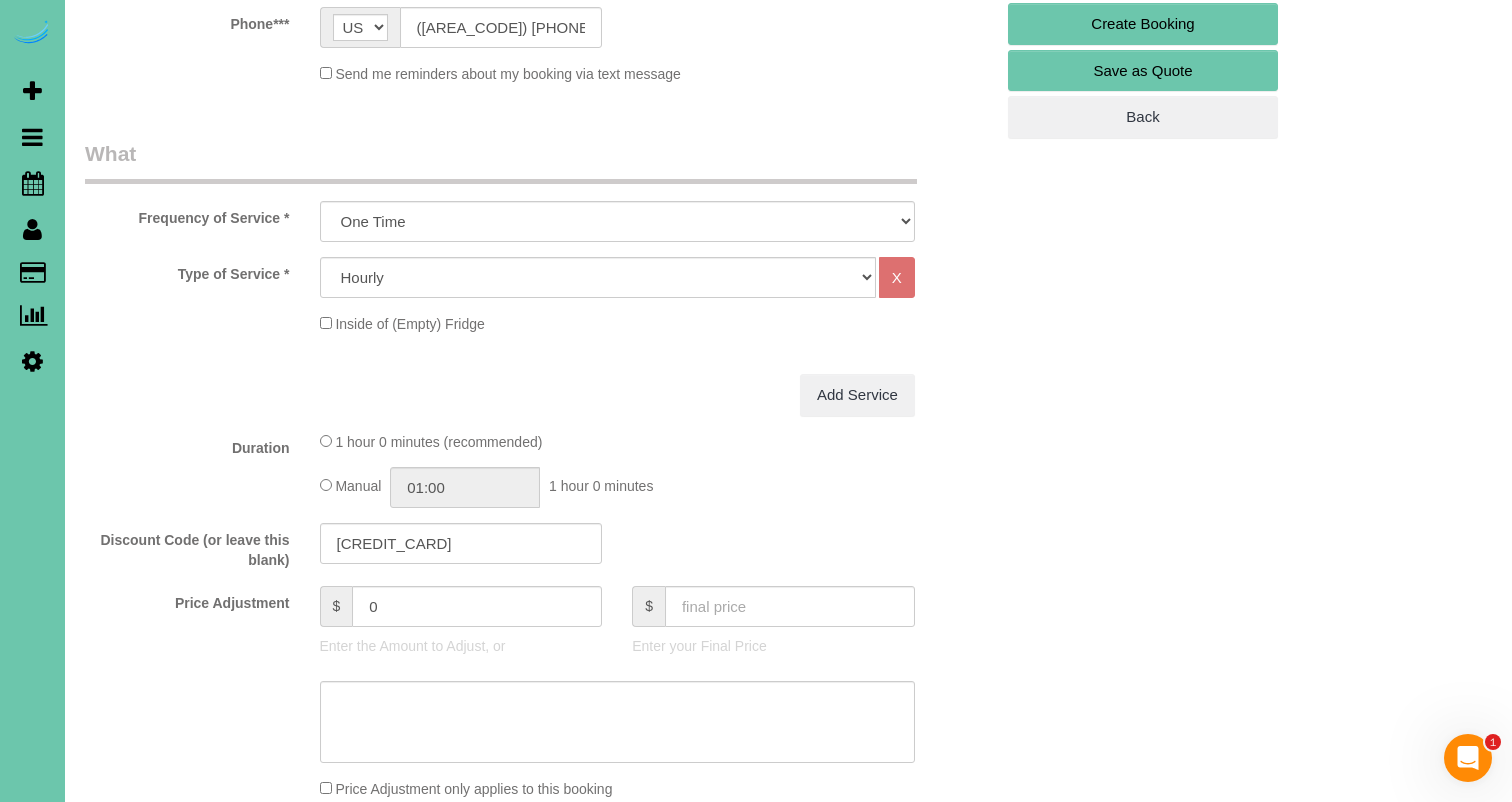 scroll, scrollTop: 524, scrollLeft: 0, axis: vertical 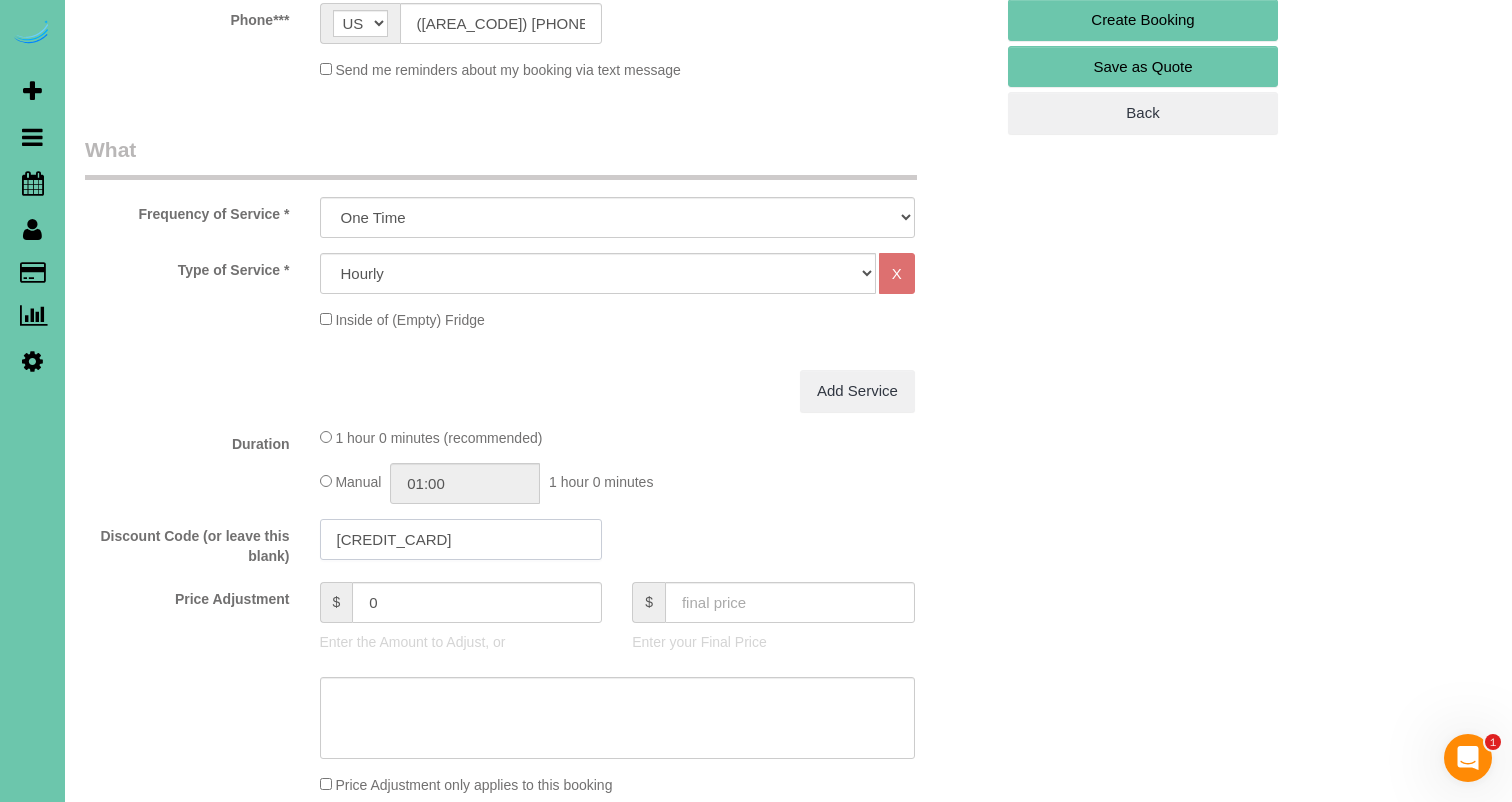 drag, startPoint x: 504, startPoint y: 534, endPoint x: 253, endPoint y: 508, distance: 252.34302 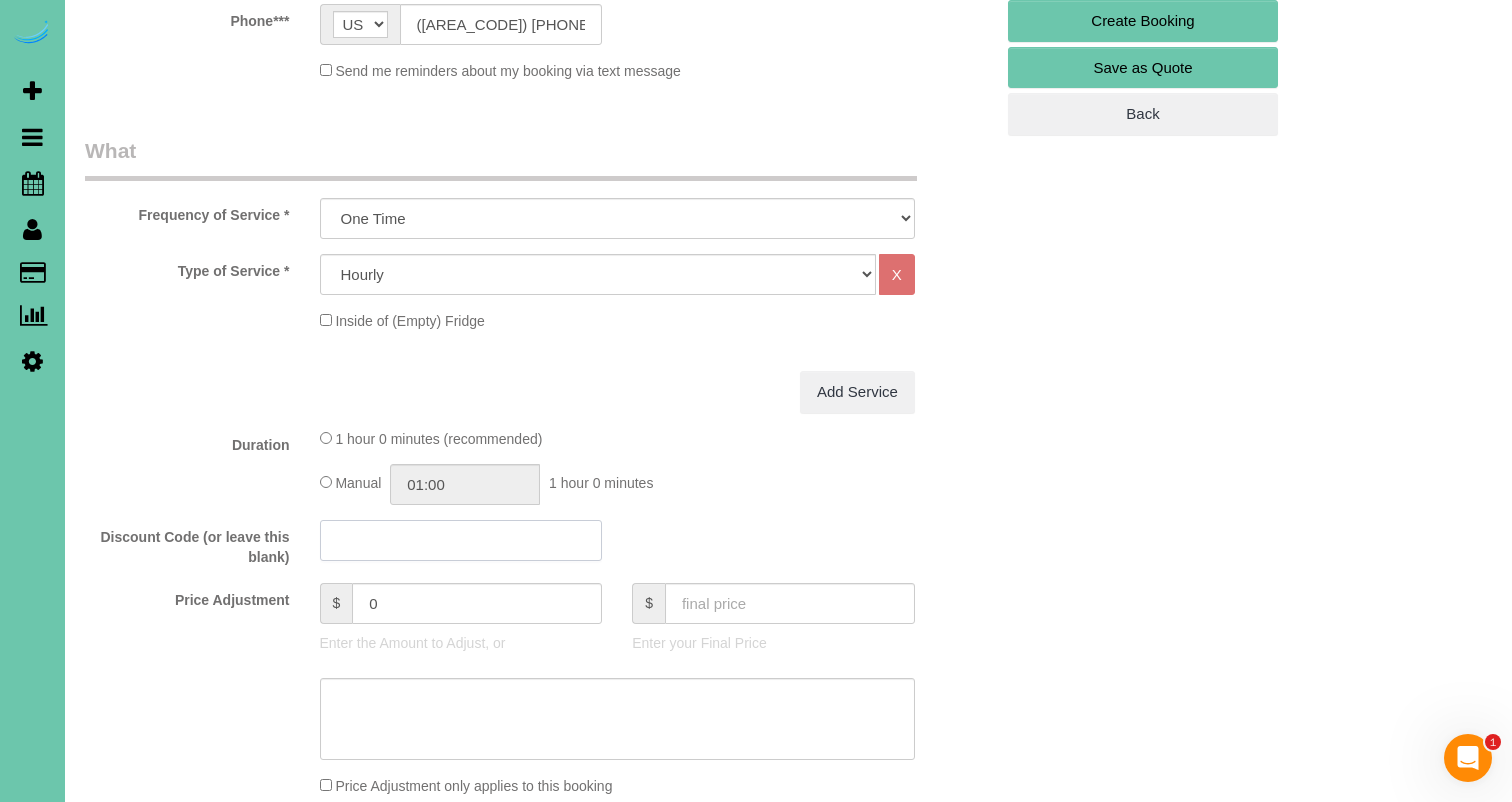 type 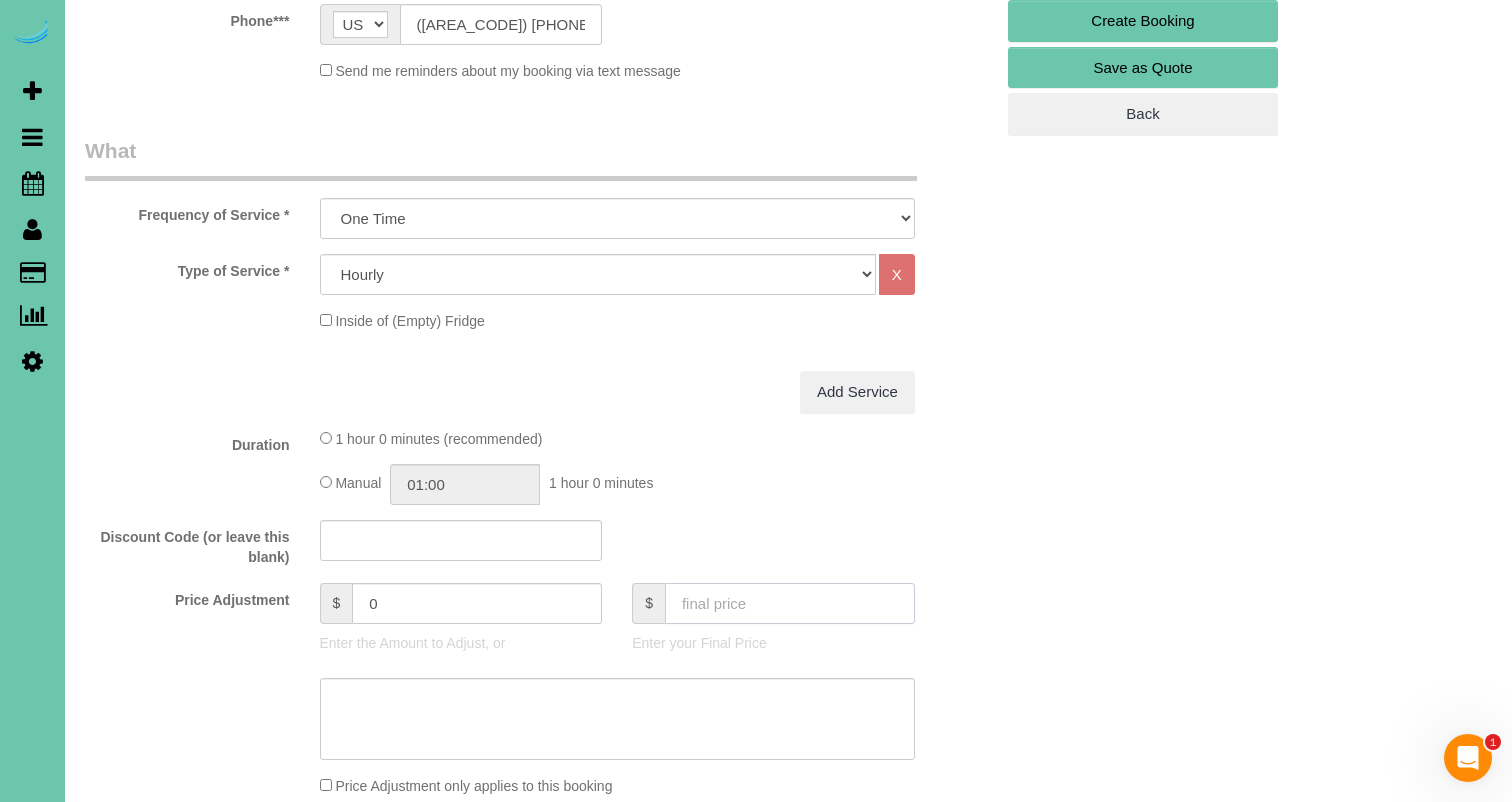 click 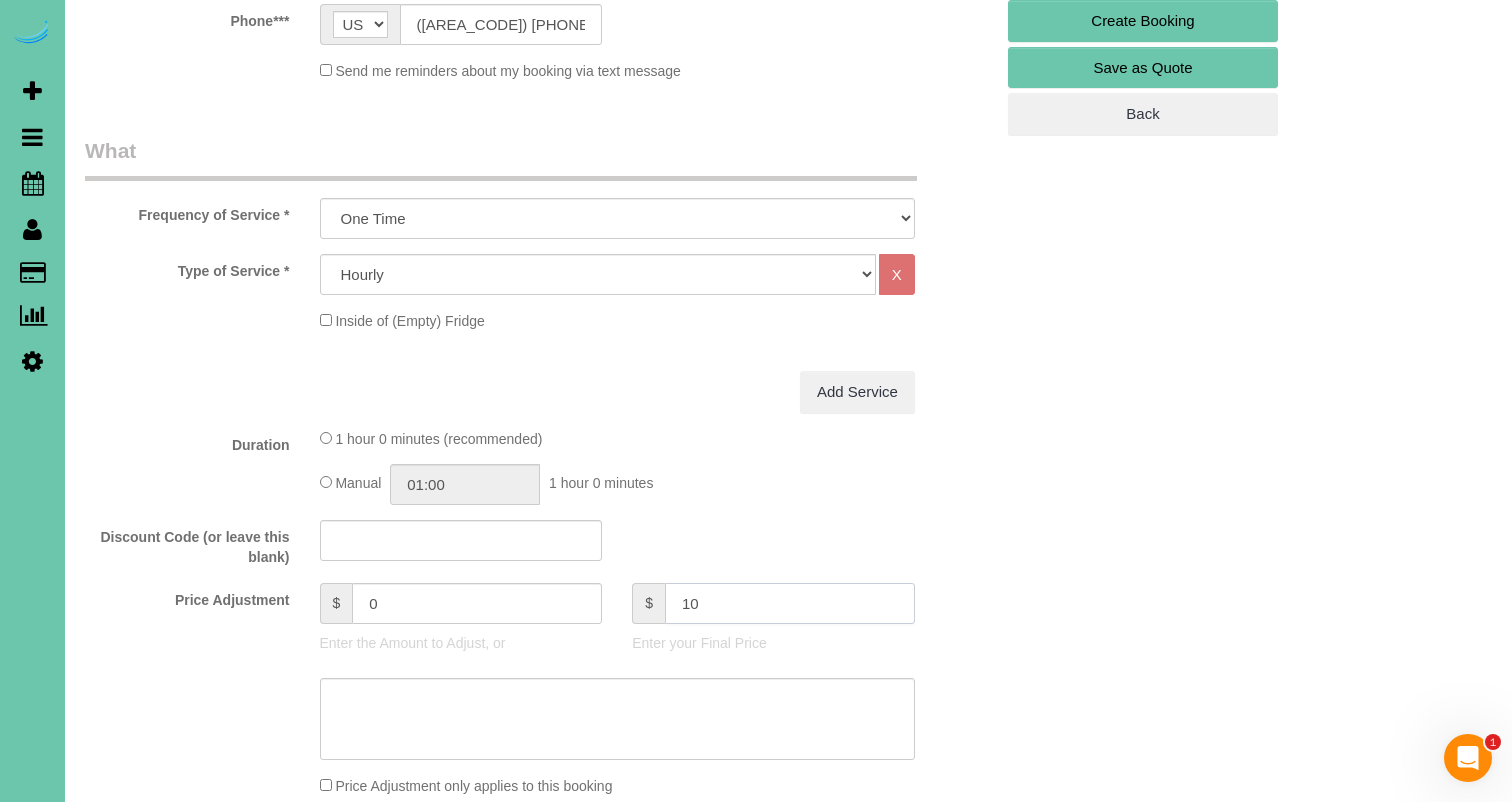 type on "100" 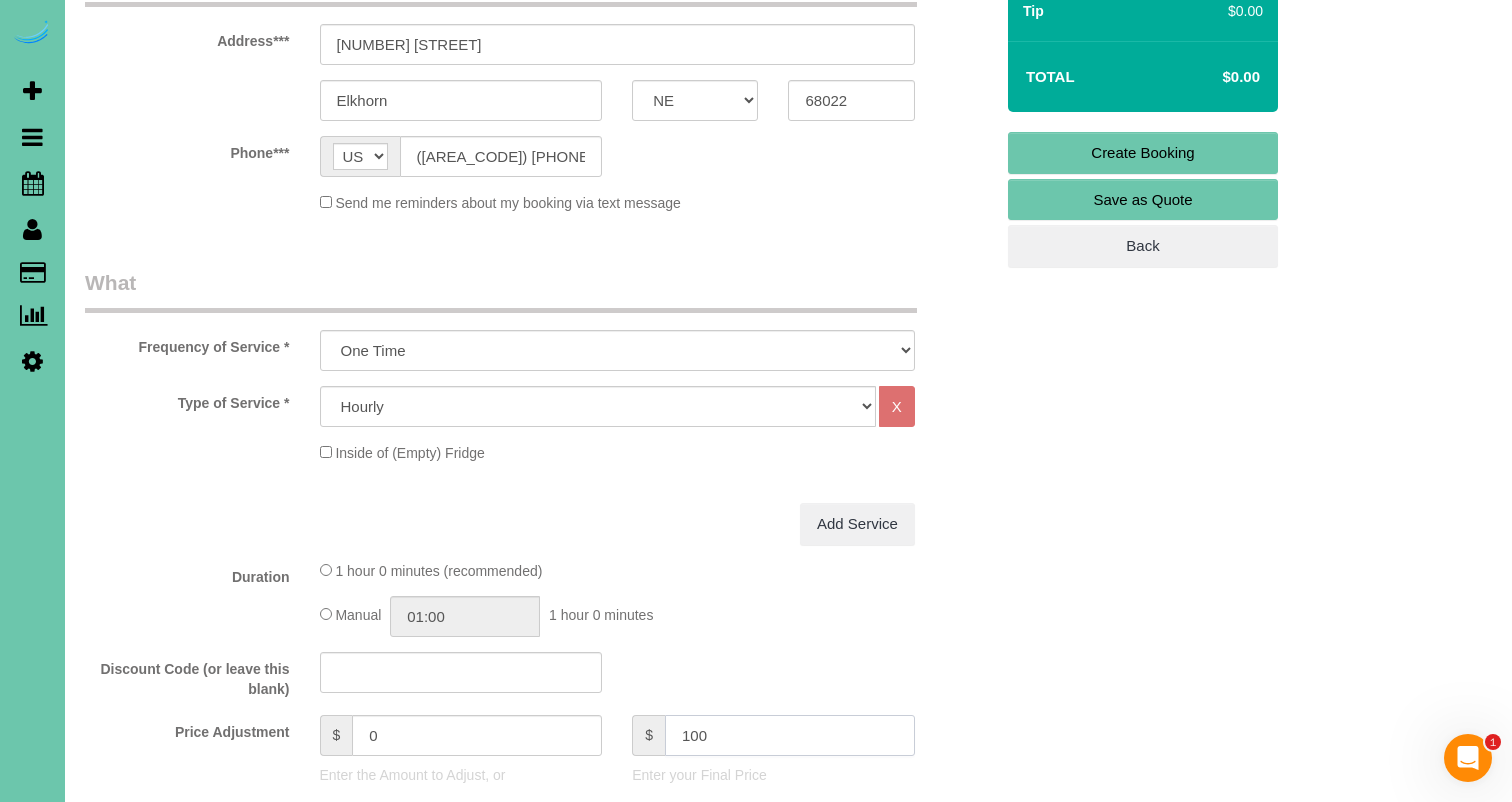 type on "94.79" 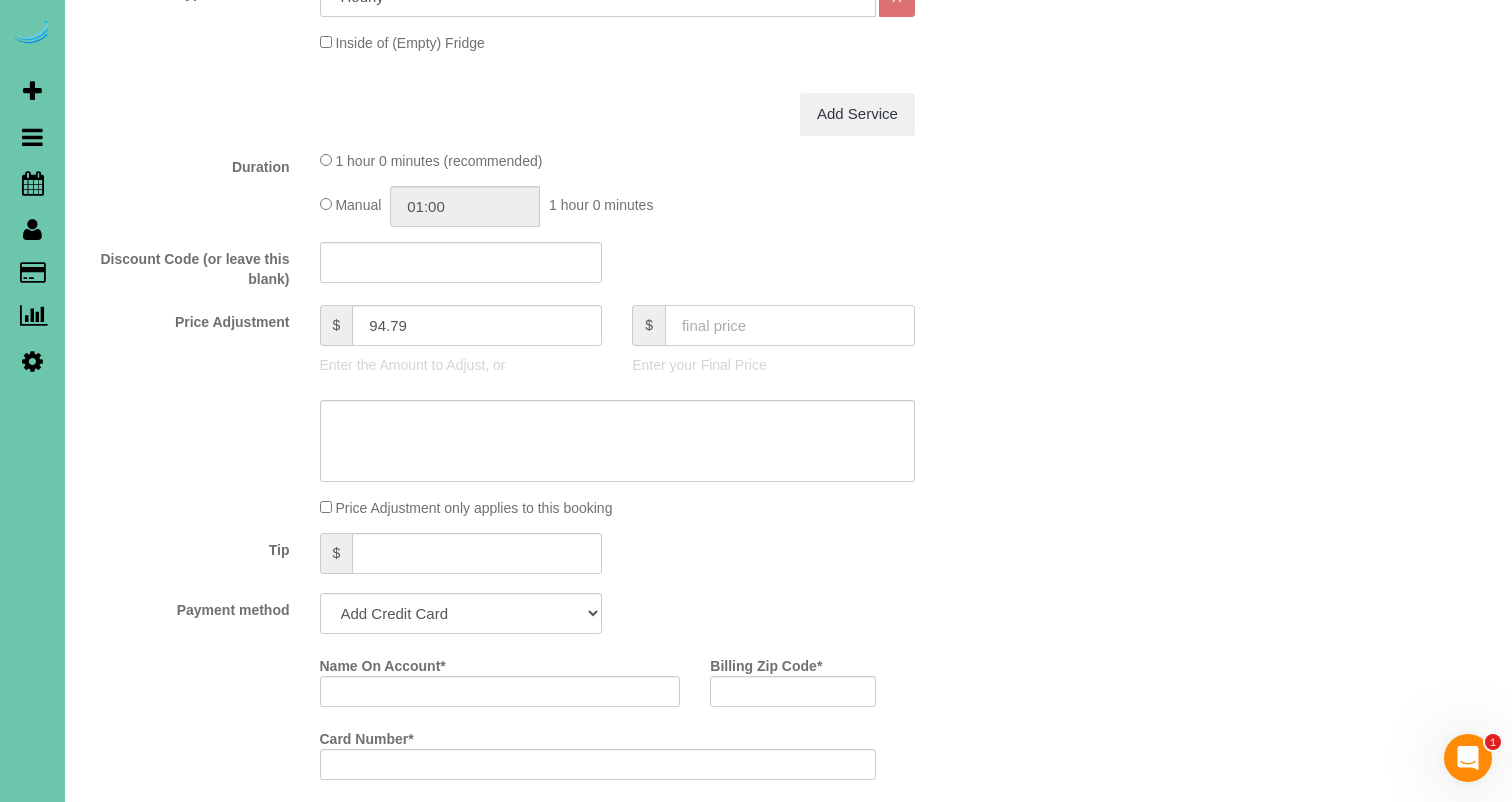 scroll, scrollTop: 801, scrollLeft: 0, axis: vertical 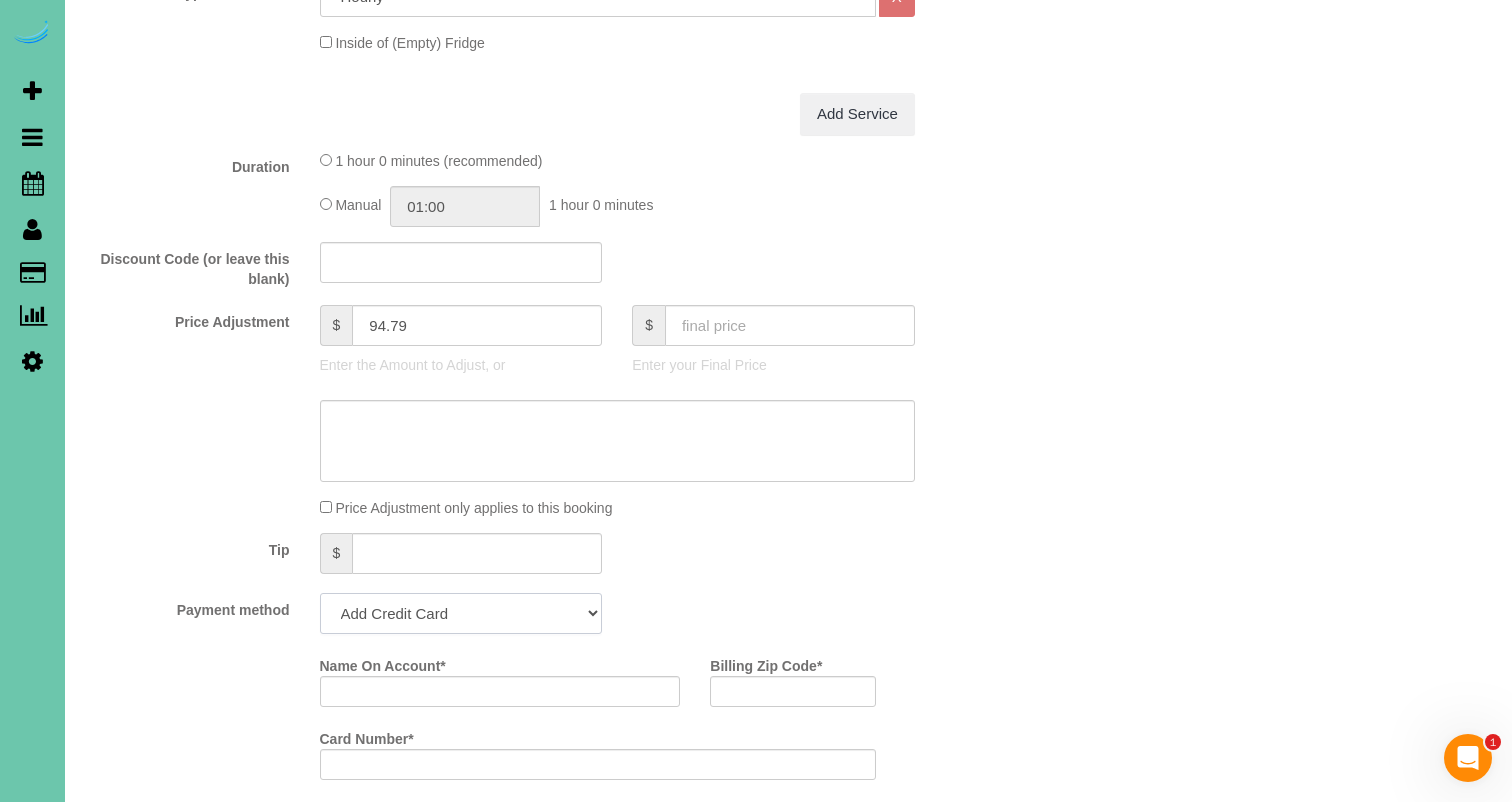 select on "string:check" 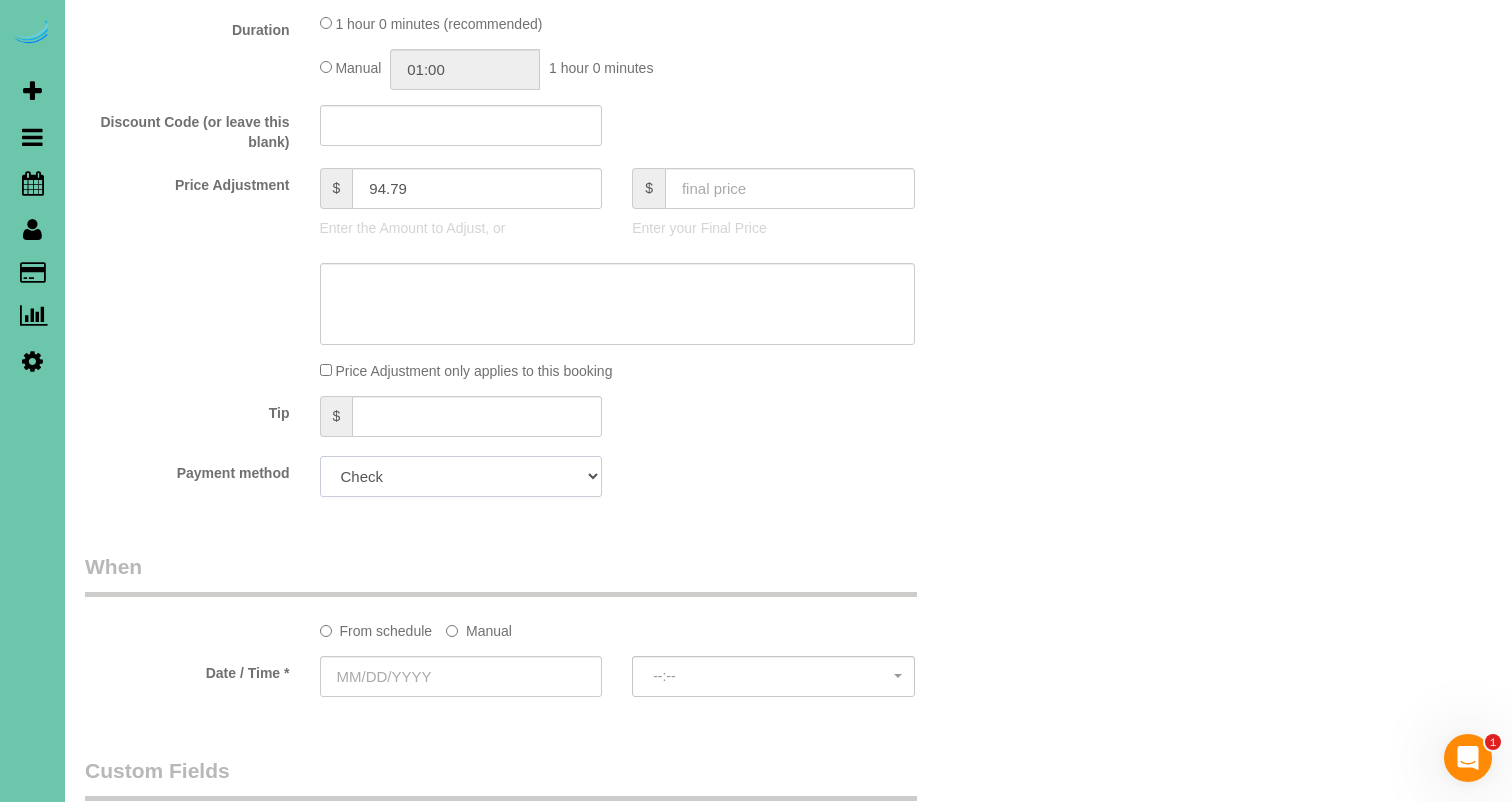 scroll, scrollTop: 969, scrollLeft: 0, axis: vertical 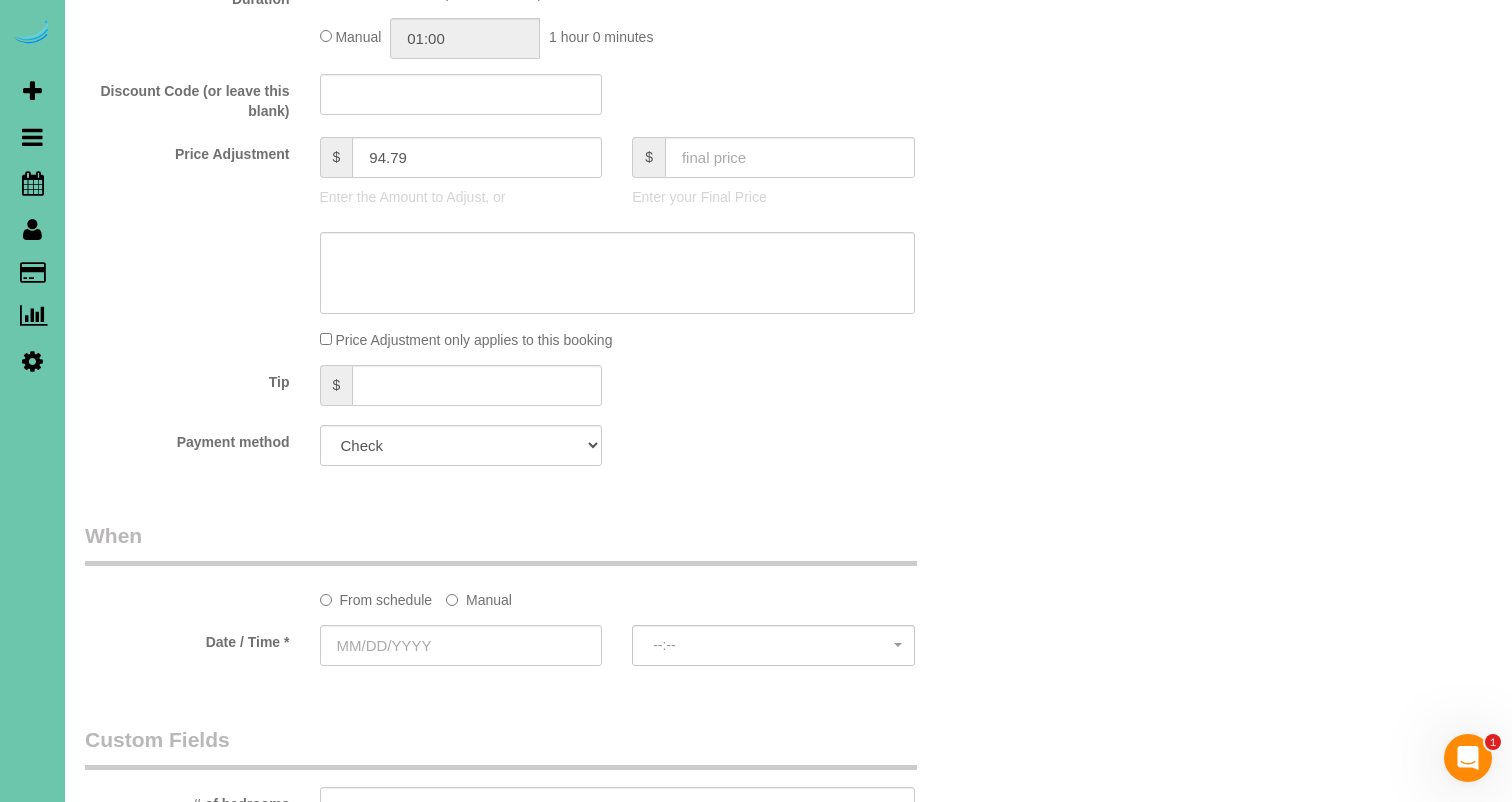 click on "Manual" 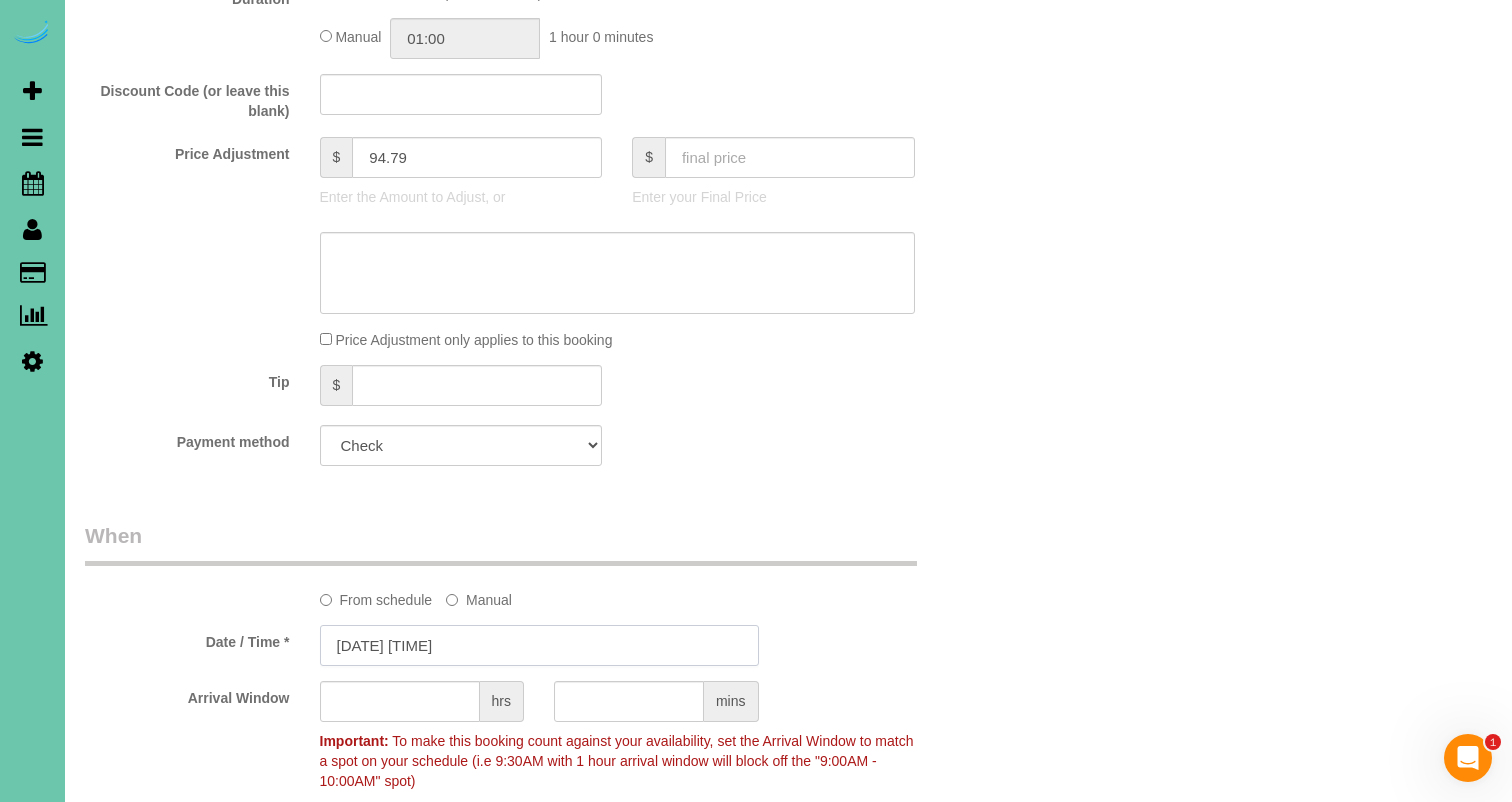 click on "[DATE] [TIME]" at bounding box center [539, 645] 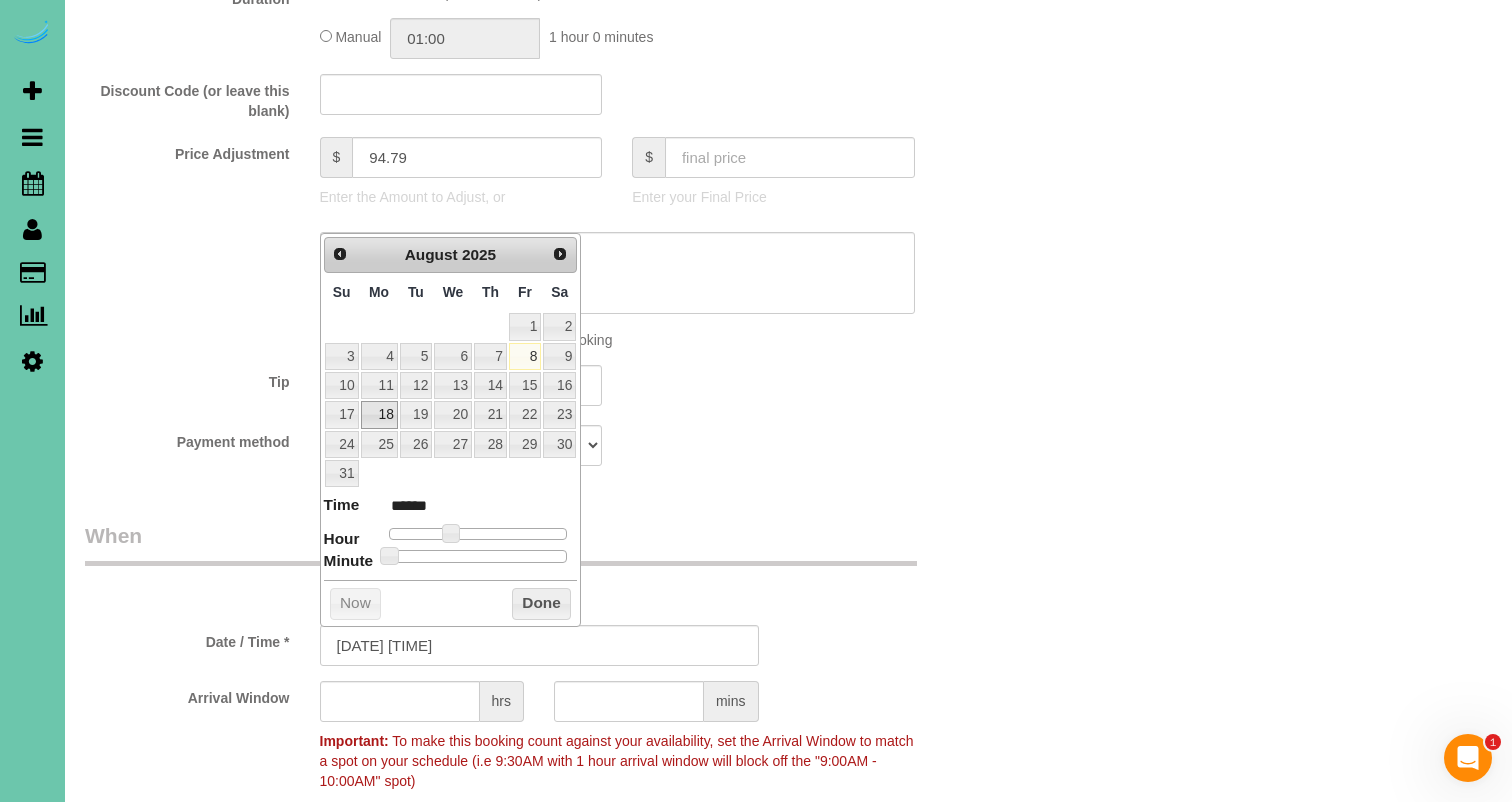 click on "18" at bounding box center [379, 414] 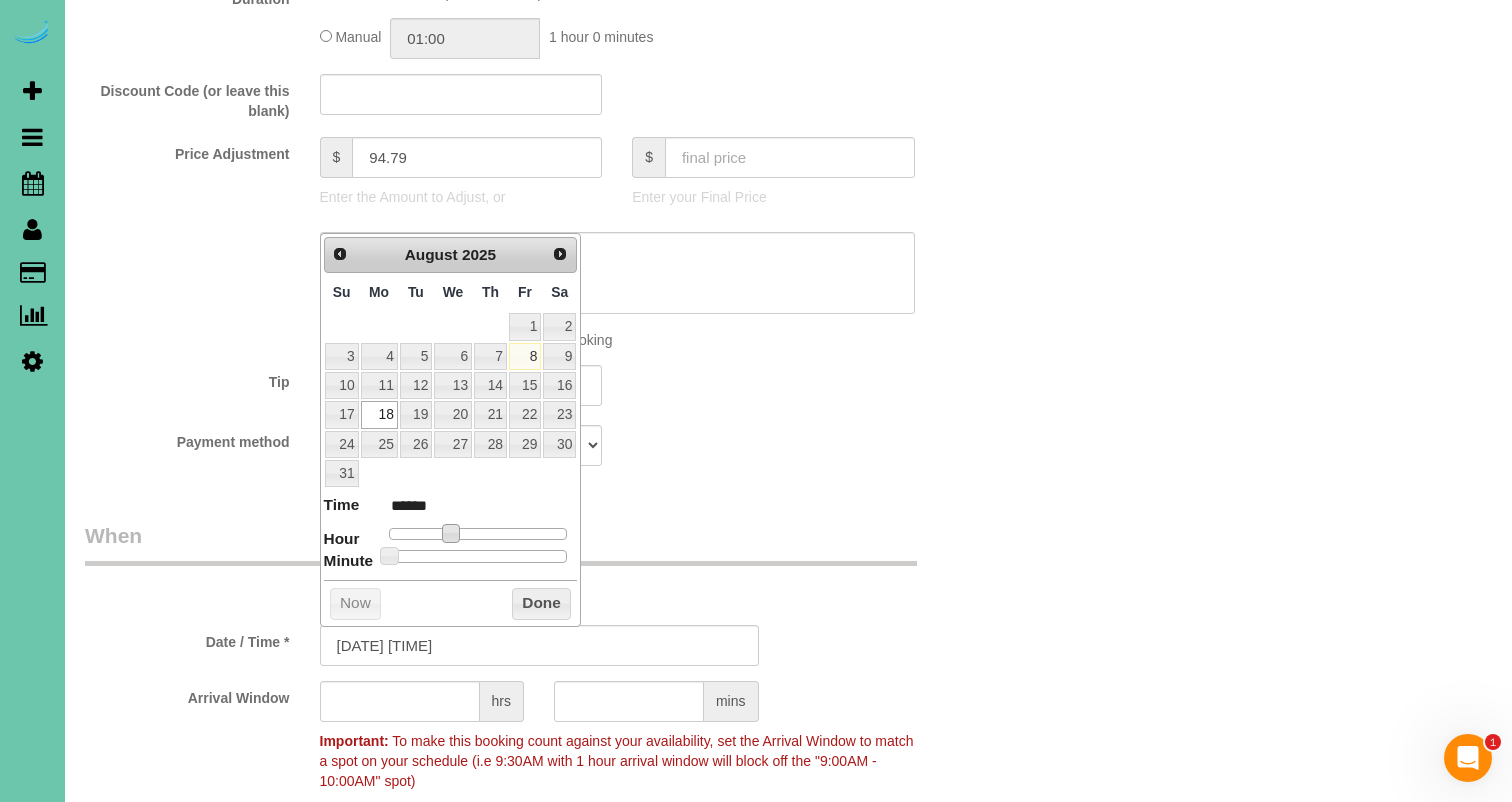 type on "[DATE] [TIME]" 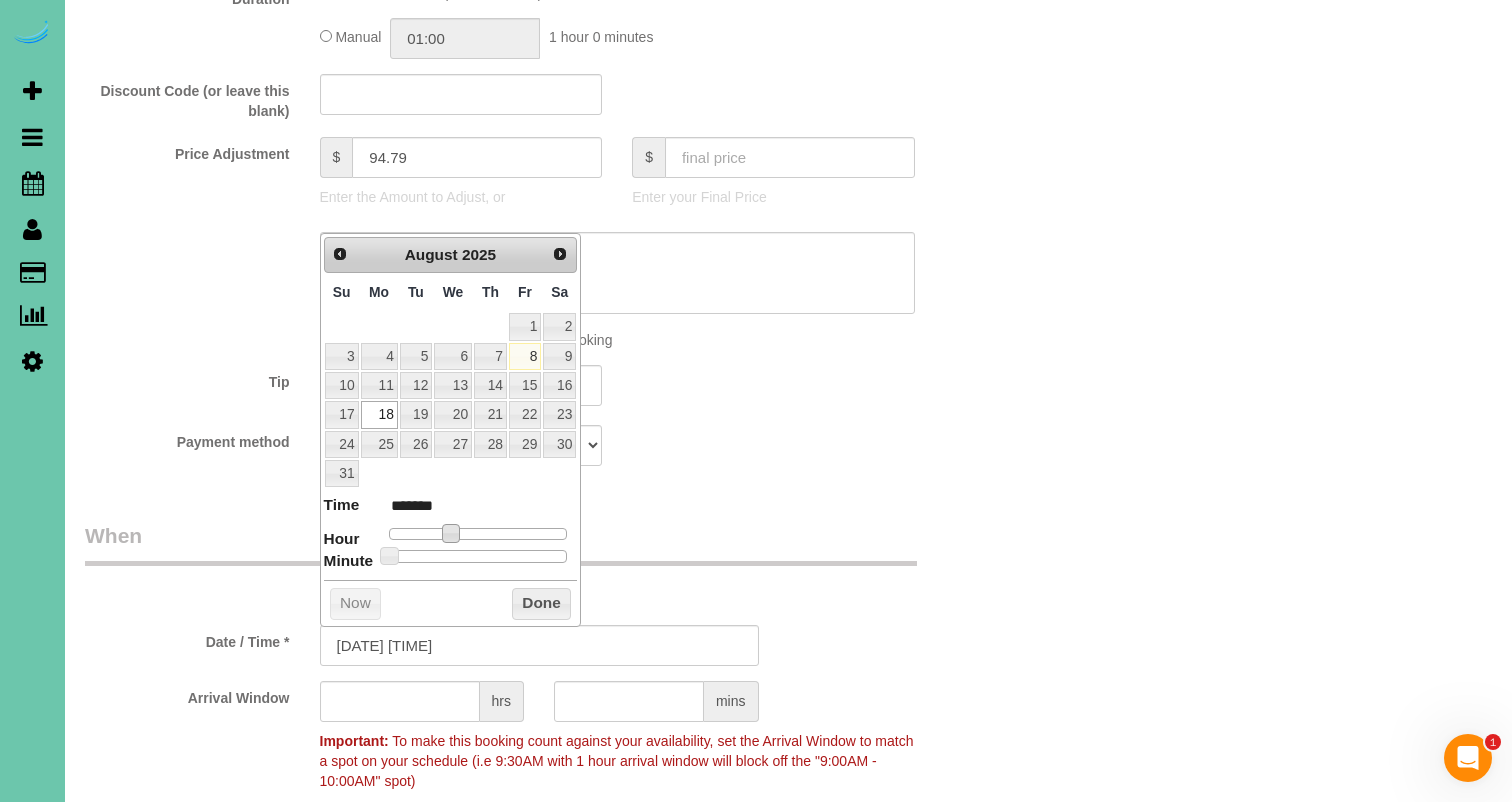 type on "[DATE] [TIME]" 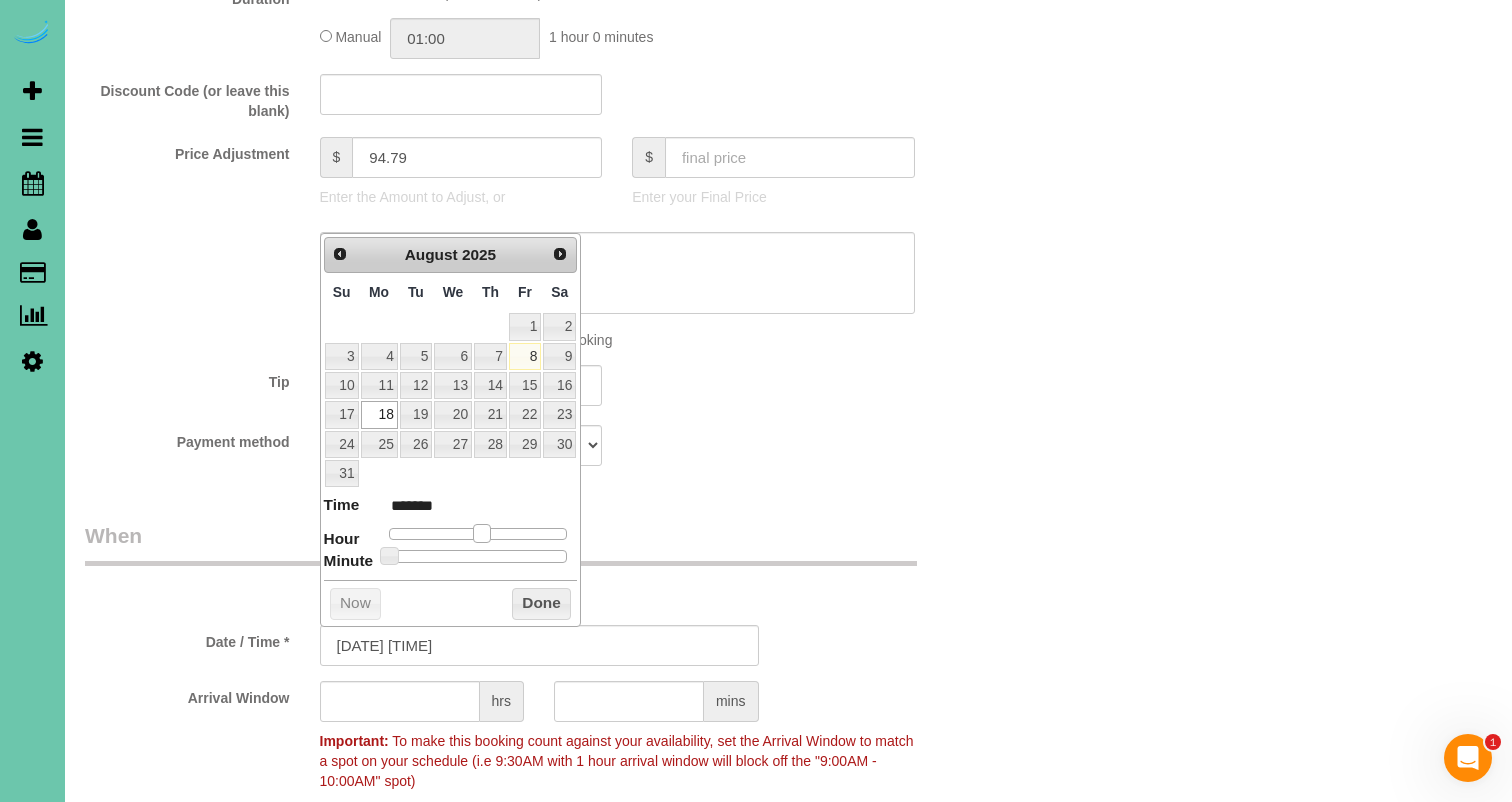 drag, startPoint x: 472, startPoint y: 522, endPoint x: 482, endPoint y: 532, distance: 14.142136 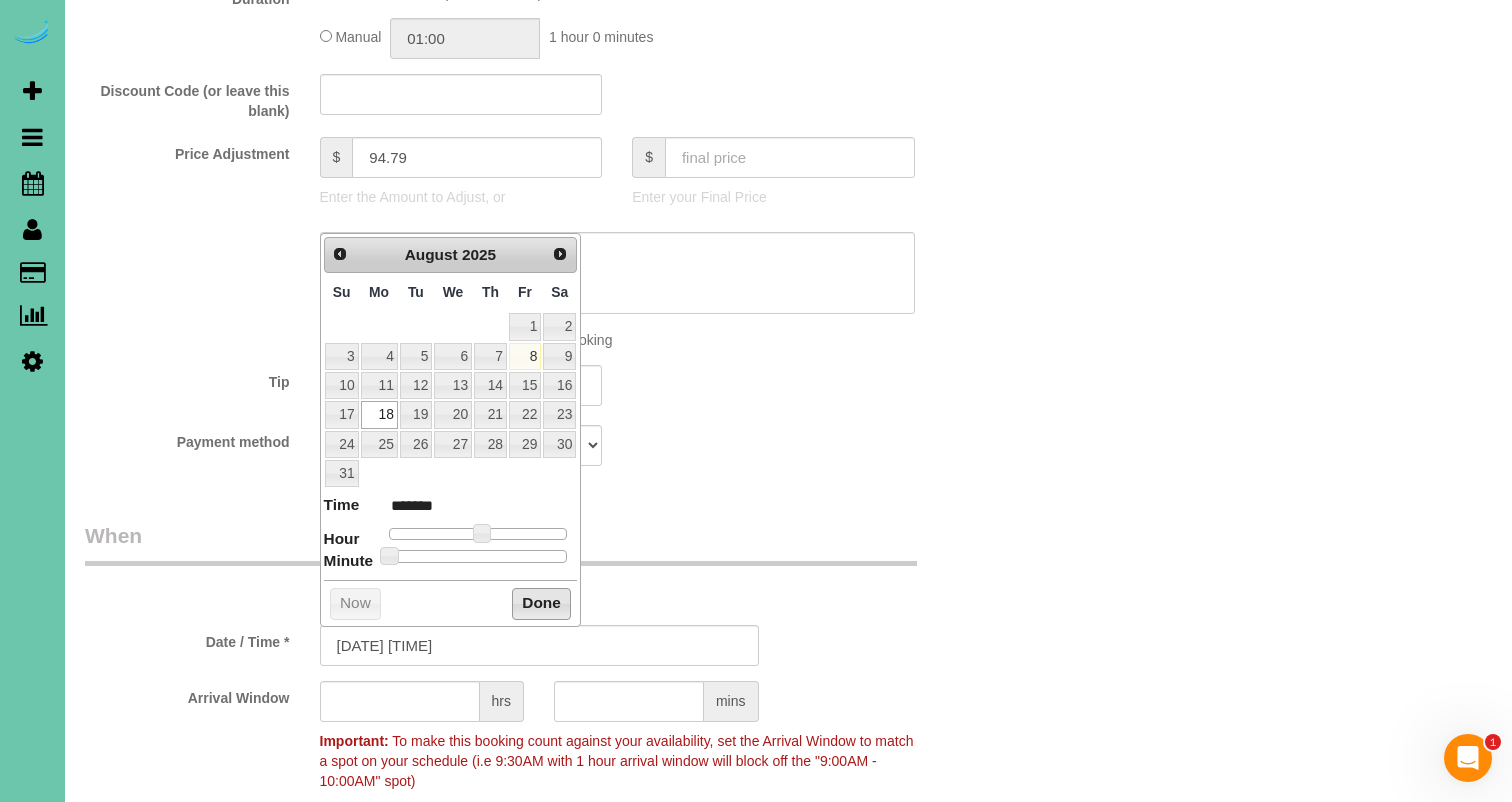 click on "Done" at bounding box center (541, 604) 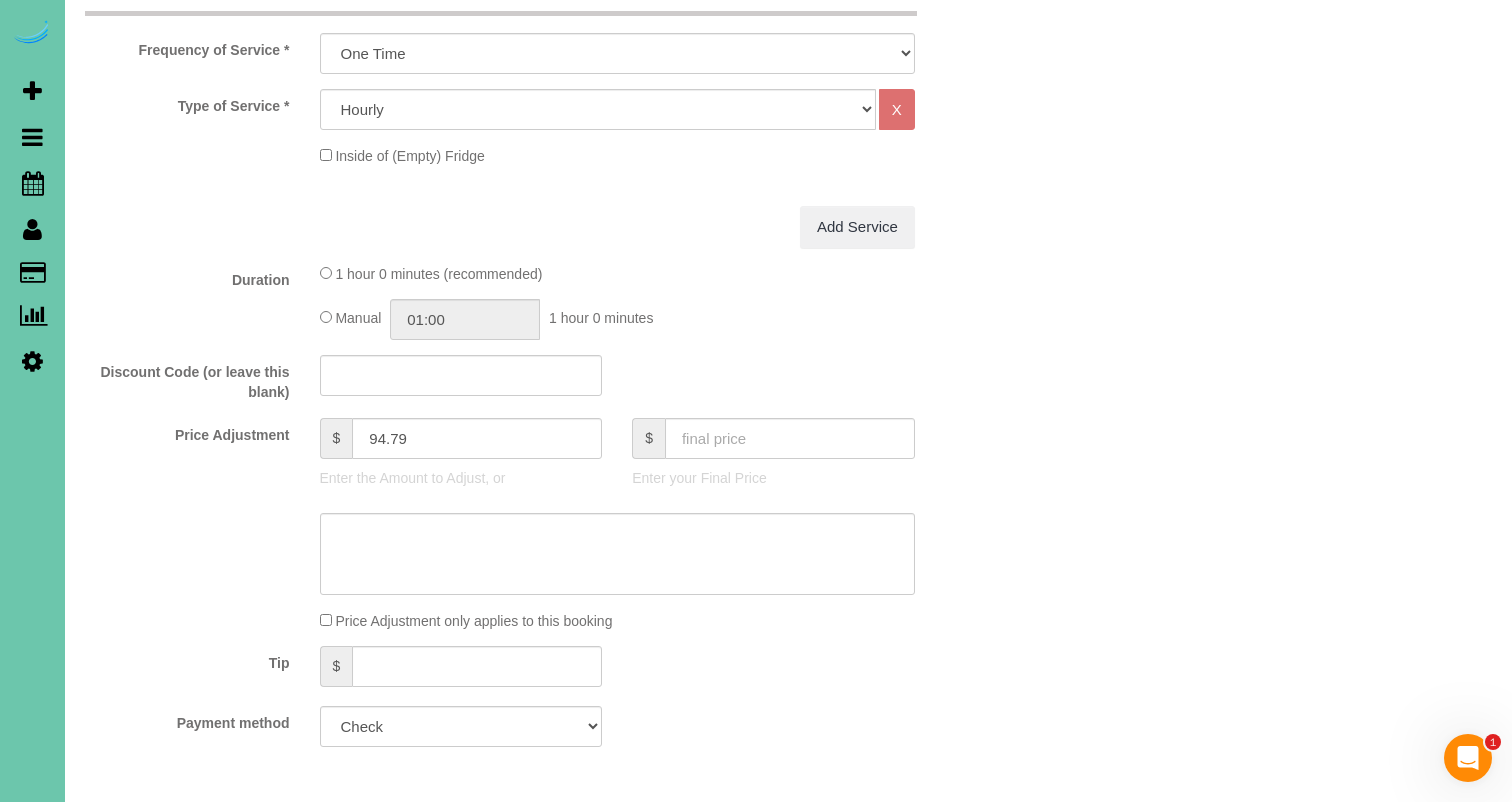 scroll, scrollTop: 695, scrollLeft: 0, axis: vertical 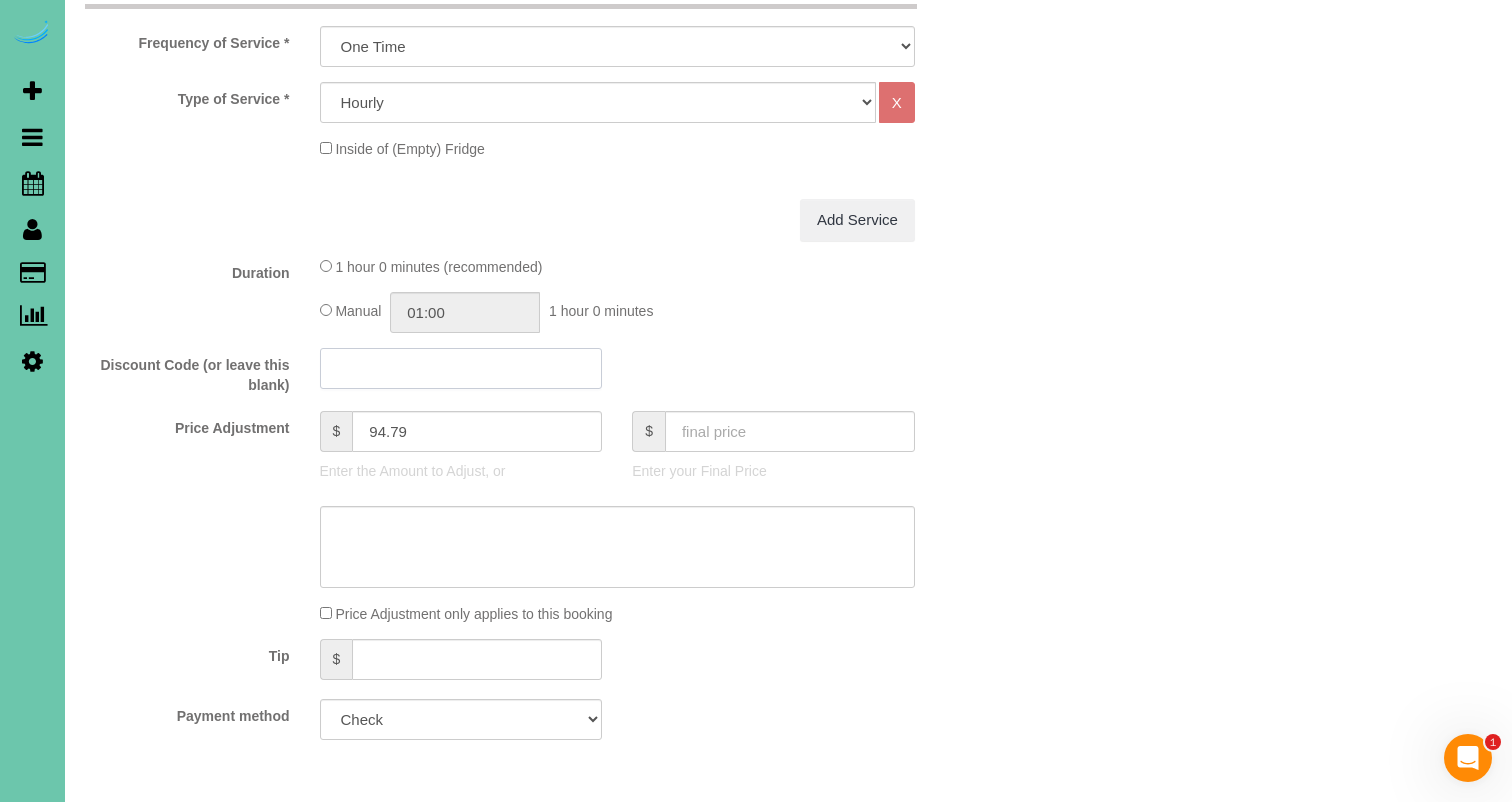 click 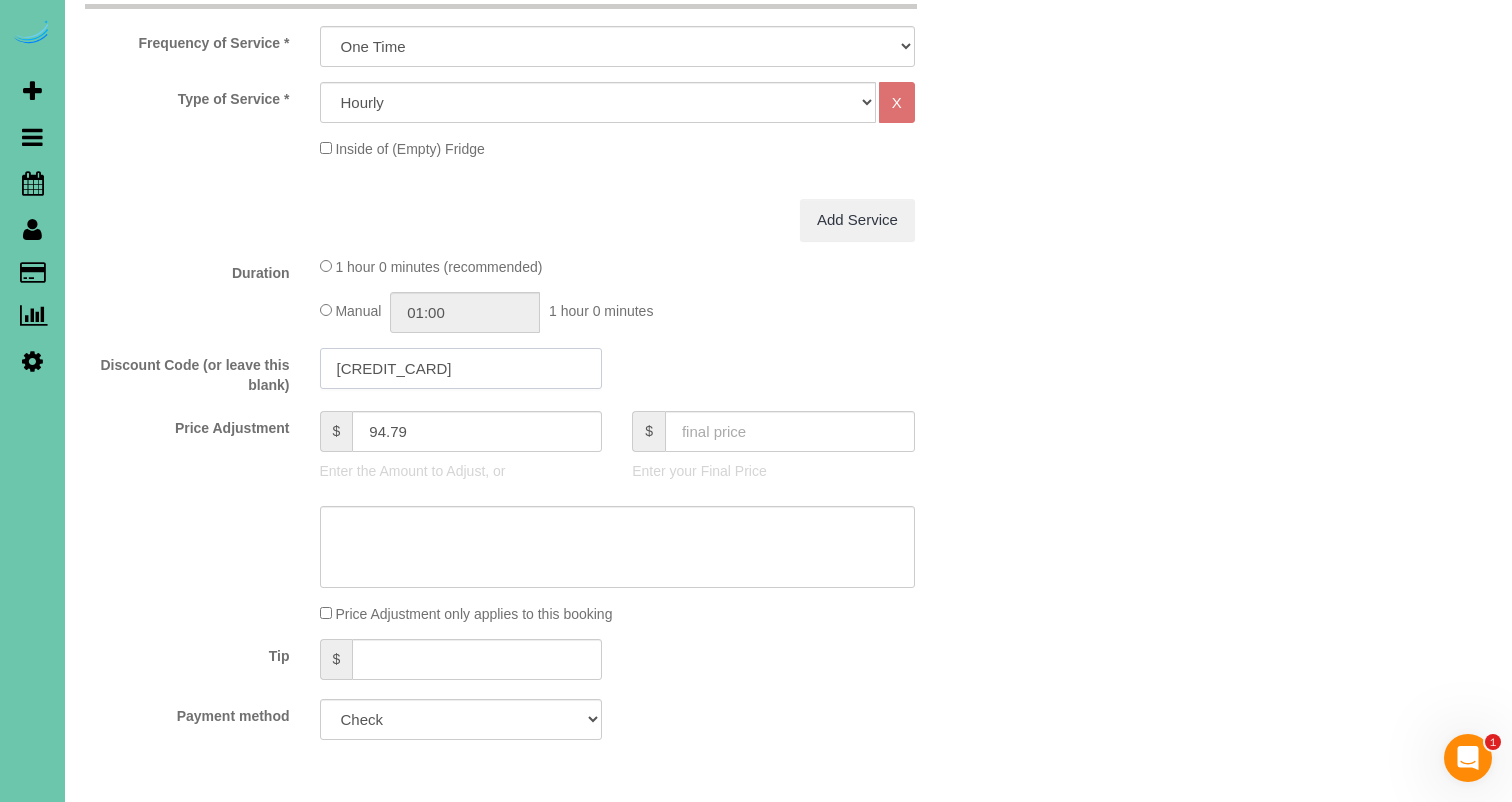 type on "7401-9379-E473" 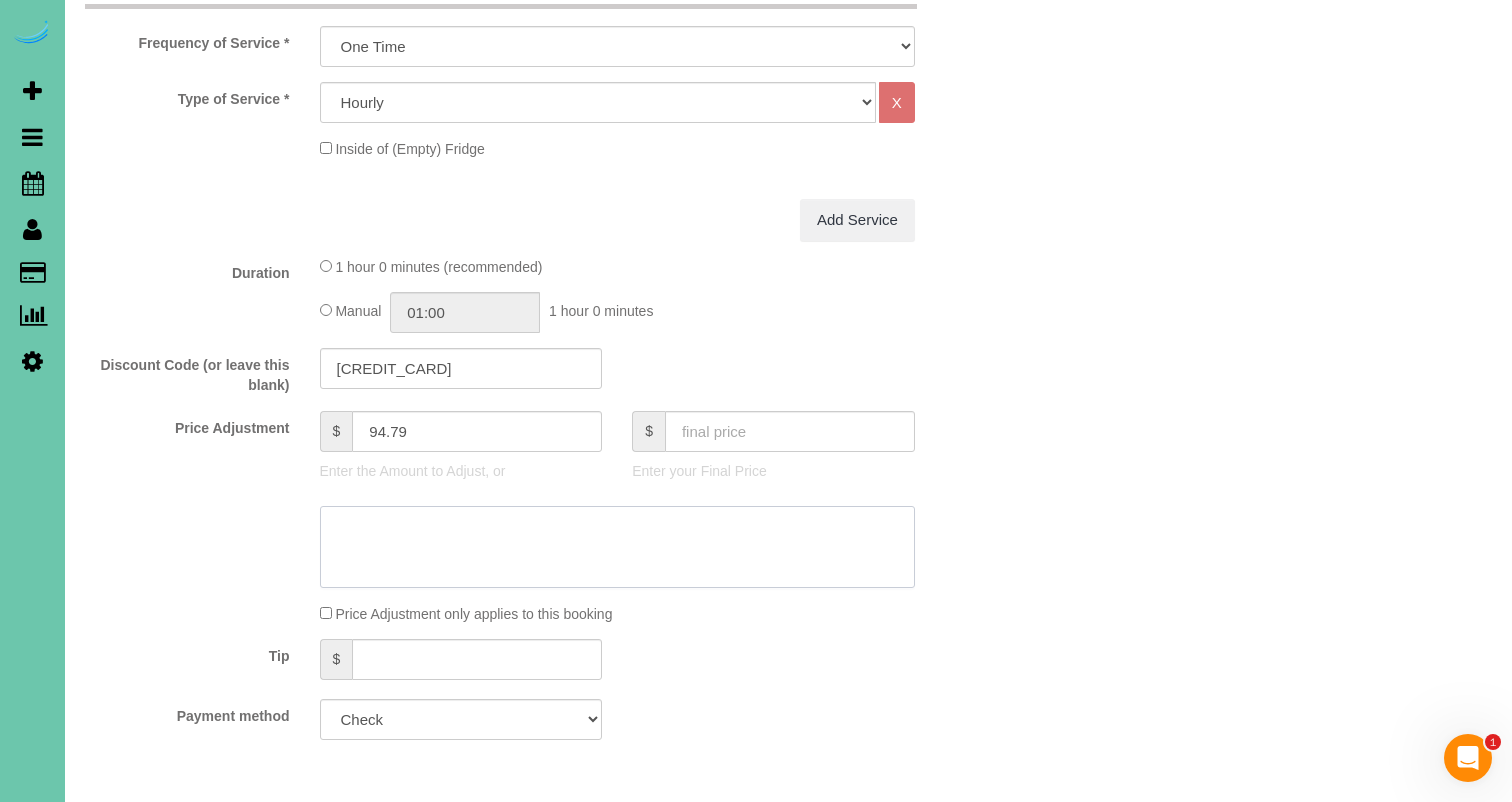 scroll, scrollTop: 693, scrollLeft: 0, axis: vertical 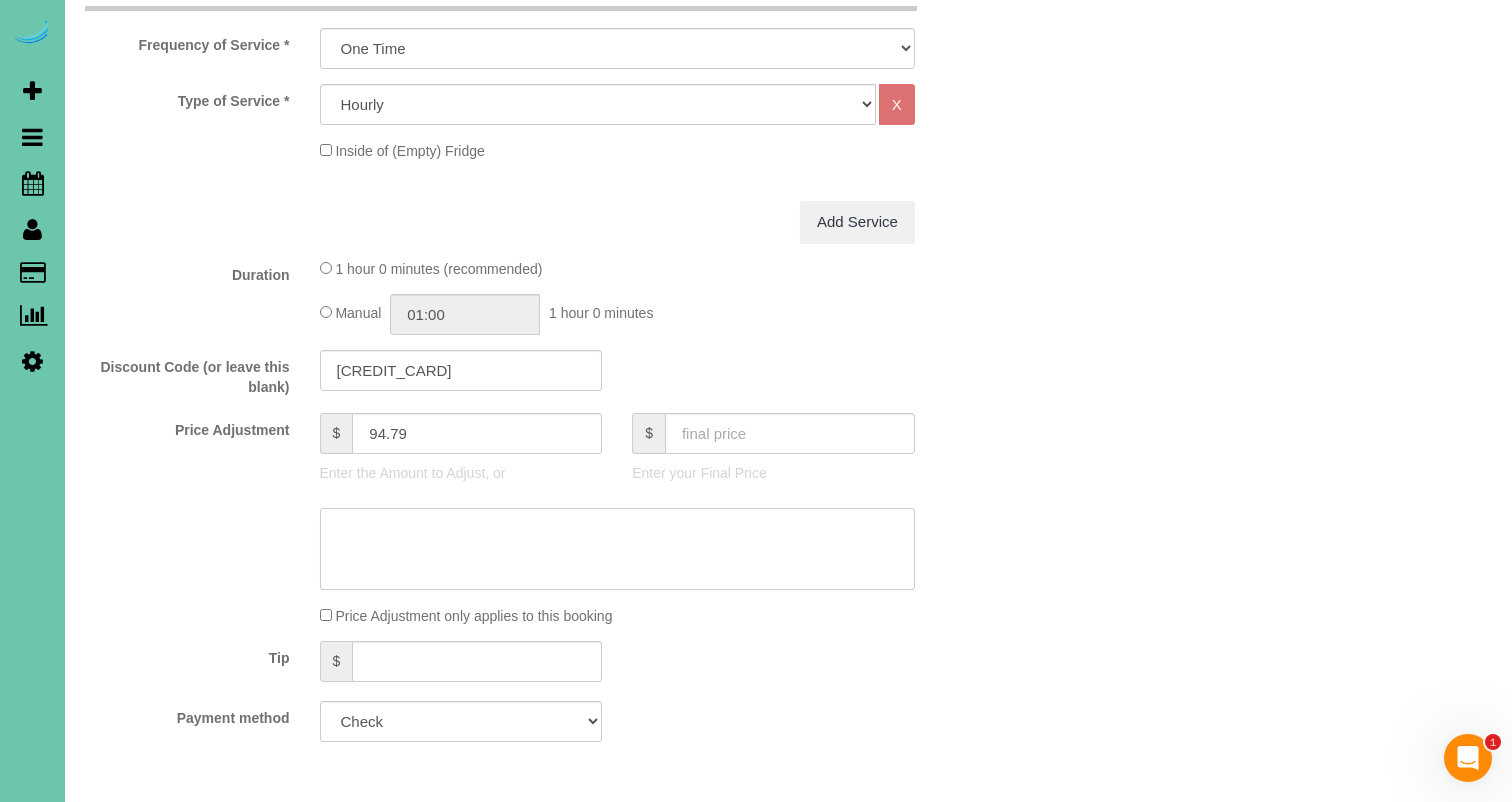 click 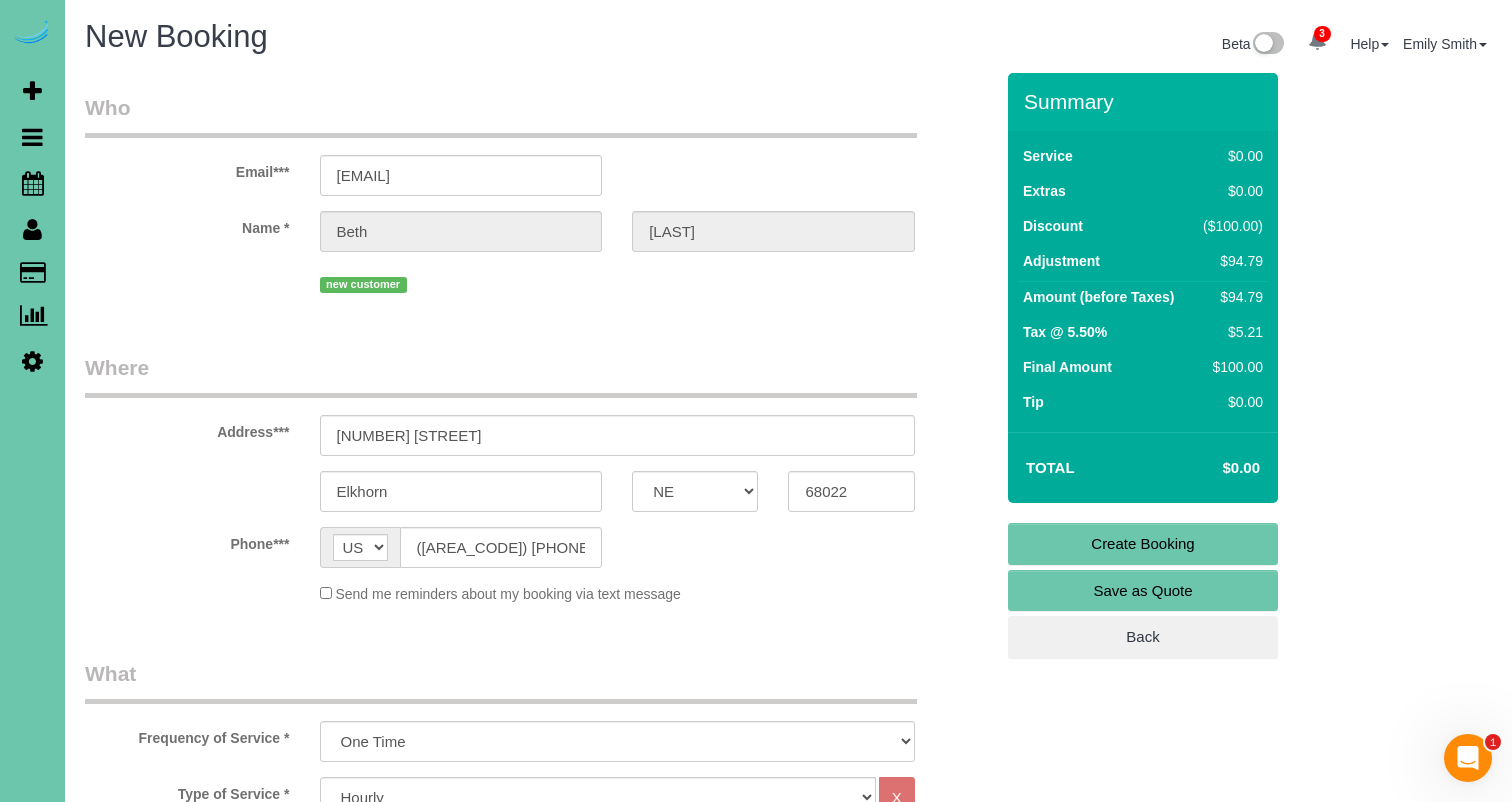 scroll, scrollTop: 0, scrollLeft: 0, axis: both 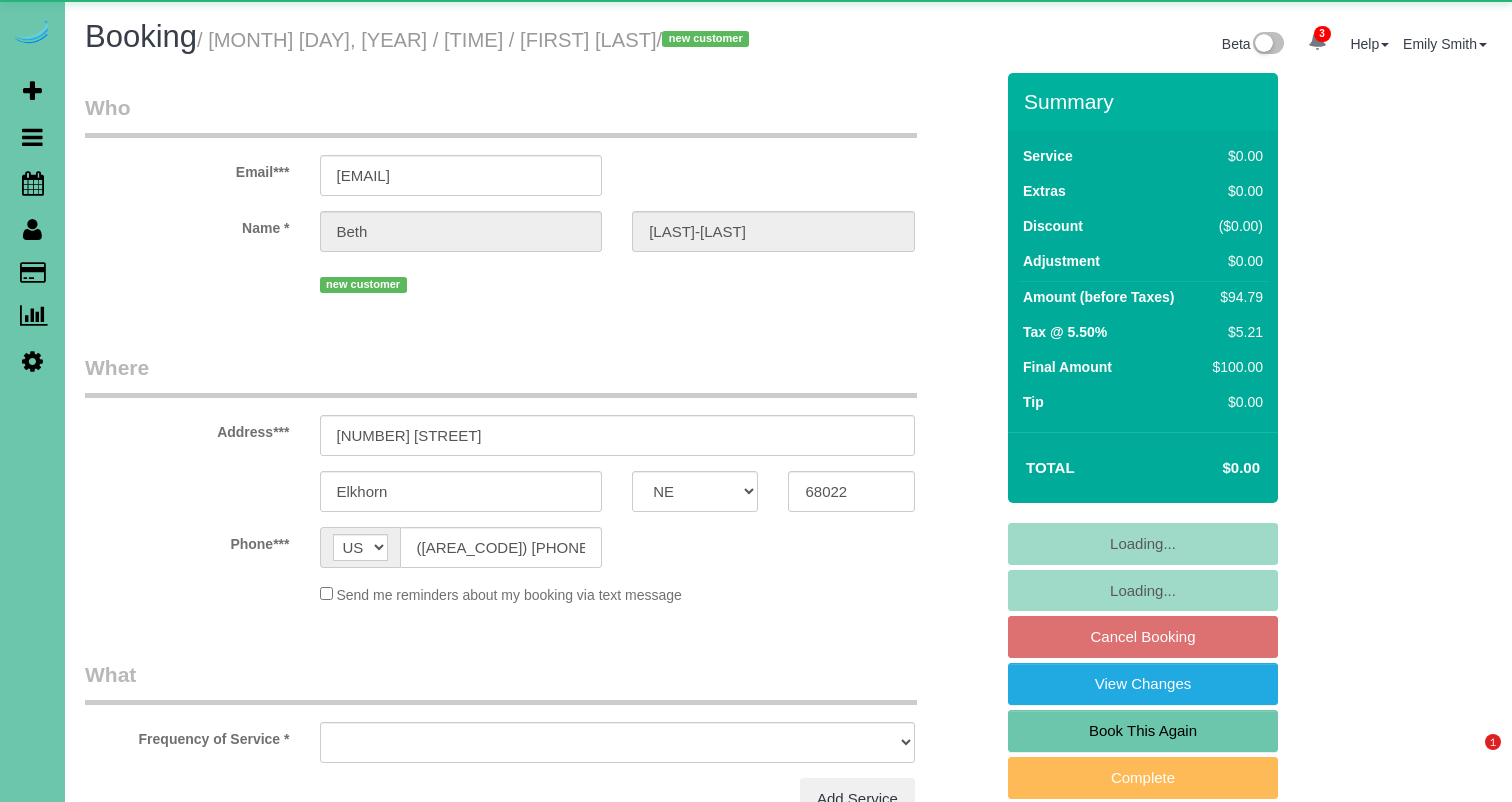 select on "NE" 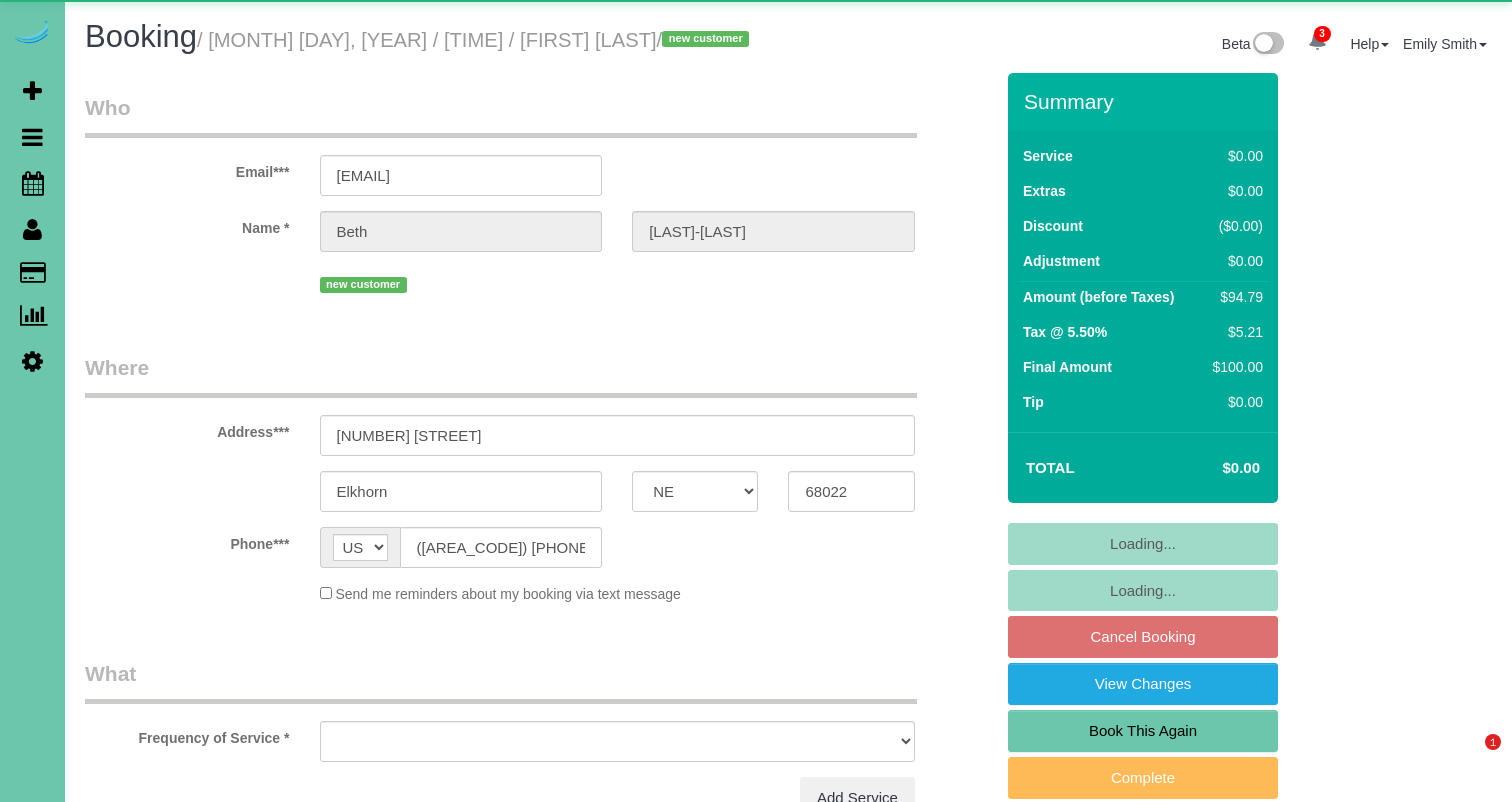 scroll, scrollTop: 0, scrollLeft: 0, axis: both 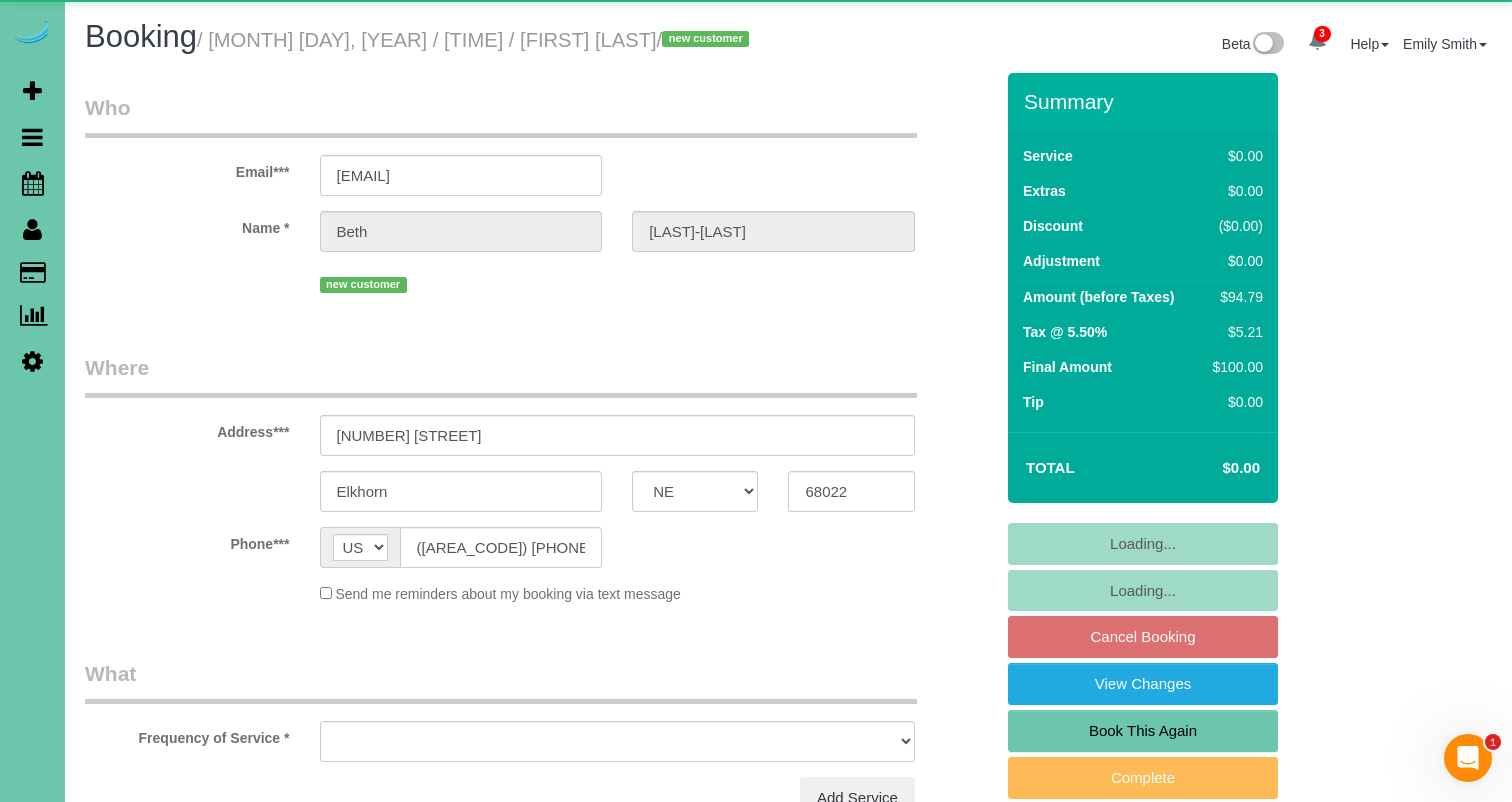 select on "object:731" 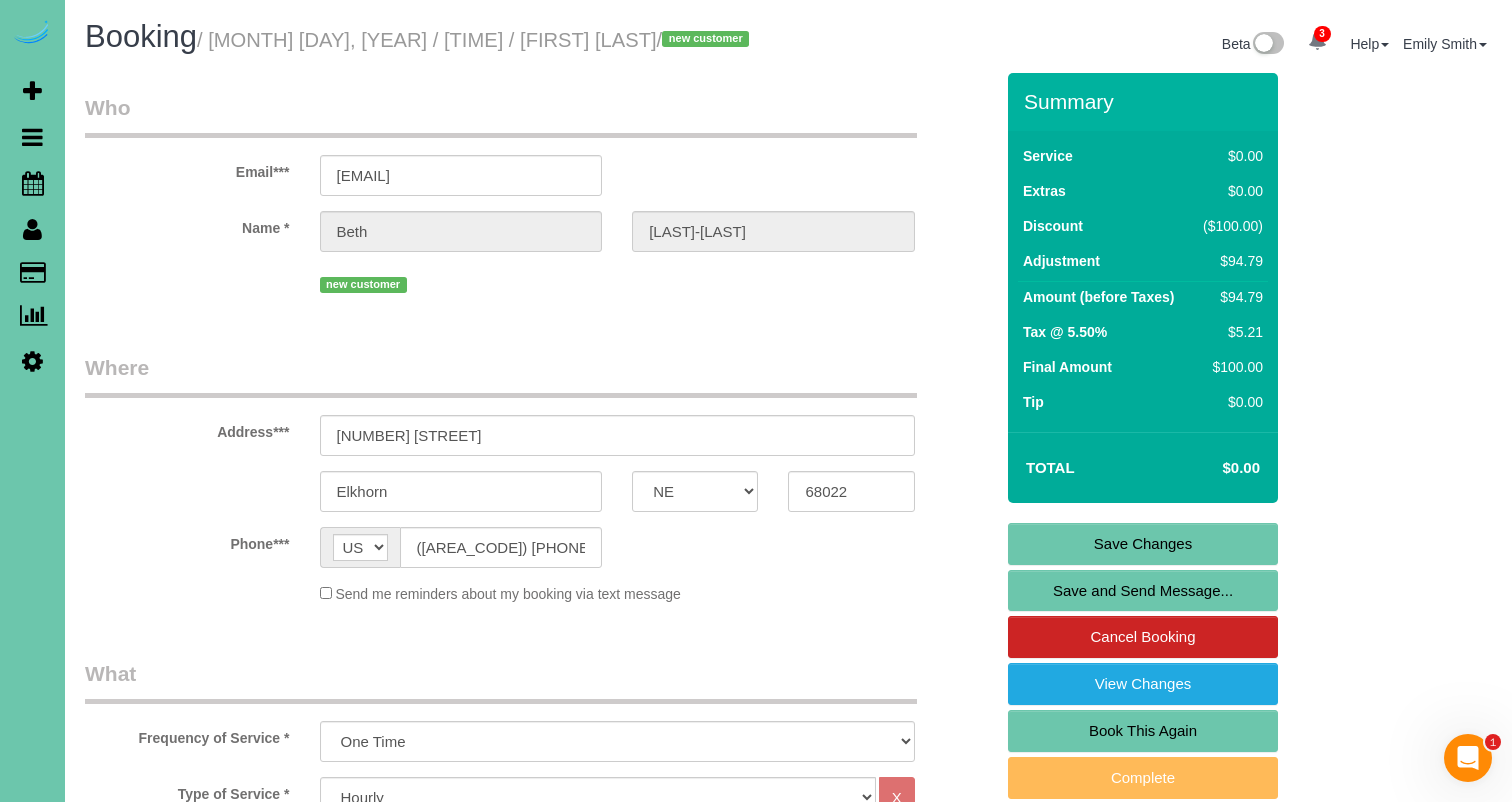 click on "Book This Again" at bounding box center [1143, 731] 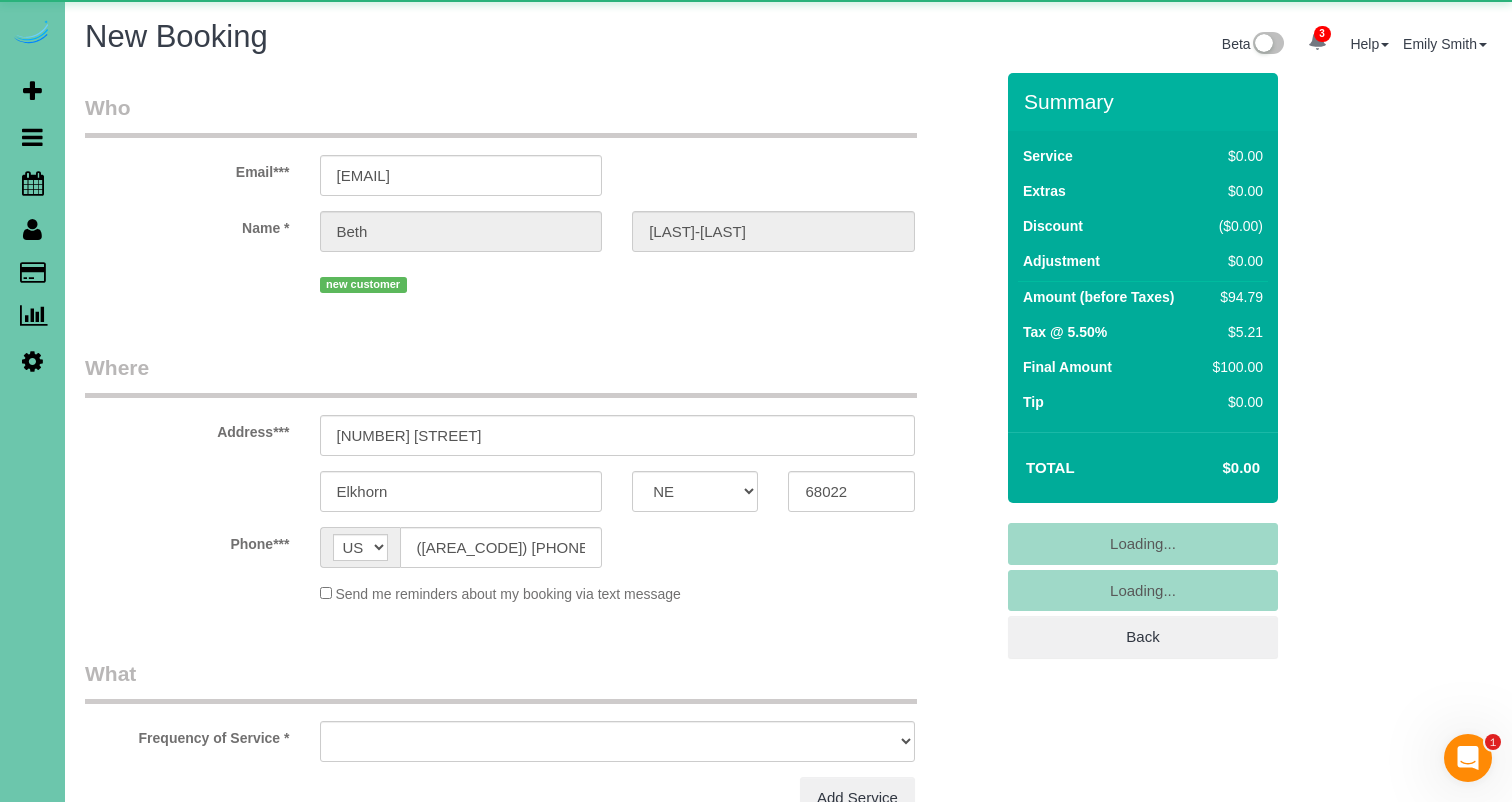 select on "object:1628" 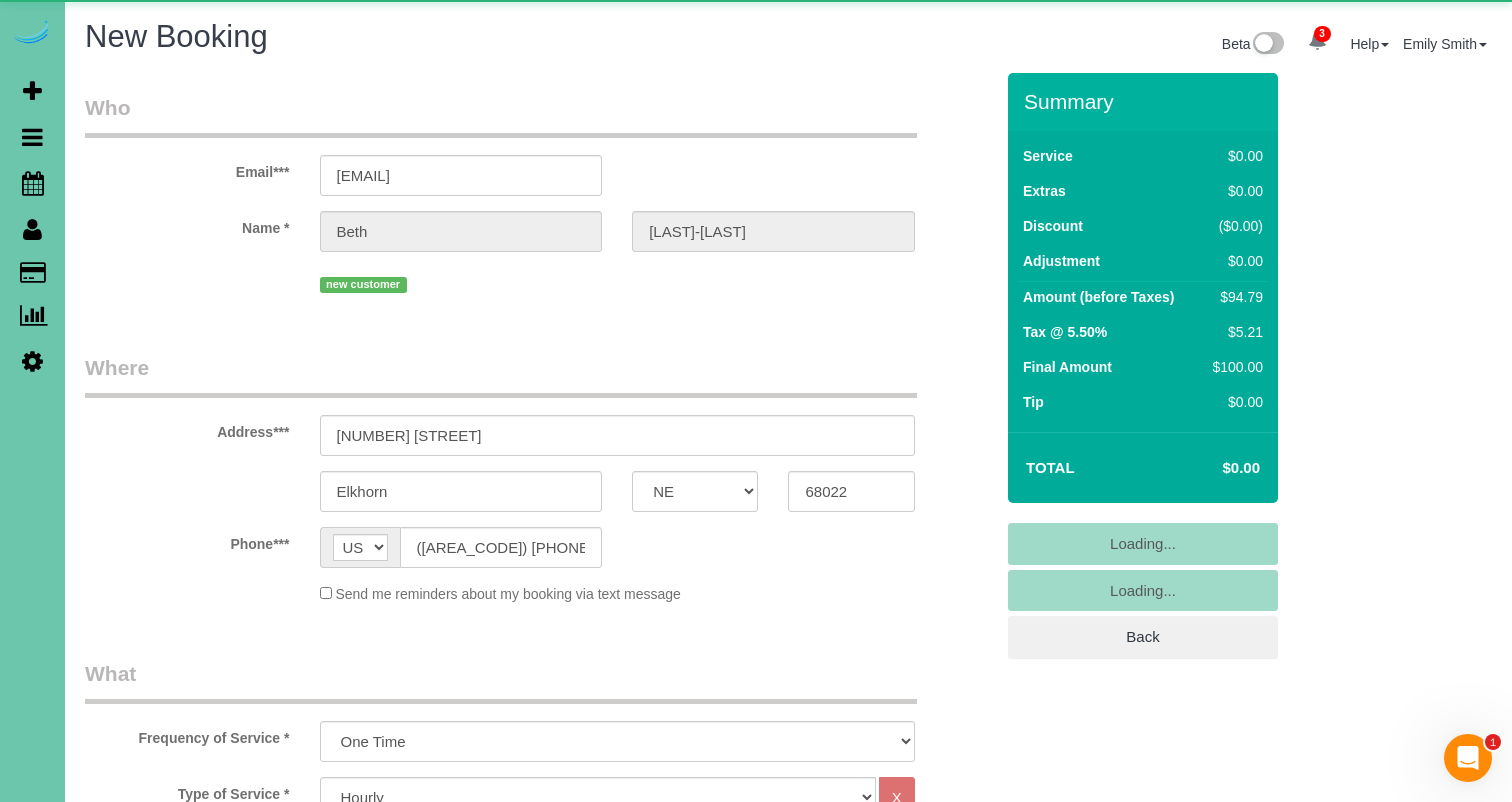 select on "object:1632" 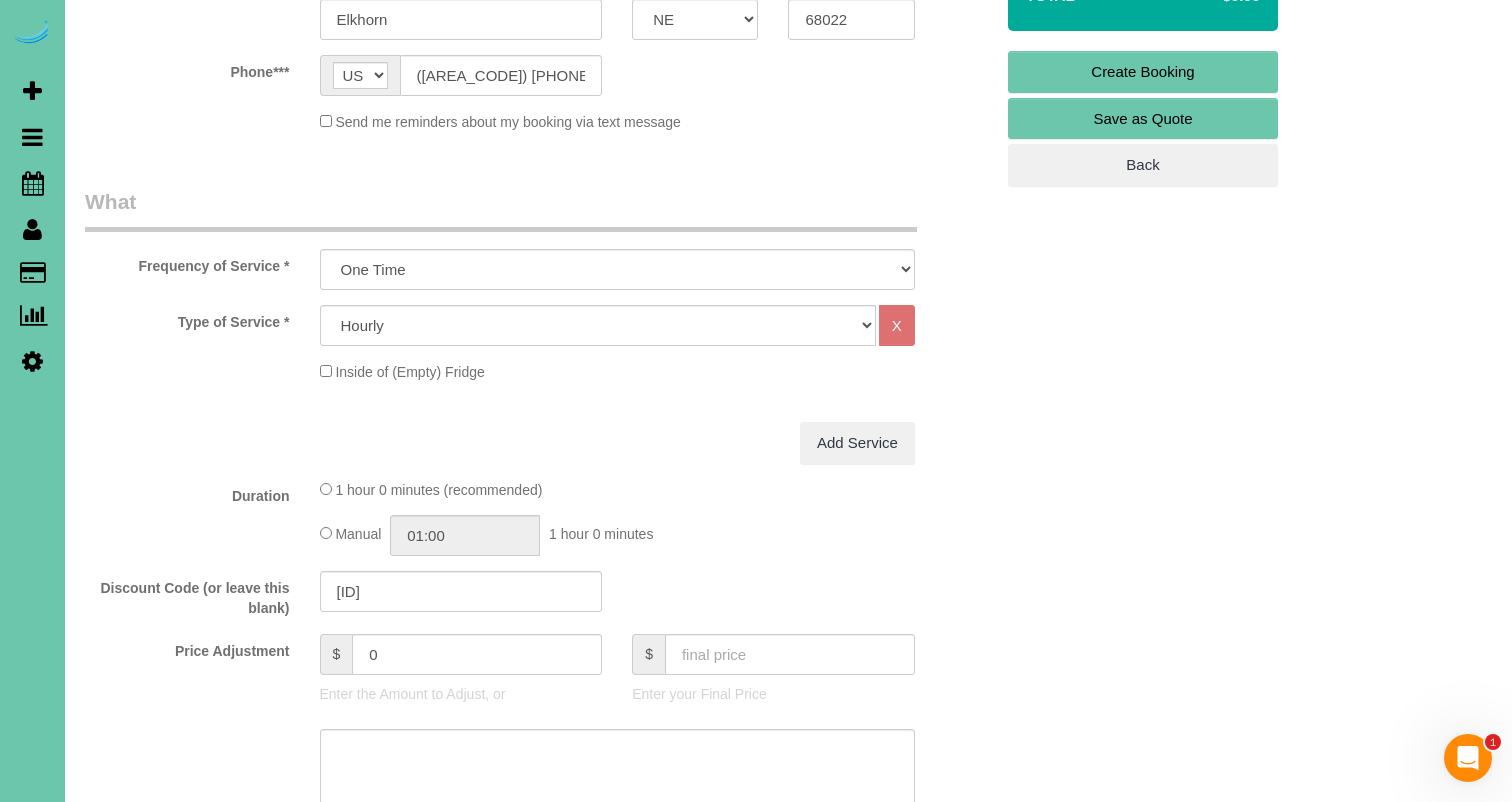 scroll, scrollTop: 506, scrollLeft: 0, axis: vertical 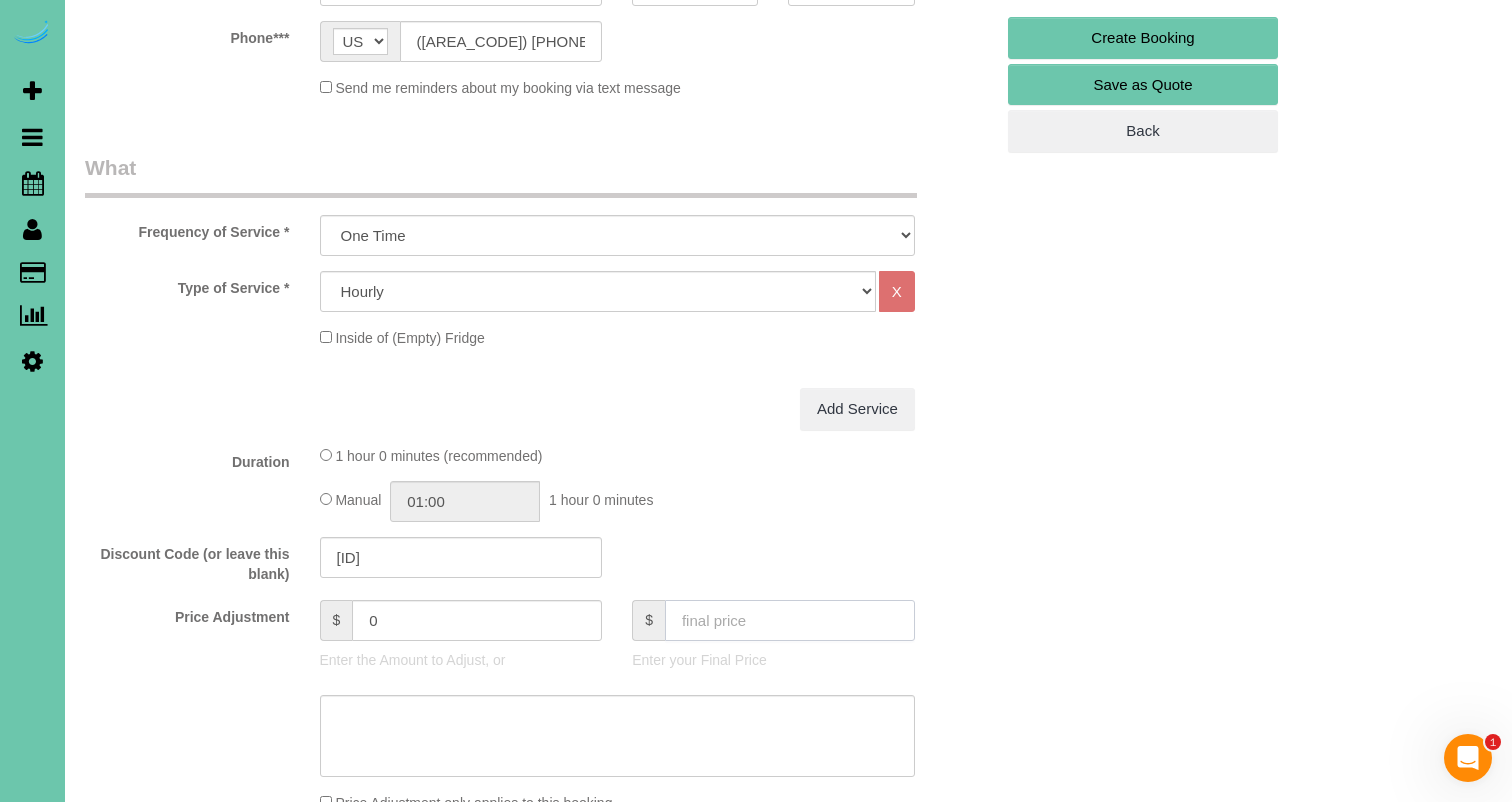 click 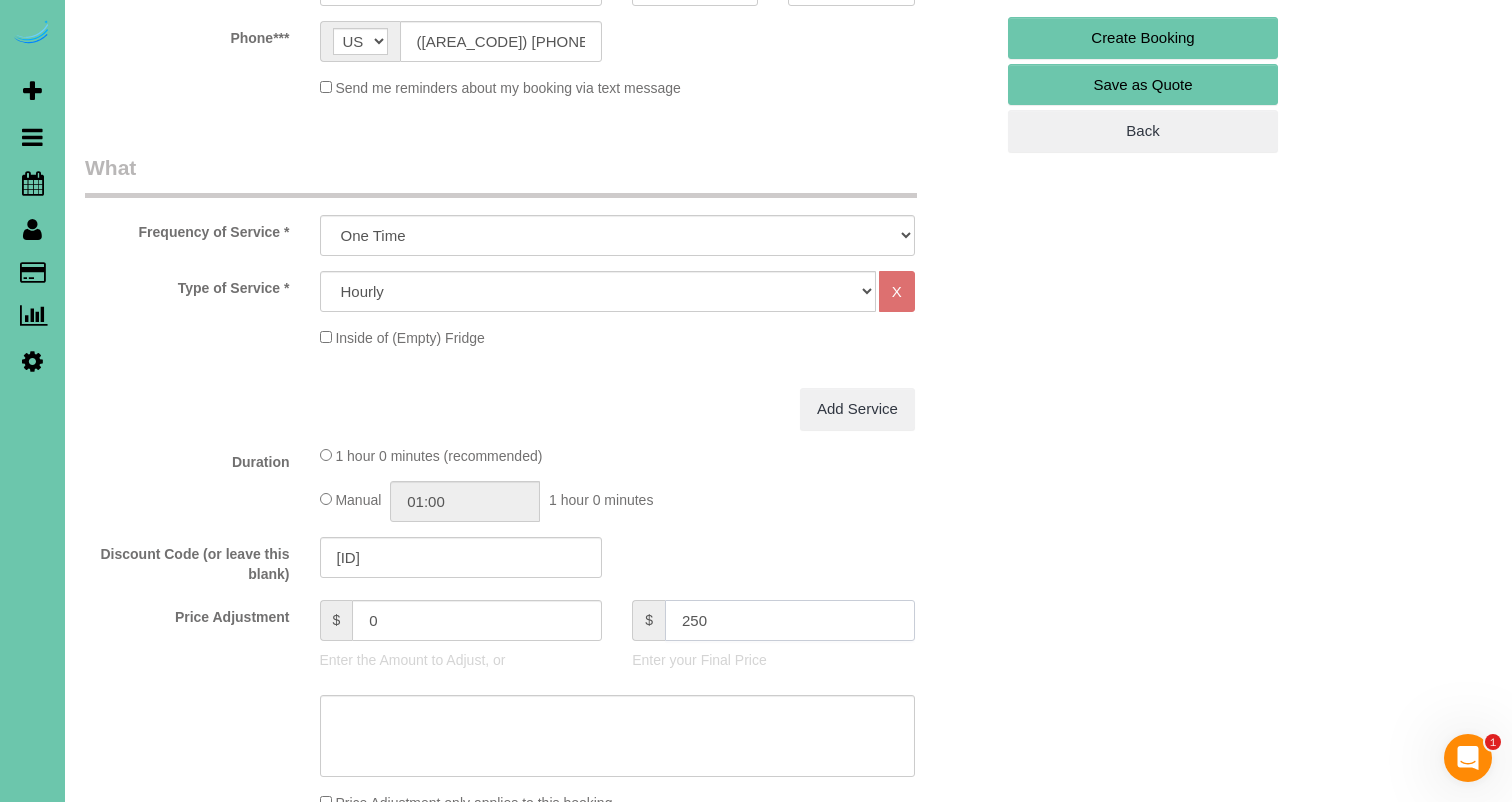 type on "250" 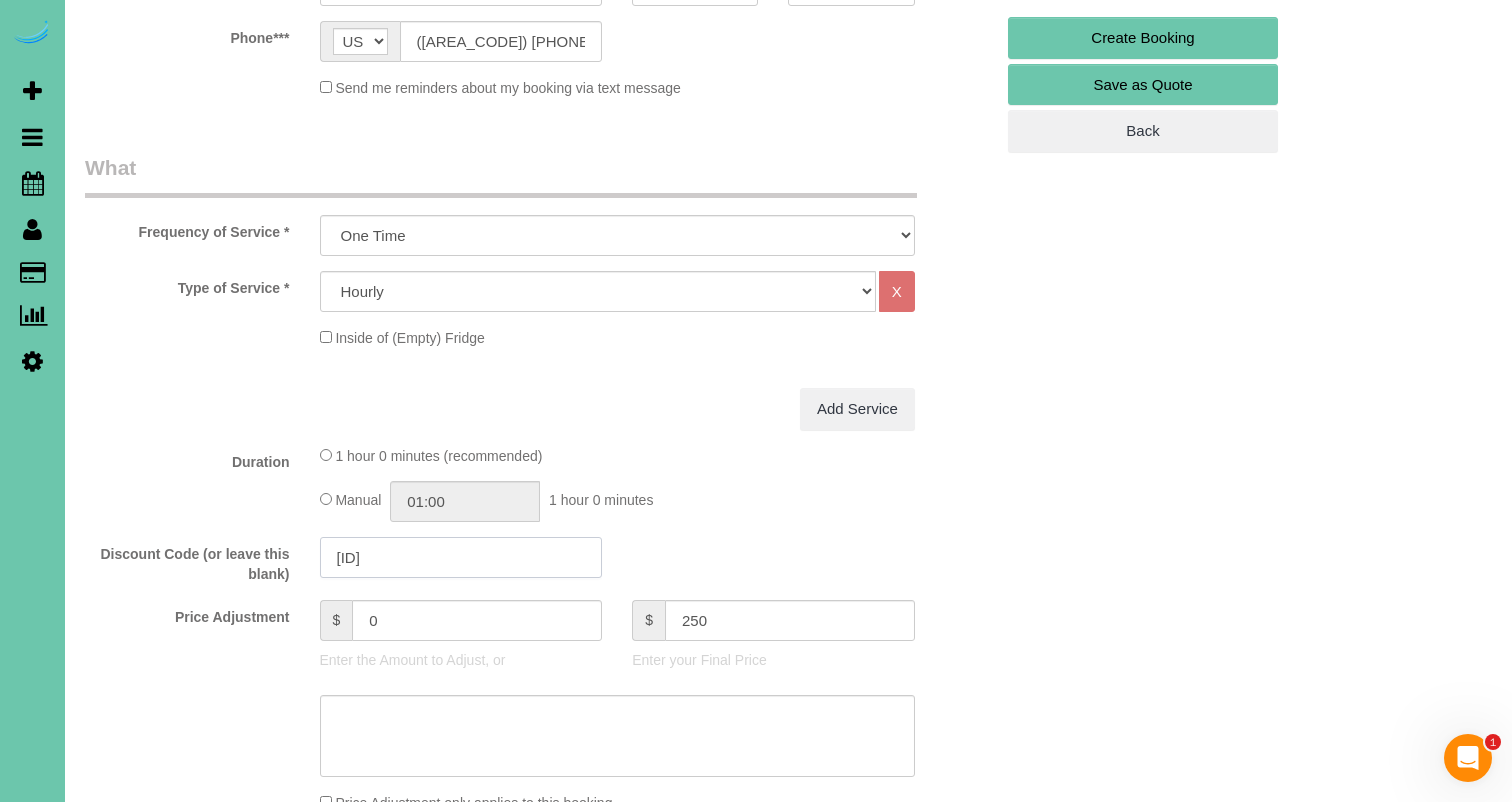 type on "236.97" 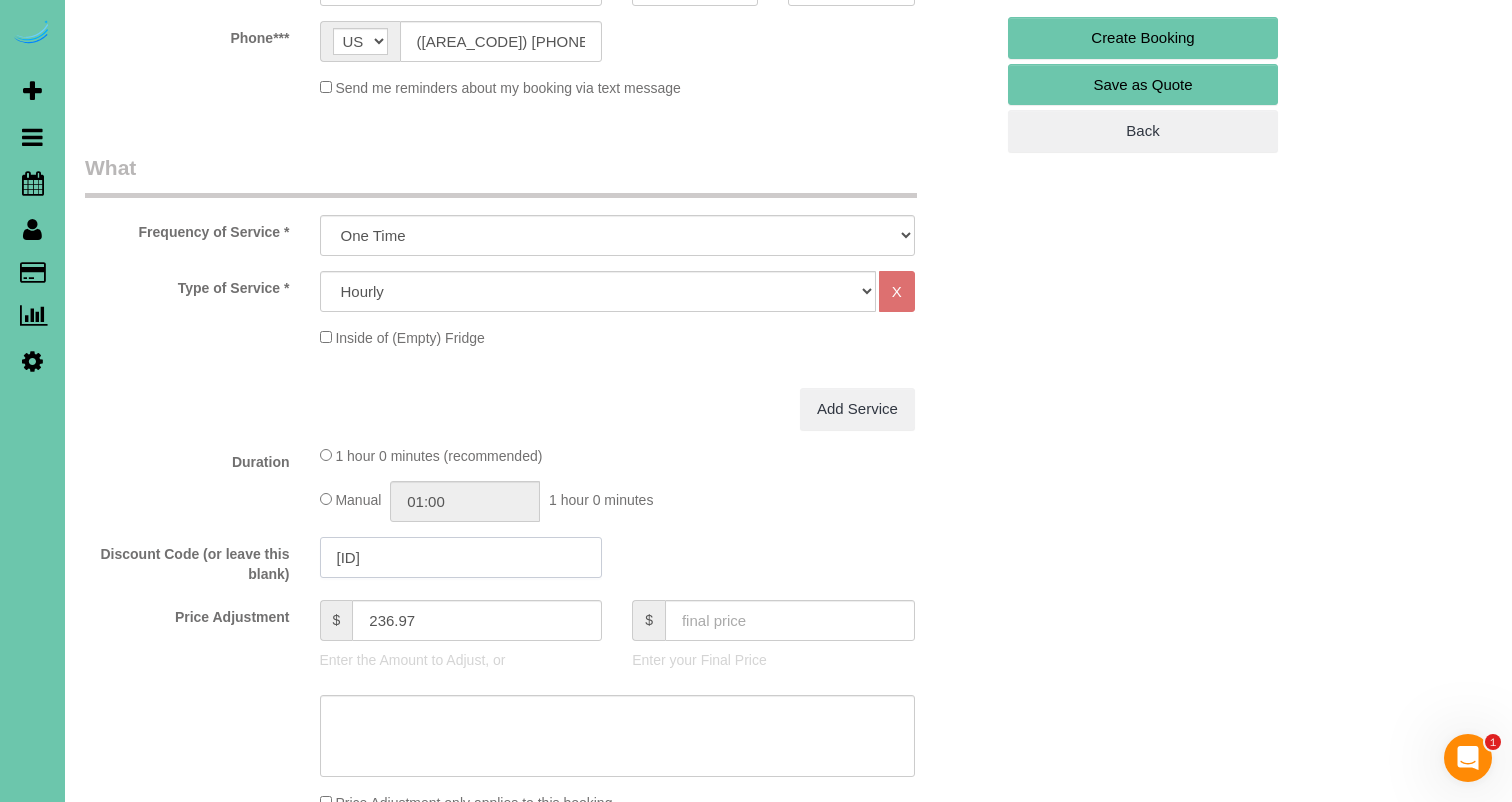 drag, startPoint x: 490, startPoint y: 553, endPoint x: 91, endPoint y: 503, distance: 402.12064 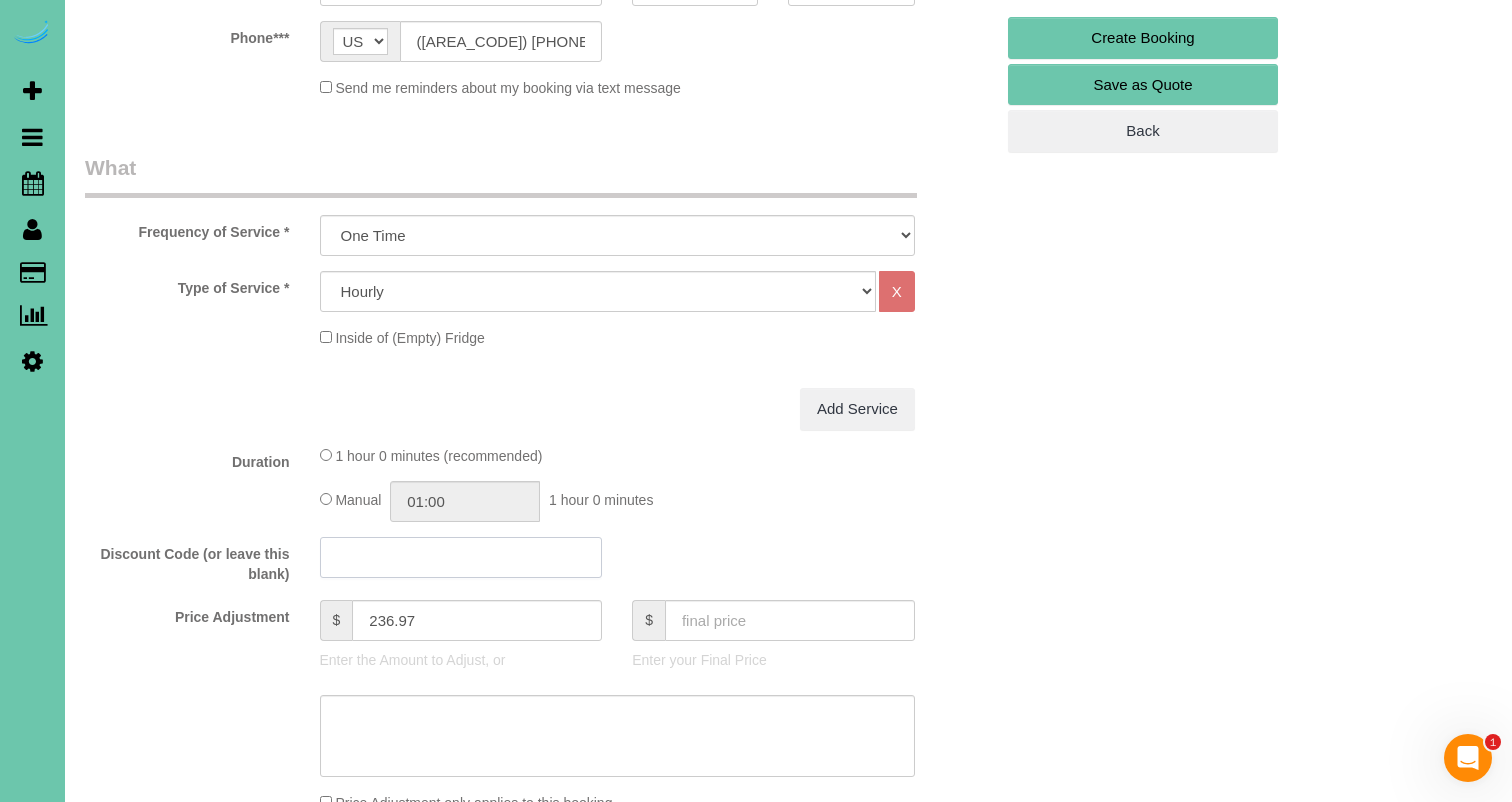 paste on "B05C-03A3-7961" 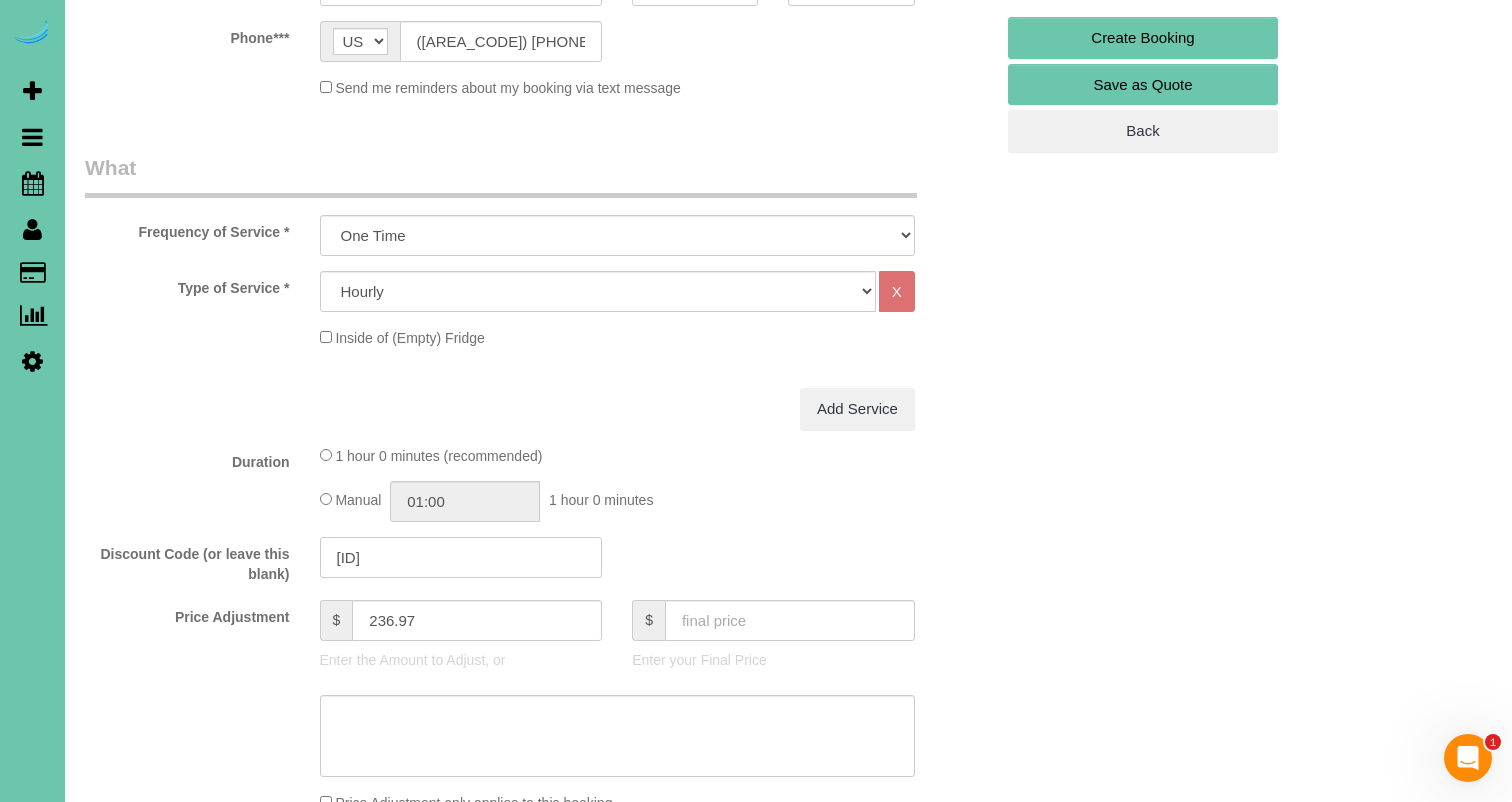 type on "B05C-03A3-7961" 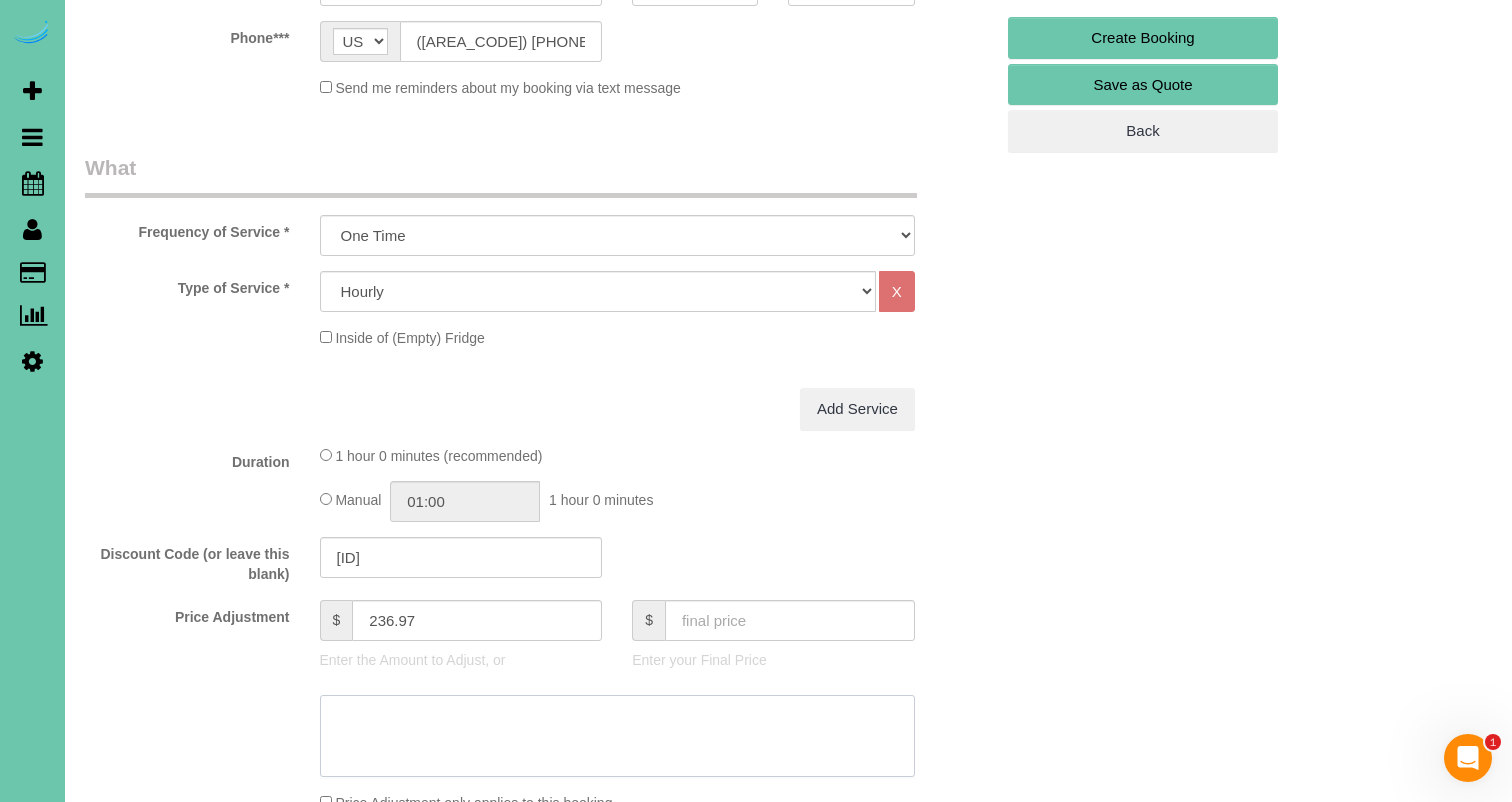 click 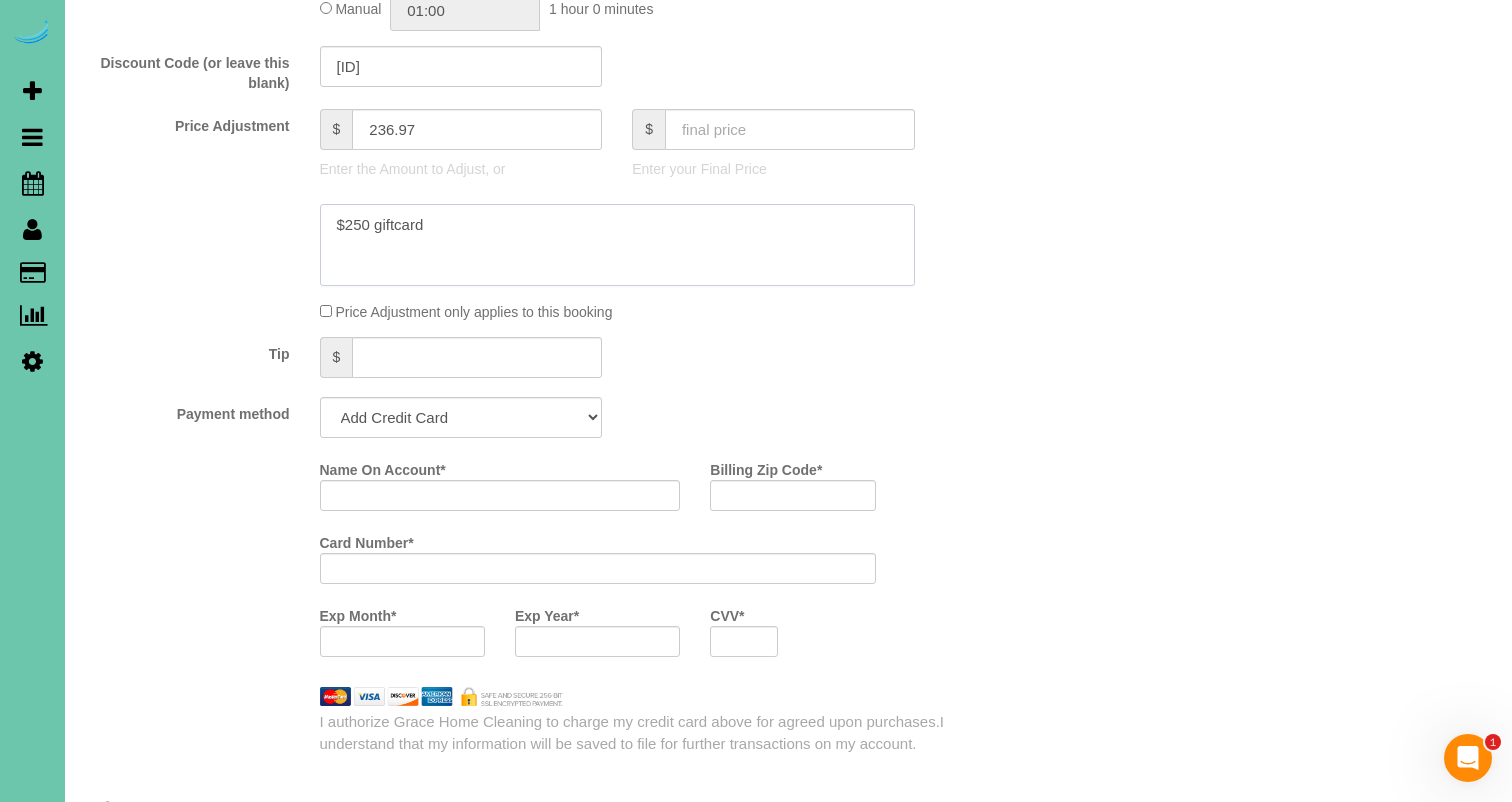 scroll, scrollTop: 1032, scrollLeft: 0, axis: vertical 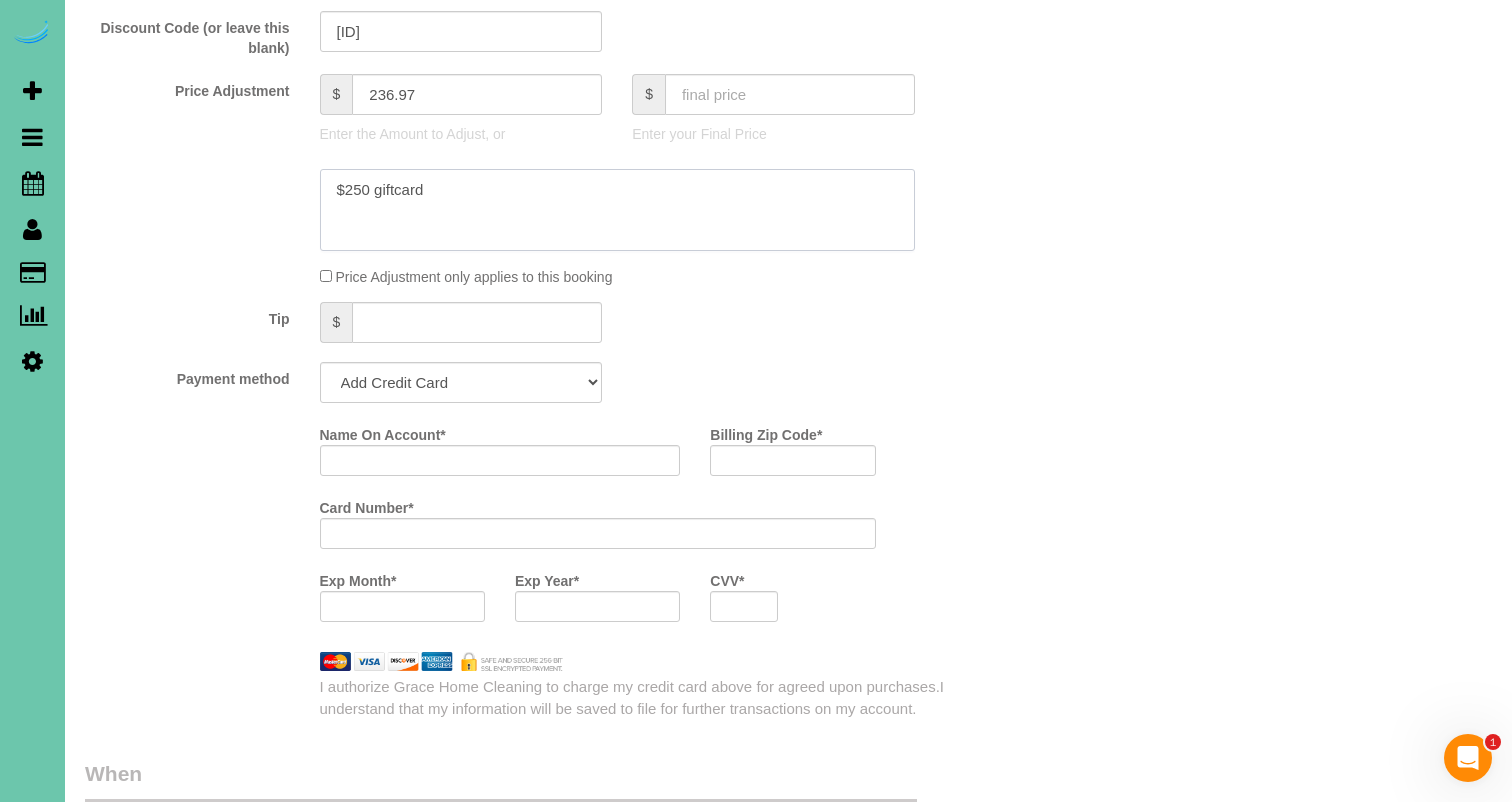 type on "$250 giftcard" 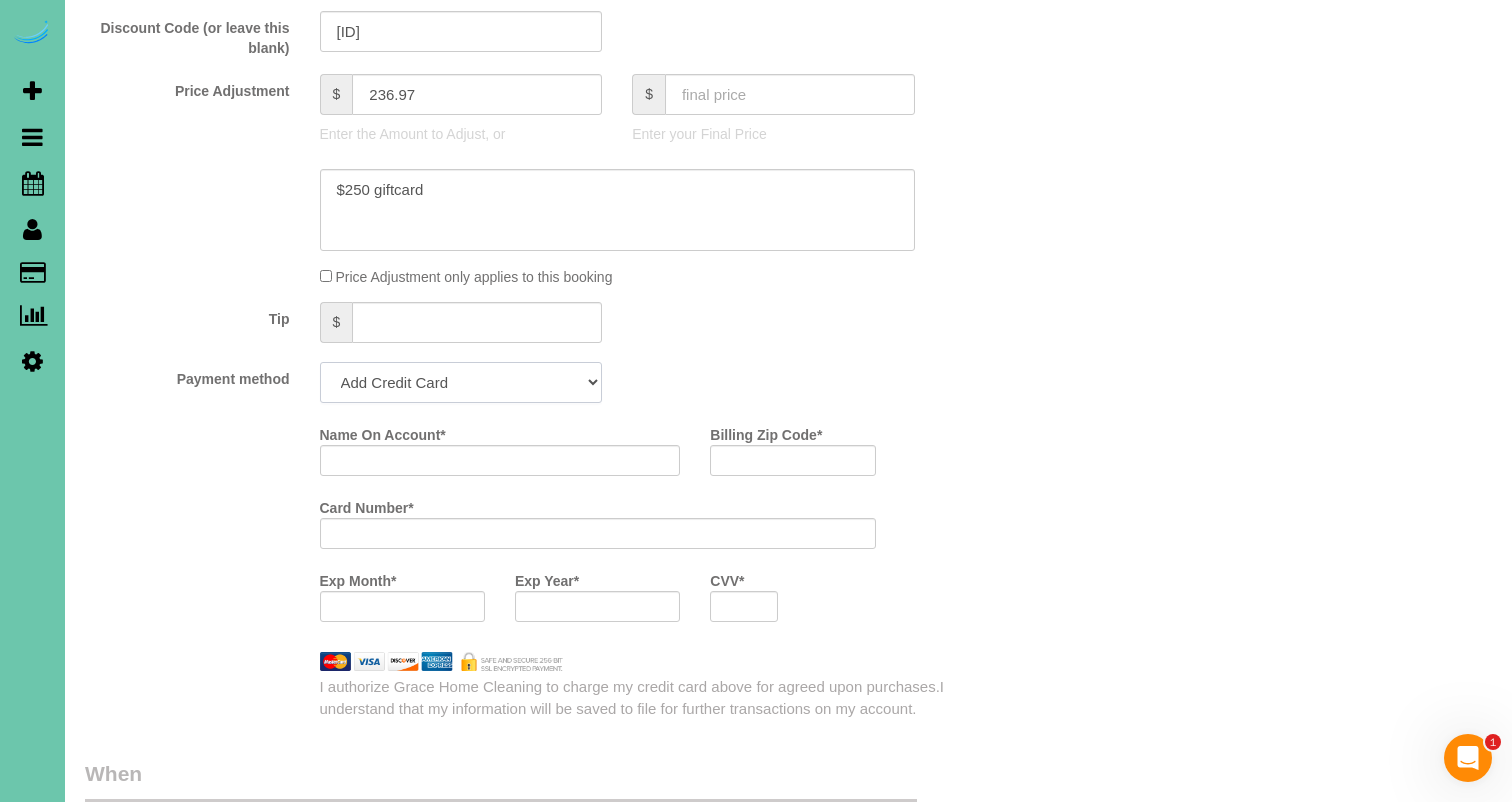 select on "string:check" 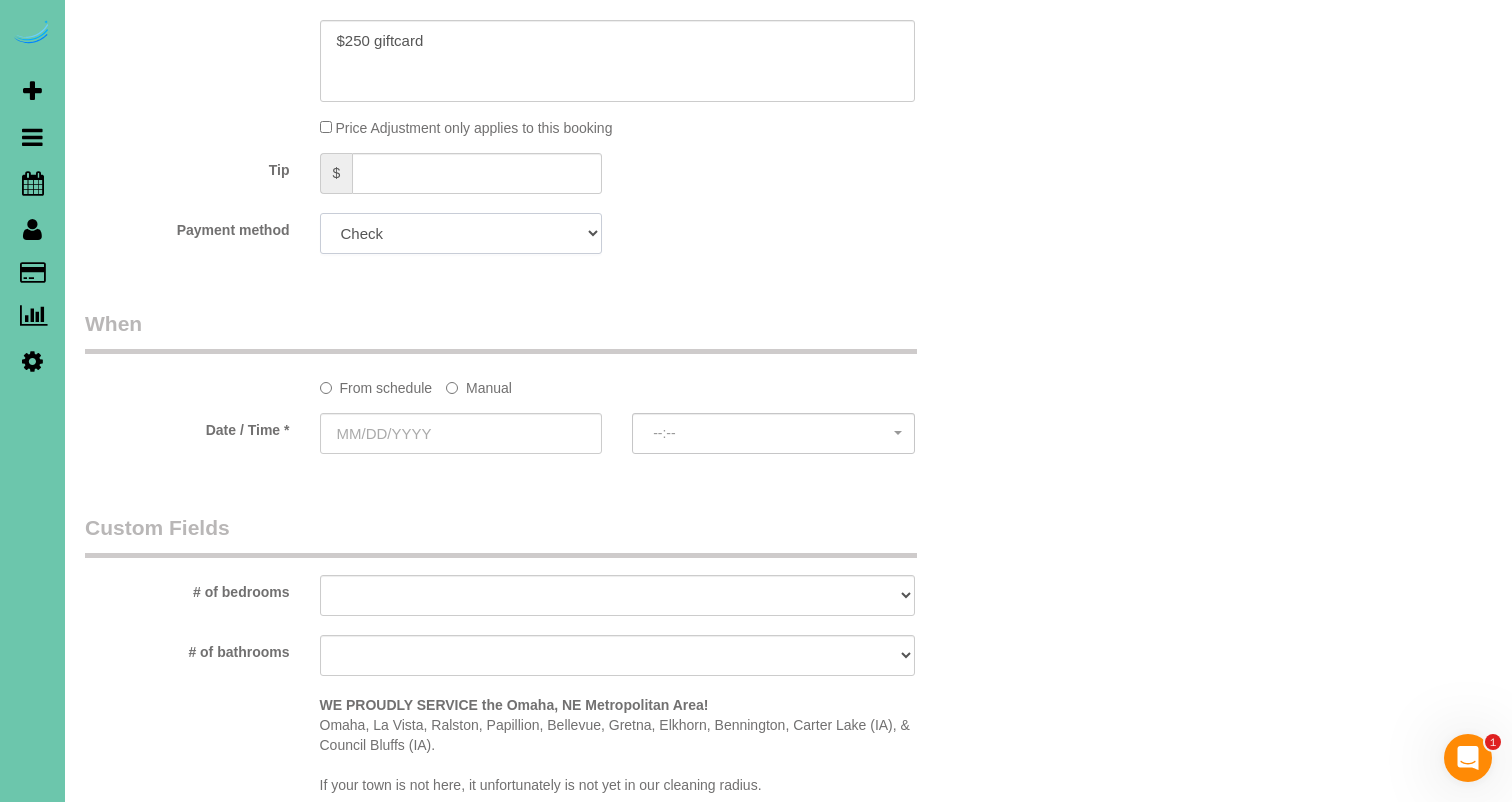 scroll, scrollTop: 1203, scrollLeft: 0, axis: vertical 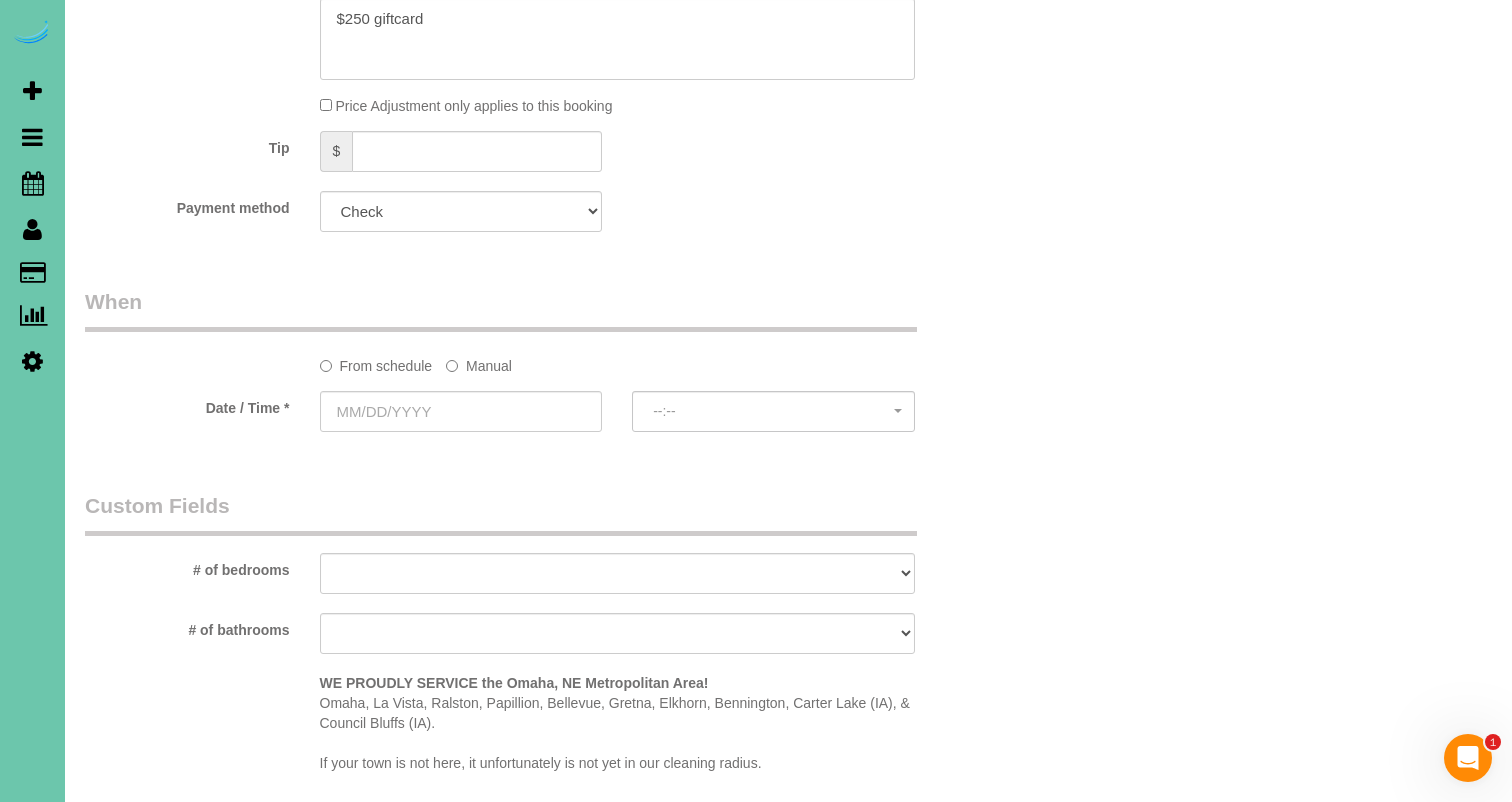 click on "From schedule
Manual
Date / Time *
--:--   --:--" 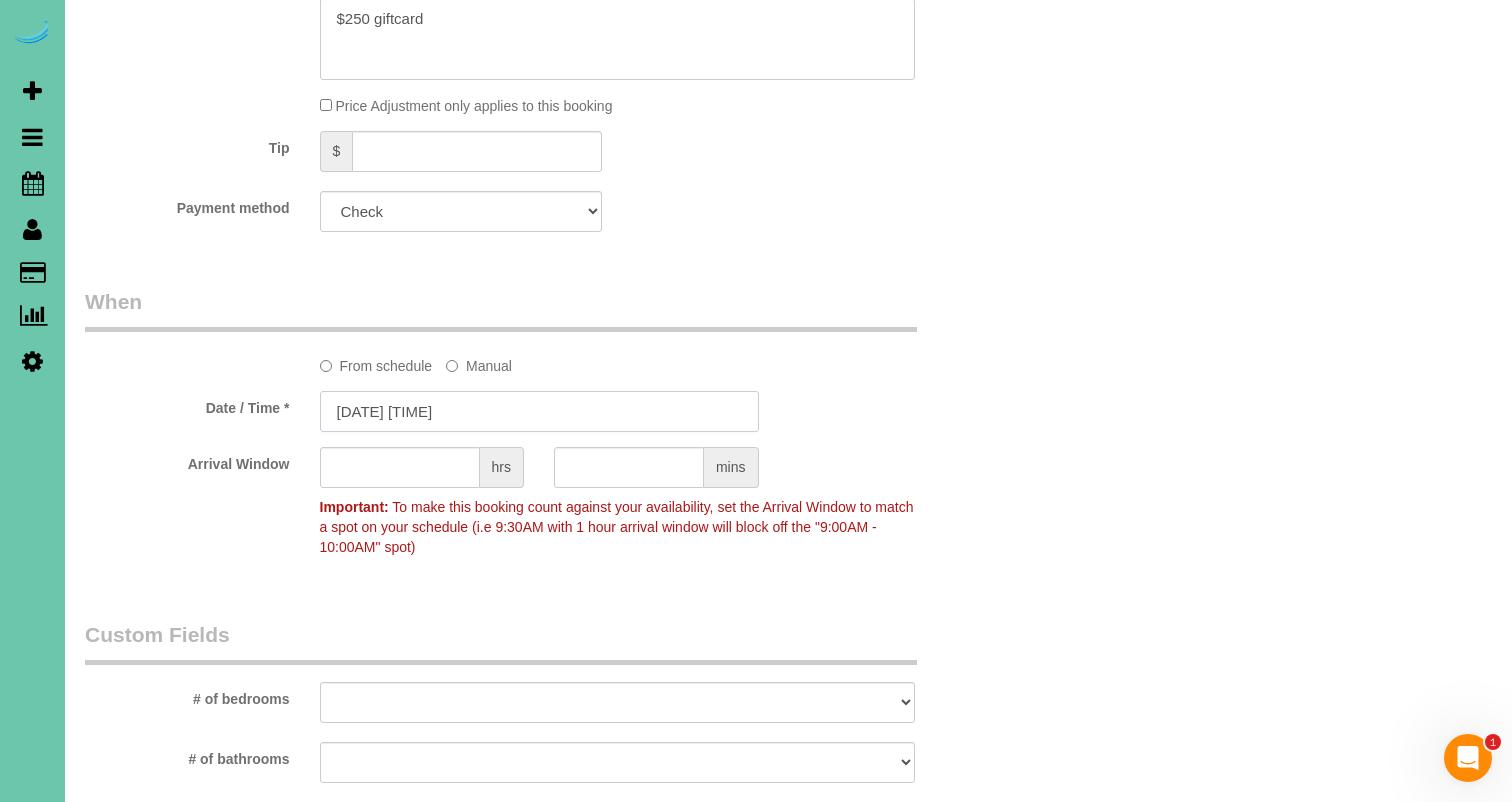click on "08/08/2025 8:00AM" at bounding box center [539, 411] 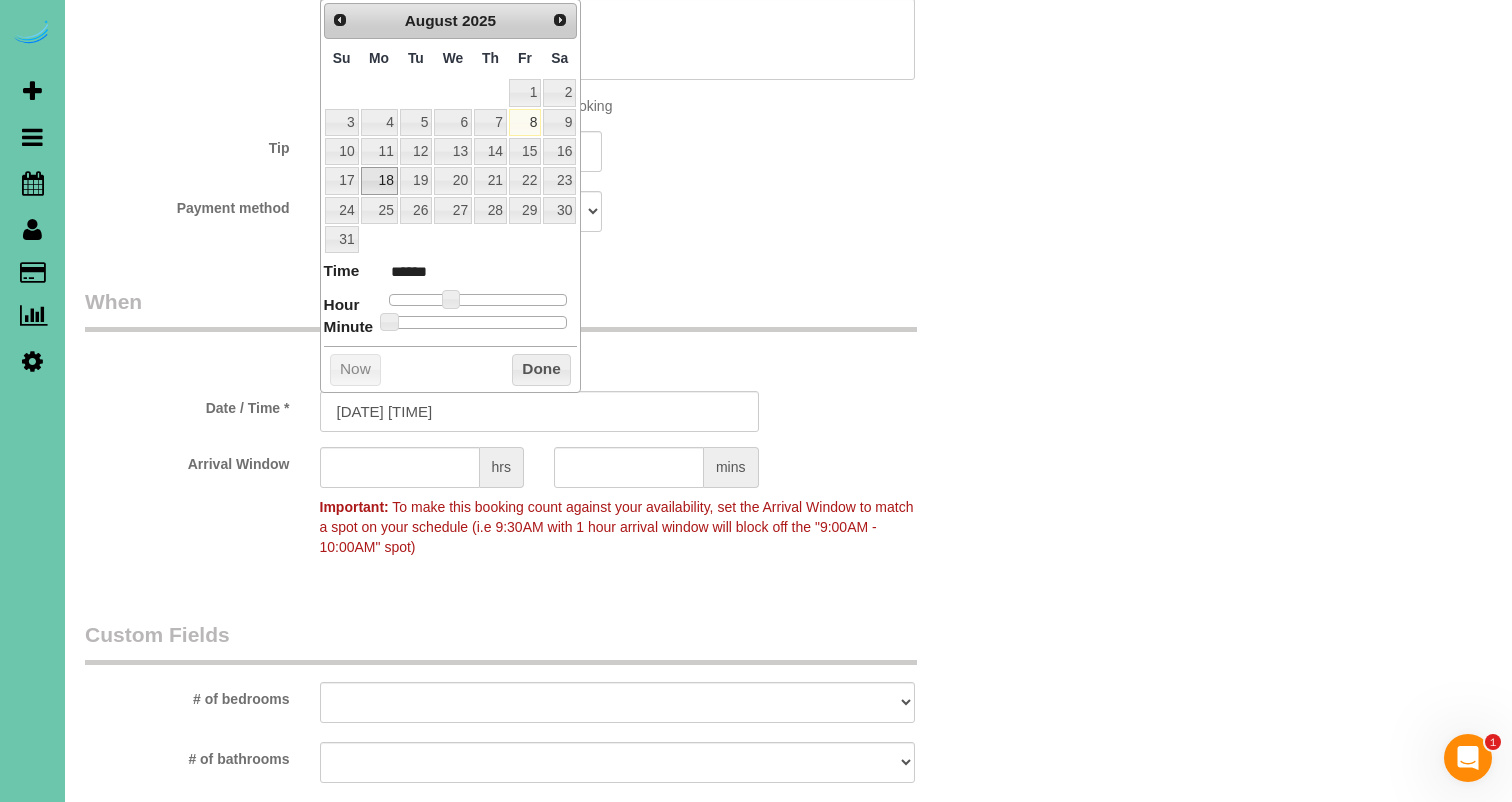 click on "18" at bounding box center (379, 180) 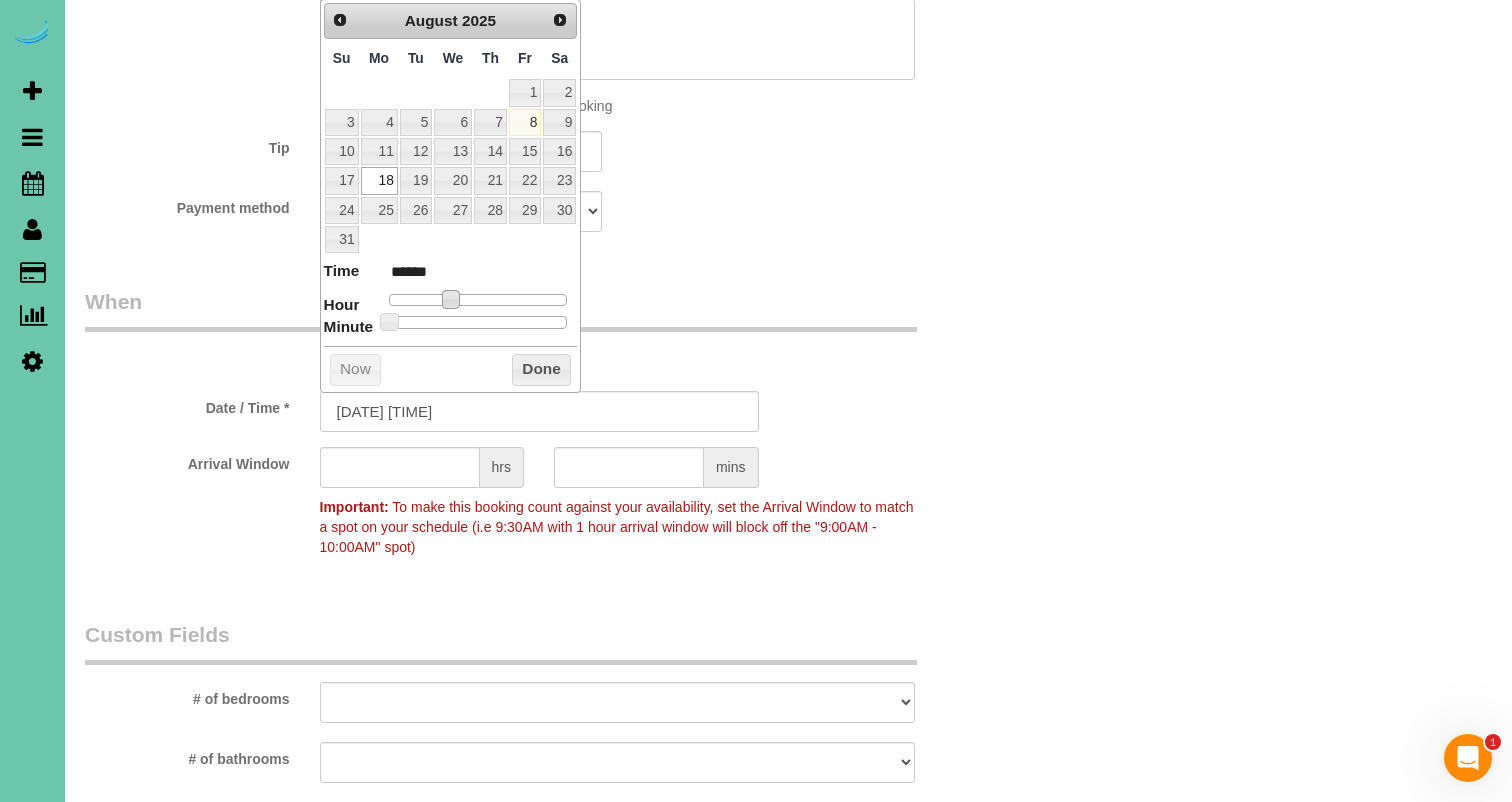 type on "08/18/2025 9:00AM" 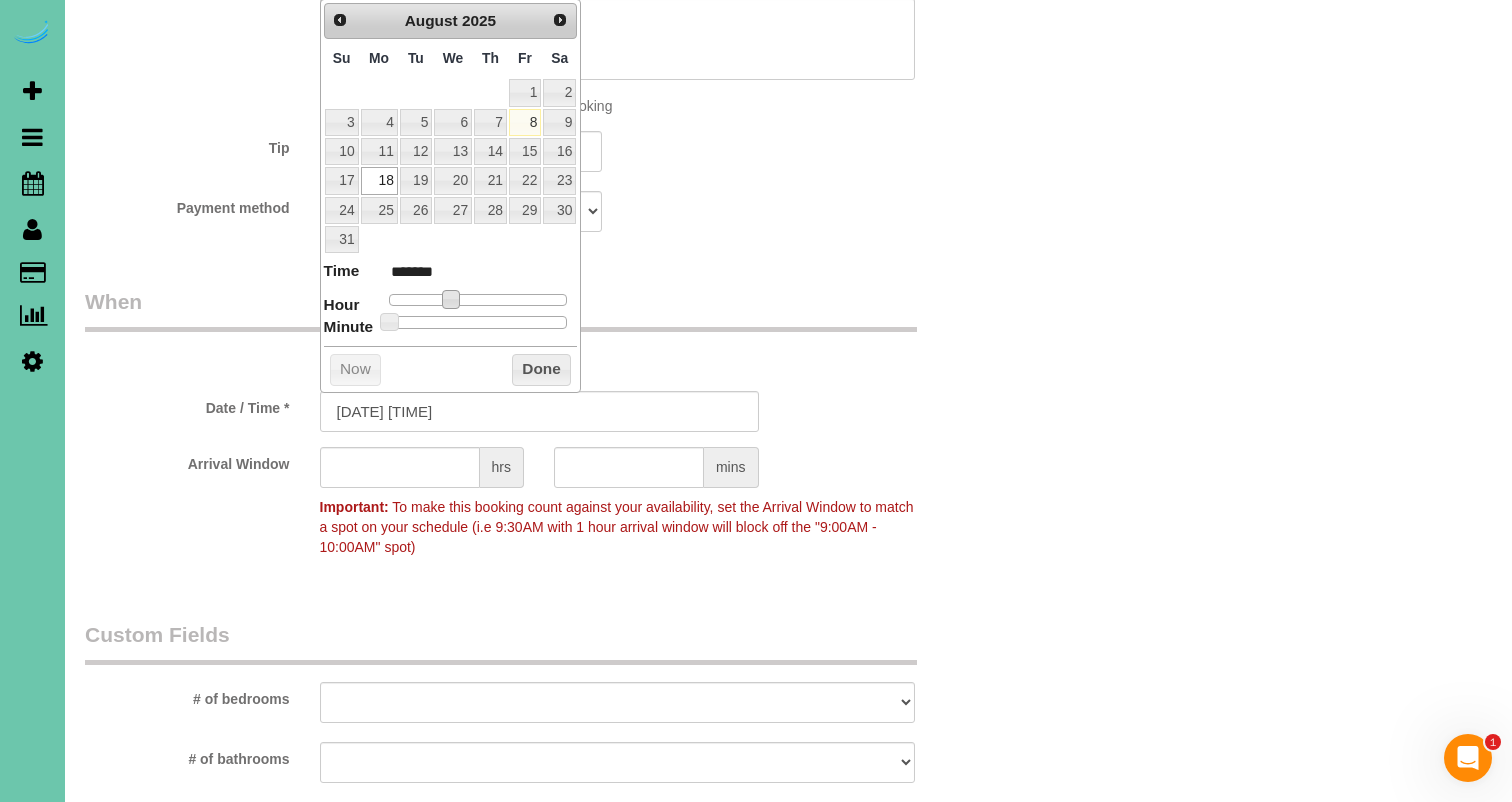 type on "08/18/2025 11:00AM" 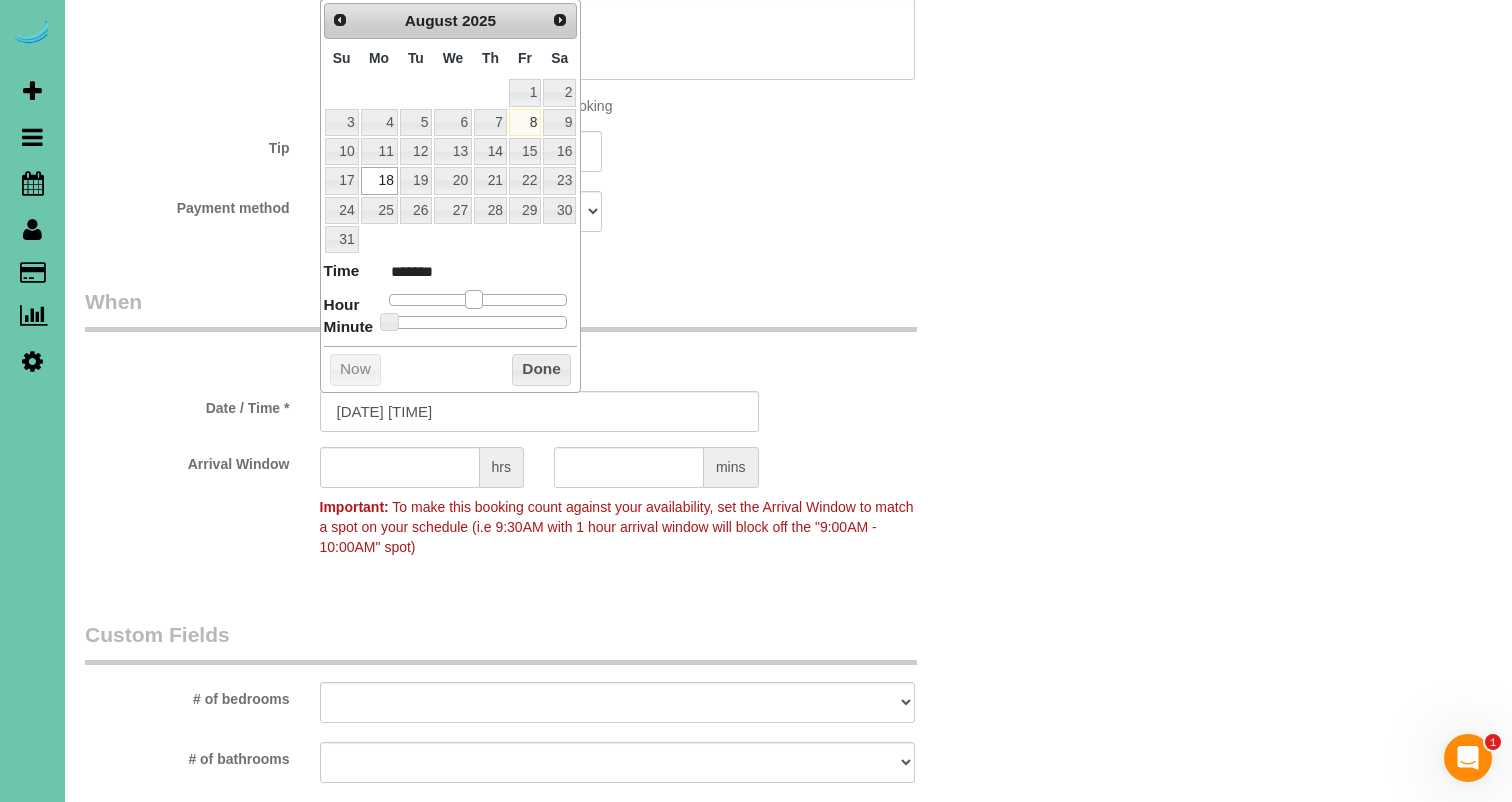type on "08/18/2025 12:00PM" 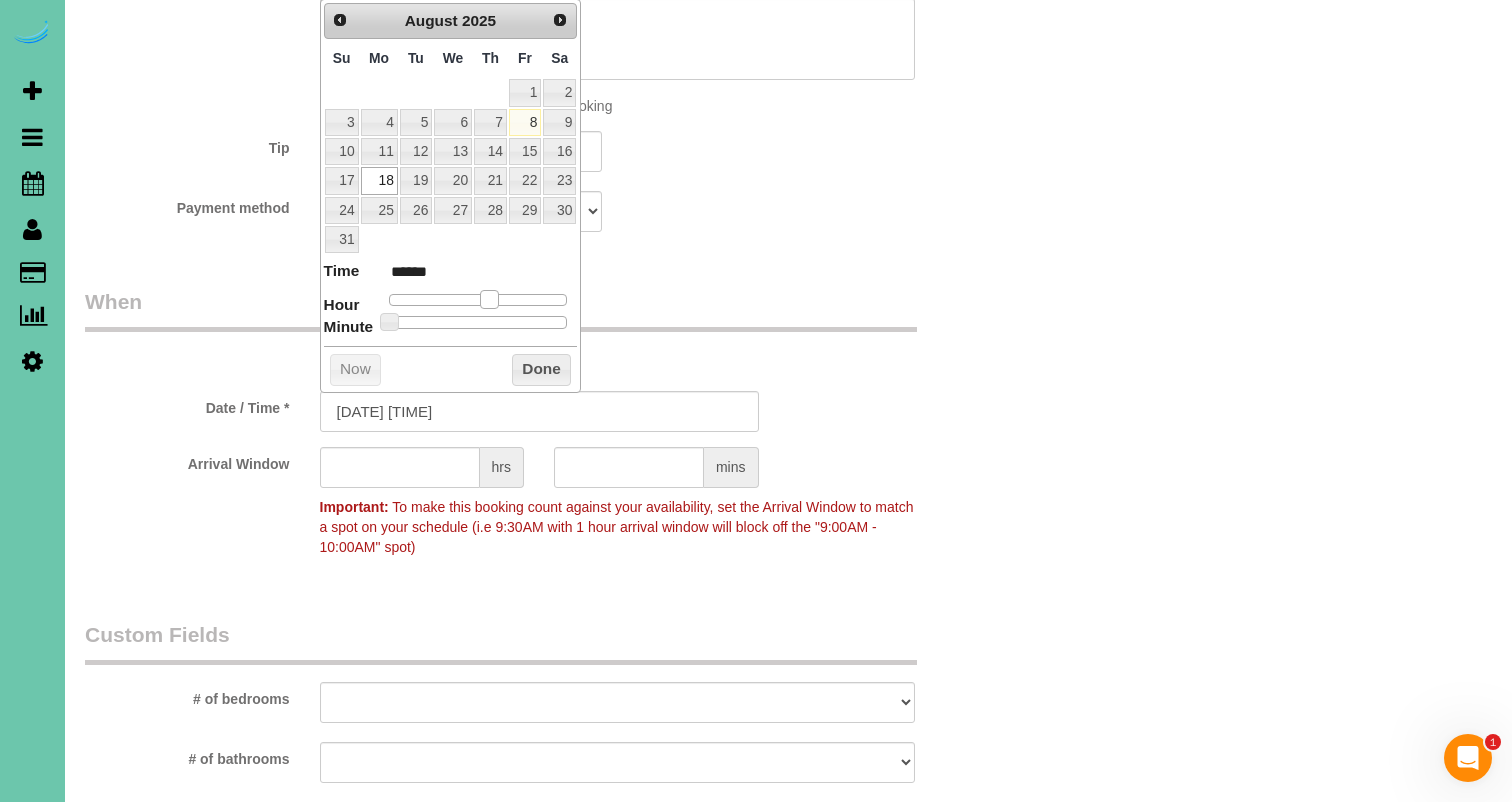 type on "08/18/2025 12:00PM" 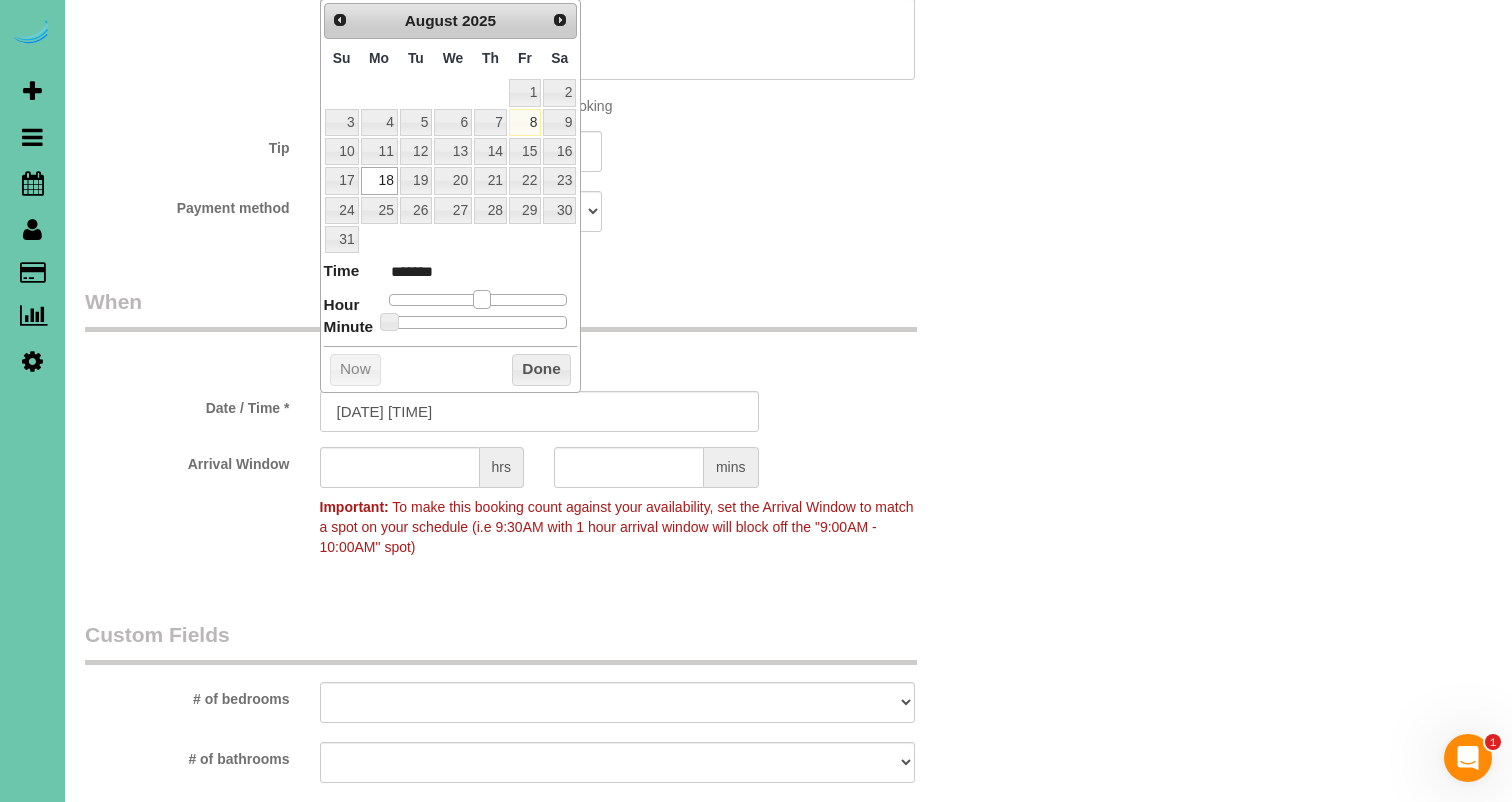 drag, startPoint x: 455, startPoint y: 291, endPoint x: 503, endPoint y: 308, distance: 50.92151 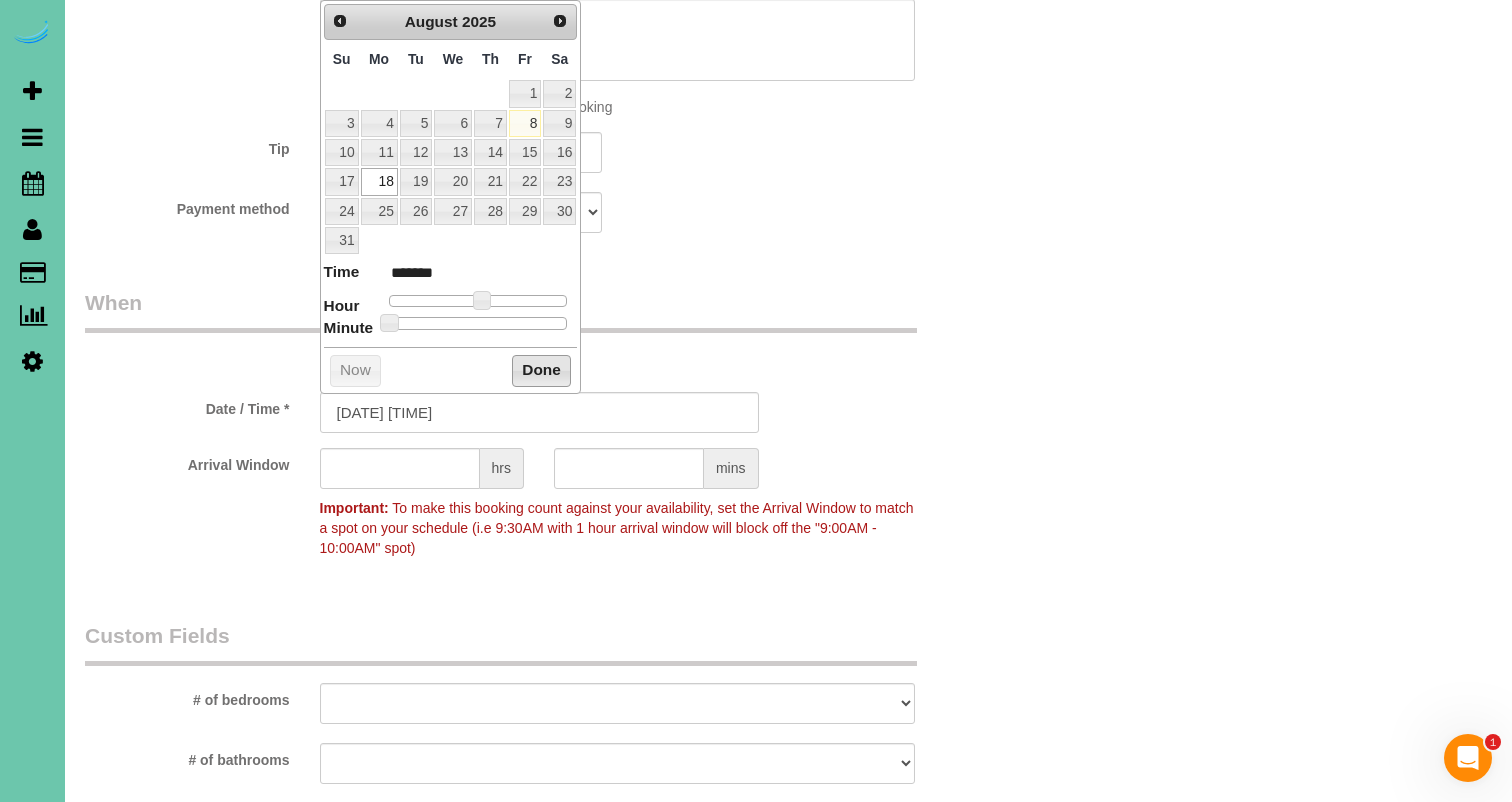 drag, startPoint x: 533, startPoint y: 352, endPoint x: 638, endPoint y: 326, distance: 108.17116 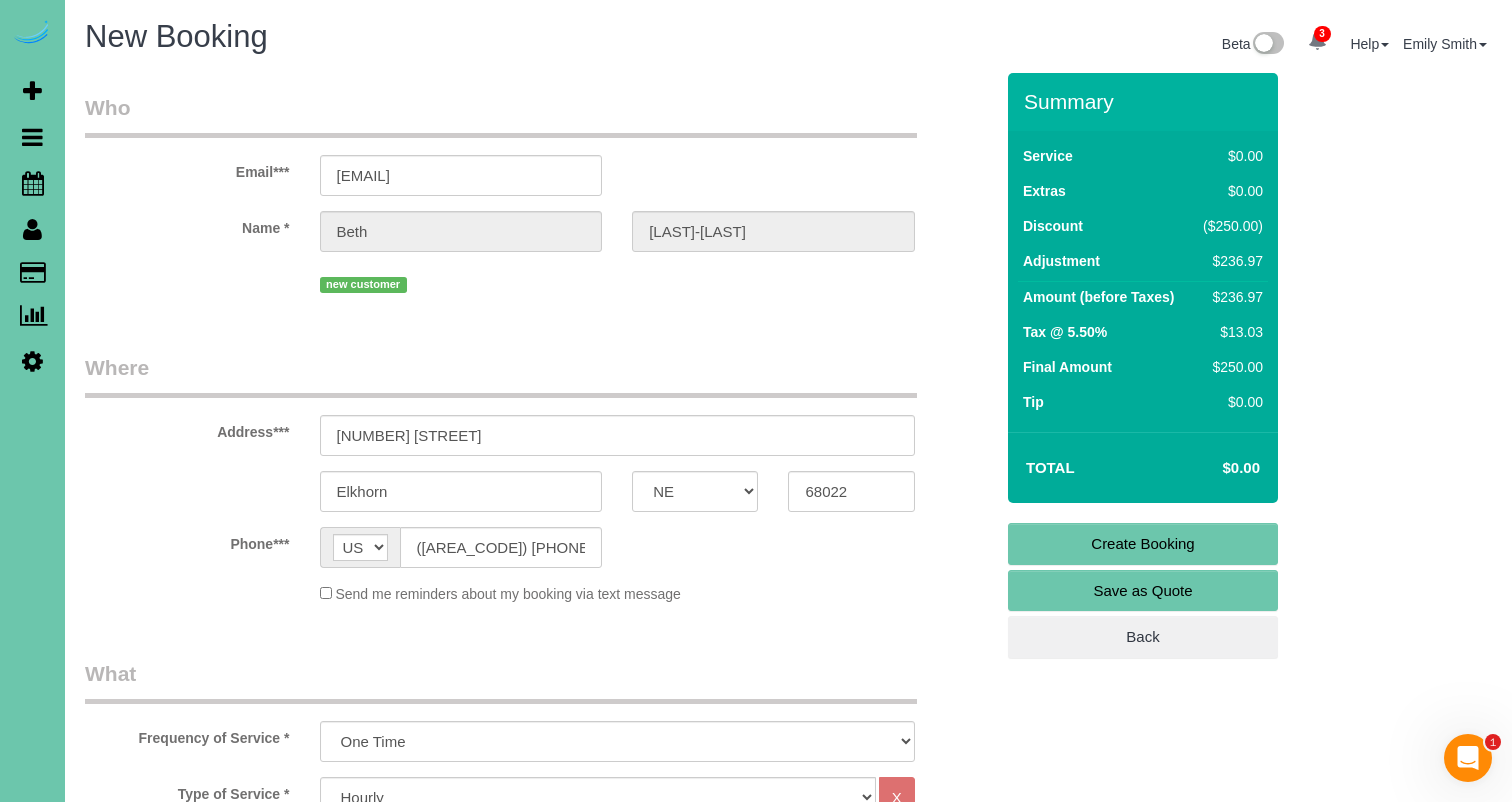 scroll, scrollTop: 0, scrollLeft: 0, axis: both 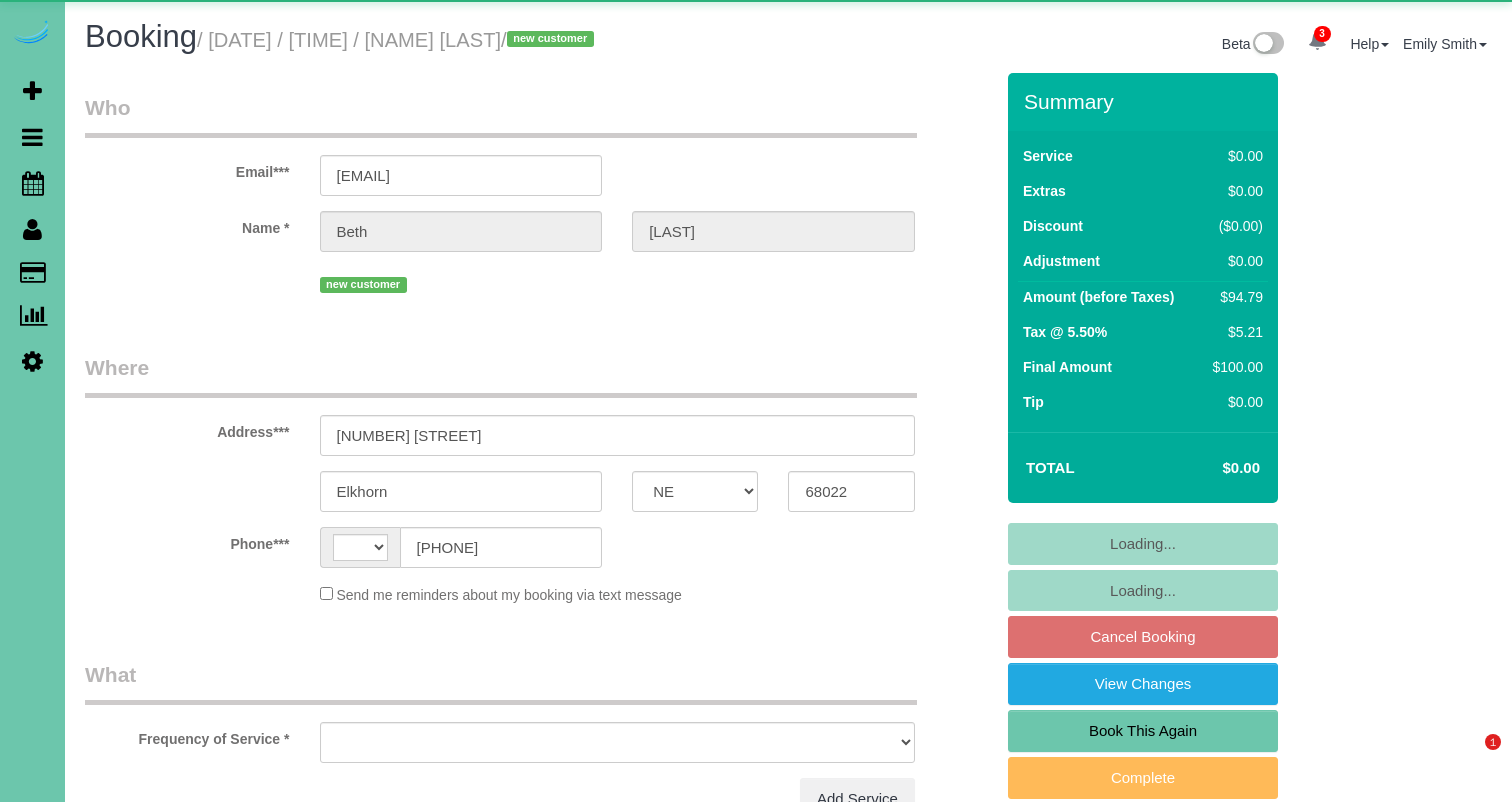 select on "NE" 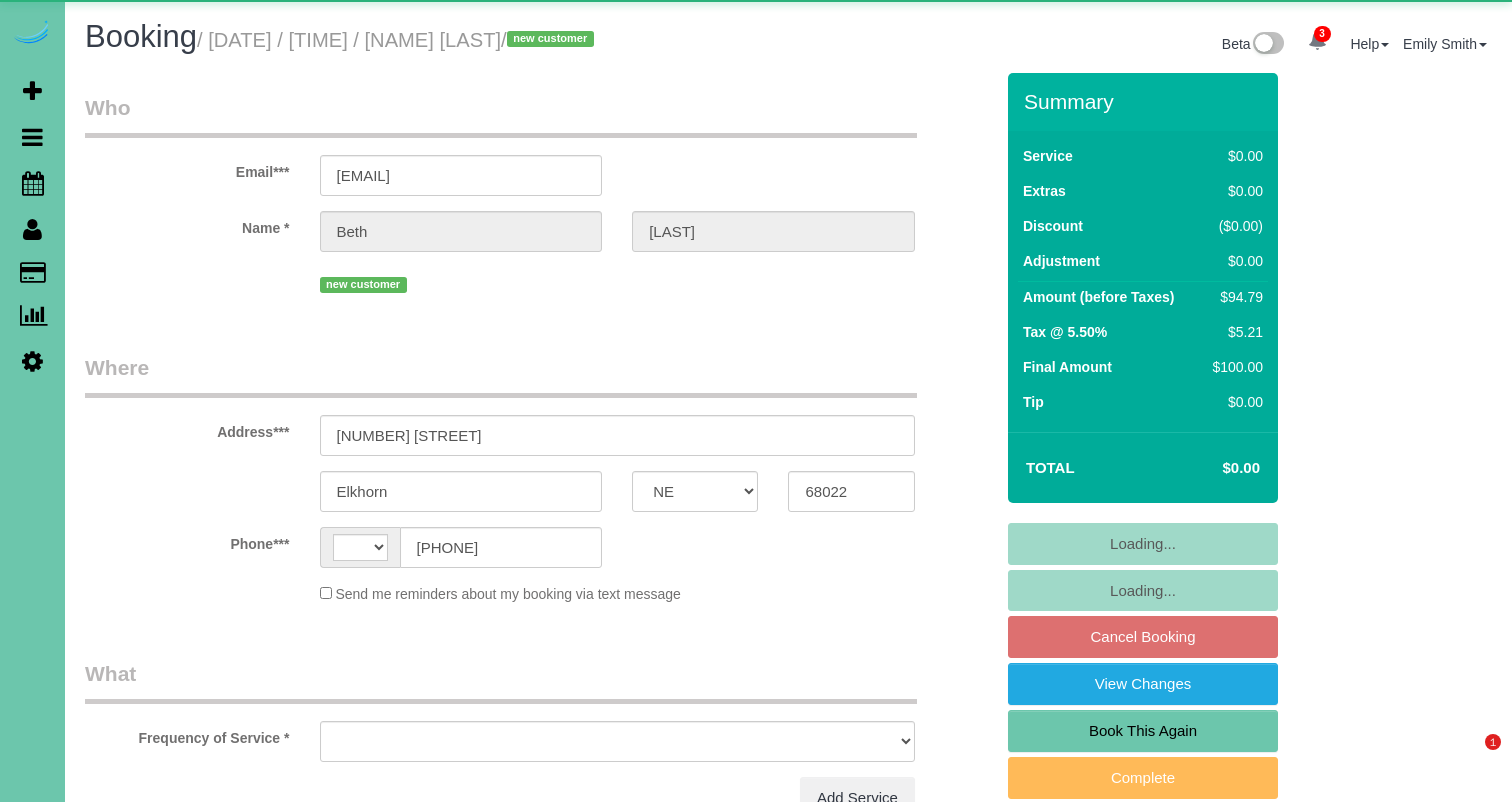 scroll, scrollTop: 0, scrollLeft: 0, axis: both 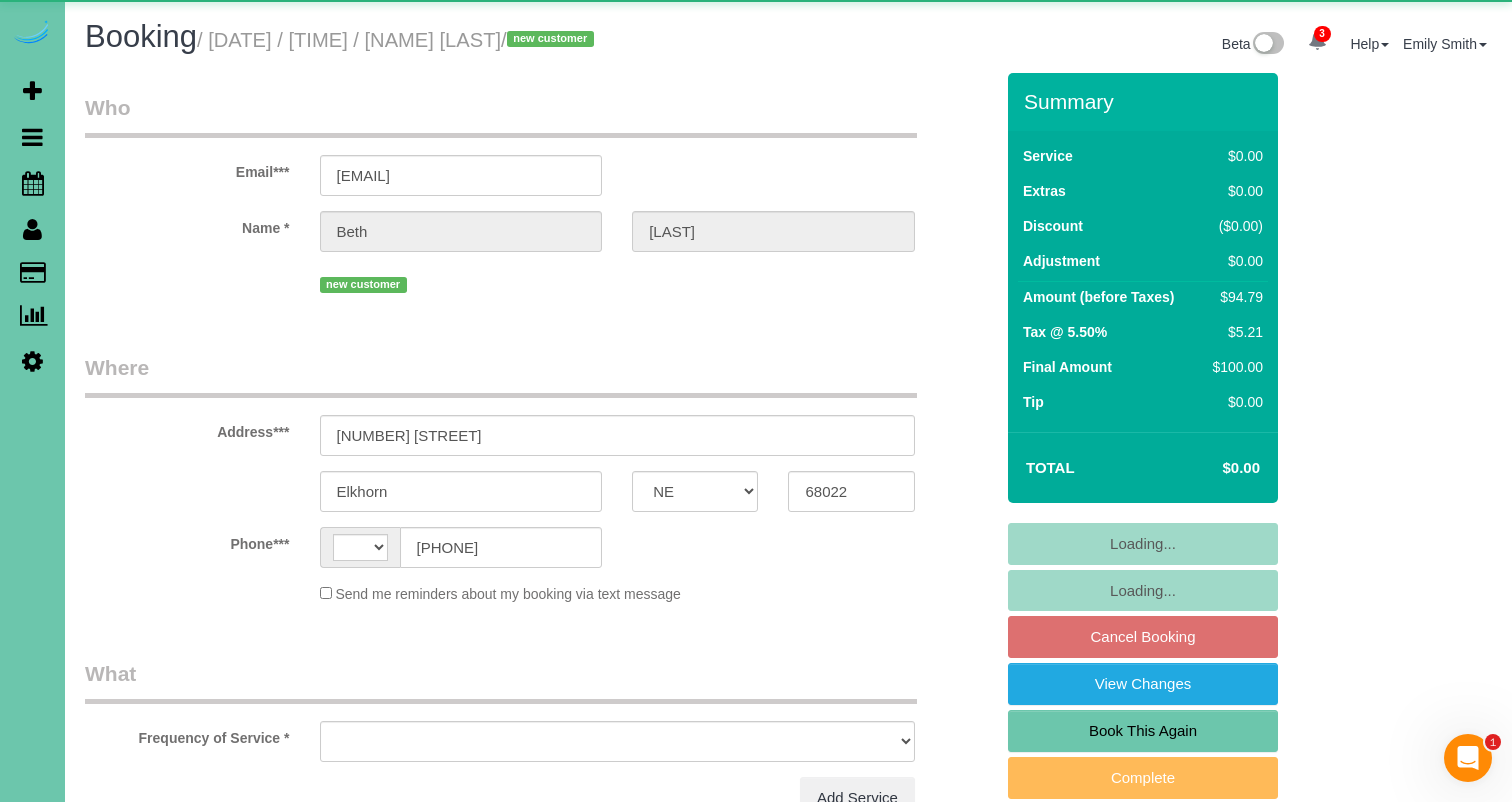 select on "string:US" 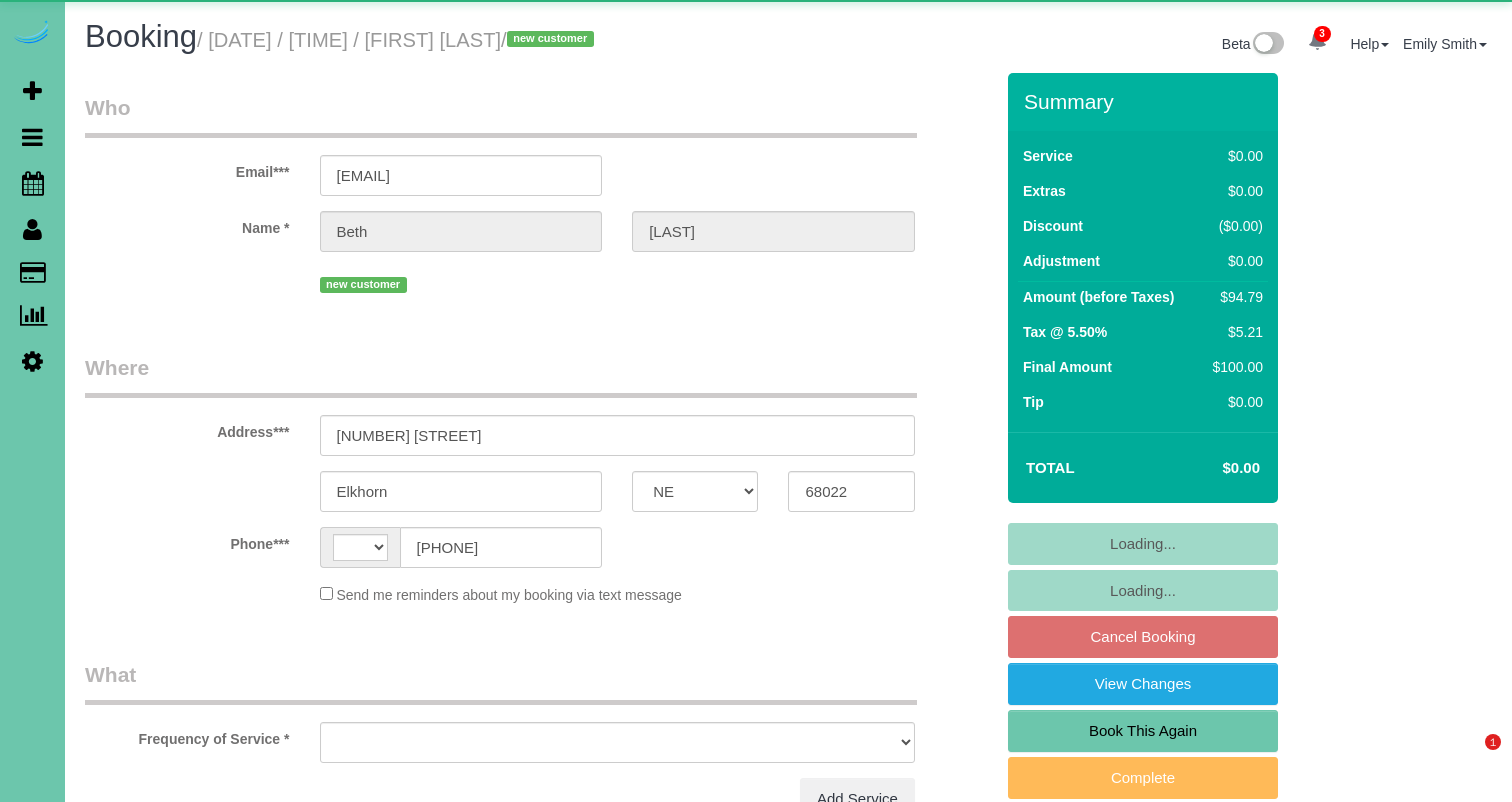 select on "NE" 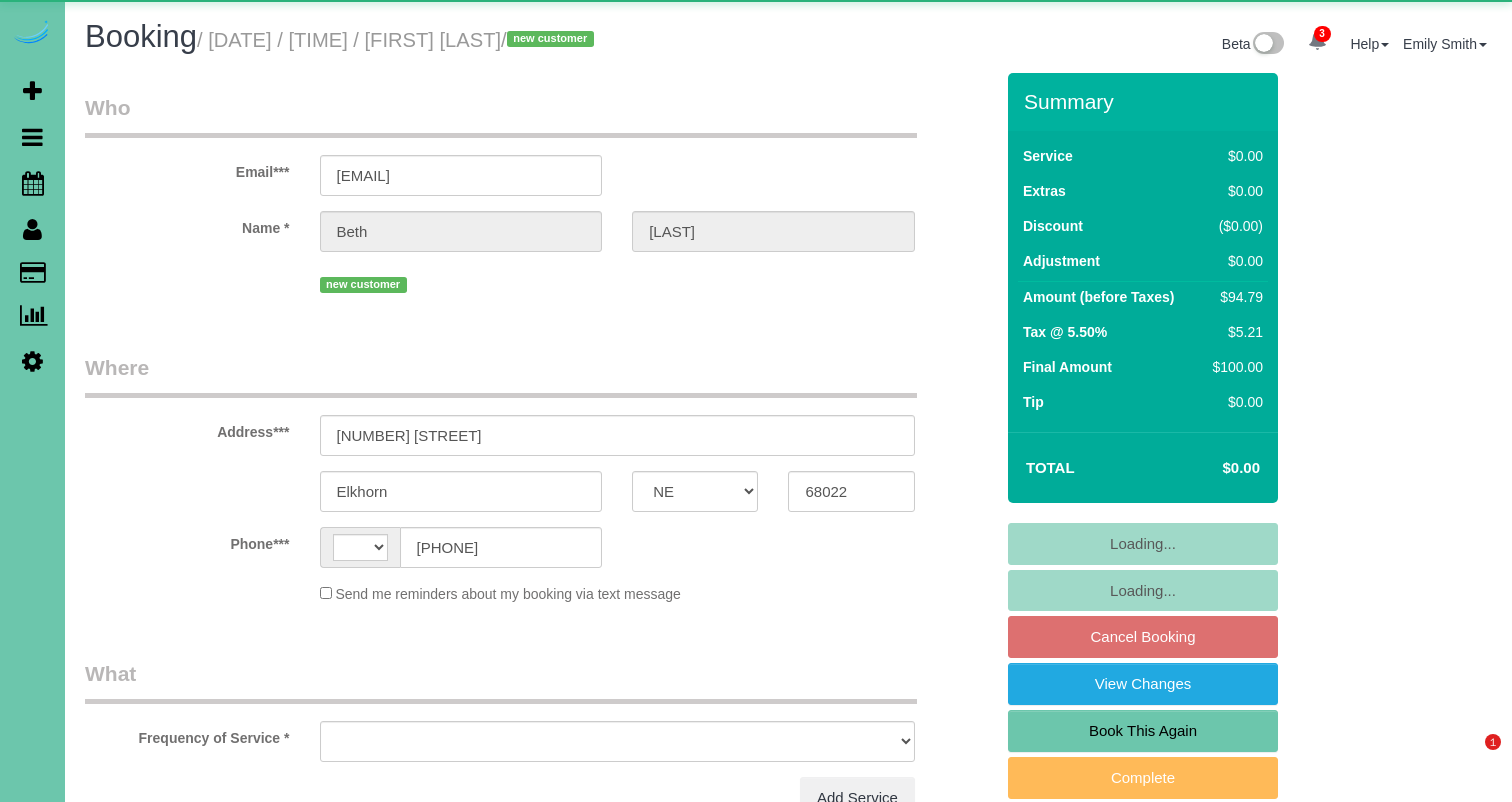 scroll, scrollTop: 0, scrollLeft: 0, axis: both 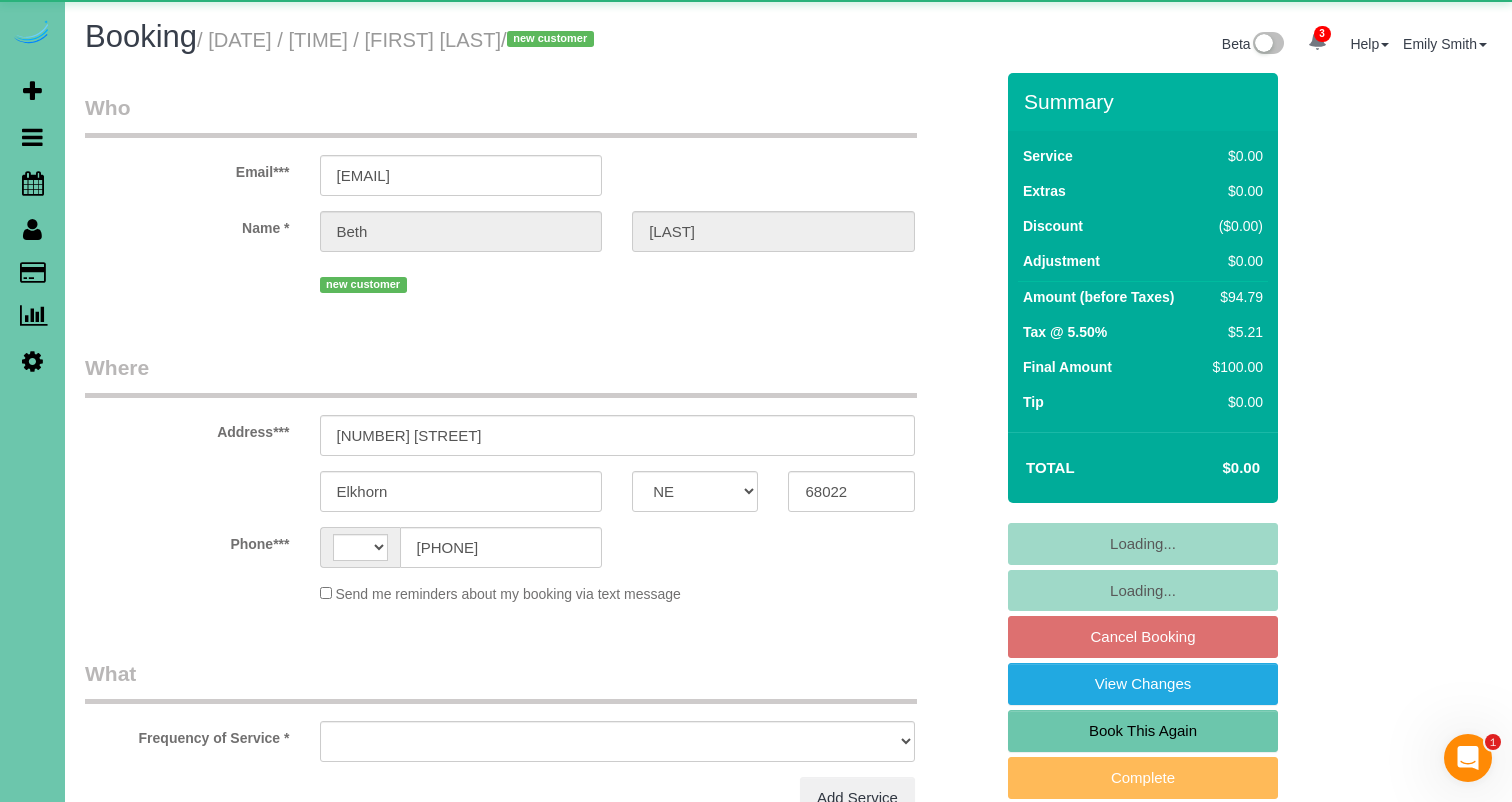 select on "string:US" 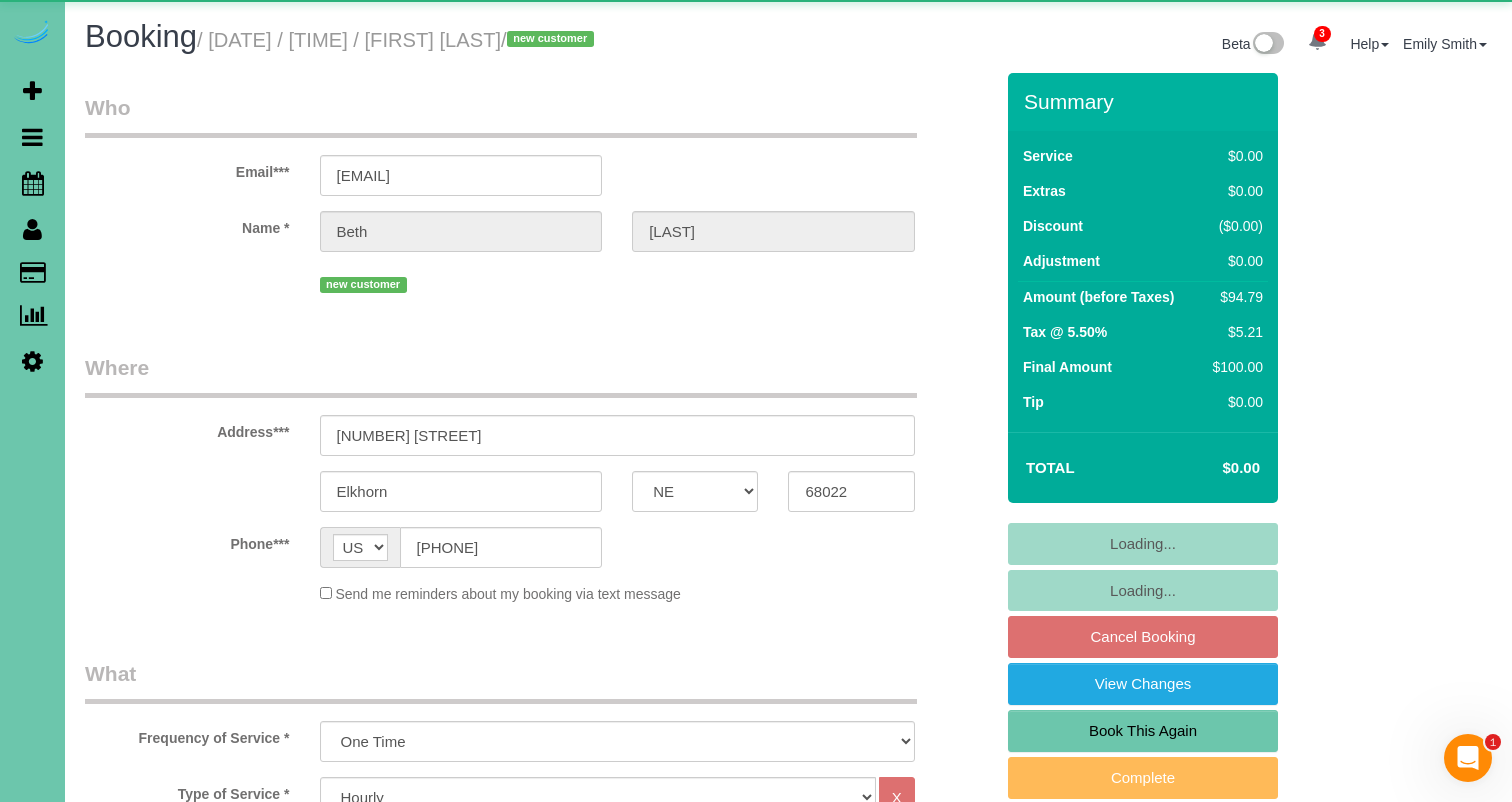 select on "object:911" 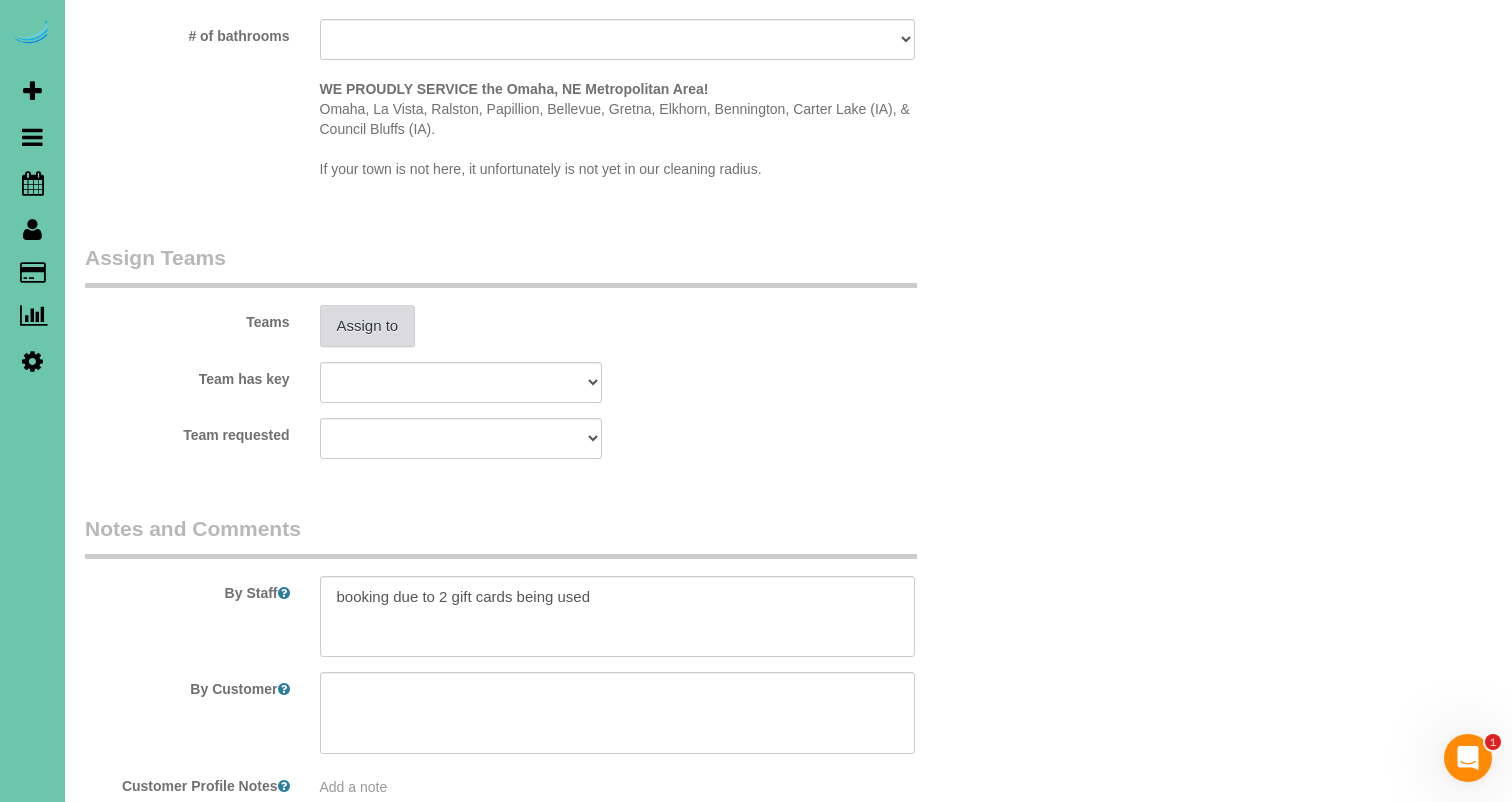 click on "Assign to" at bounding box center (368, 326) 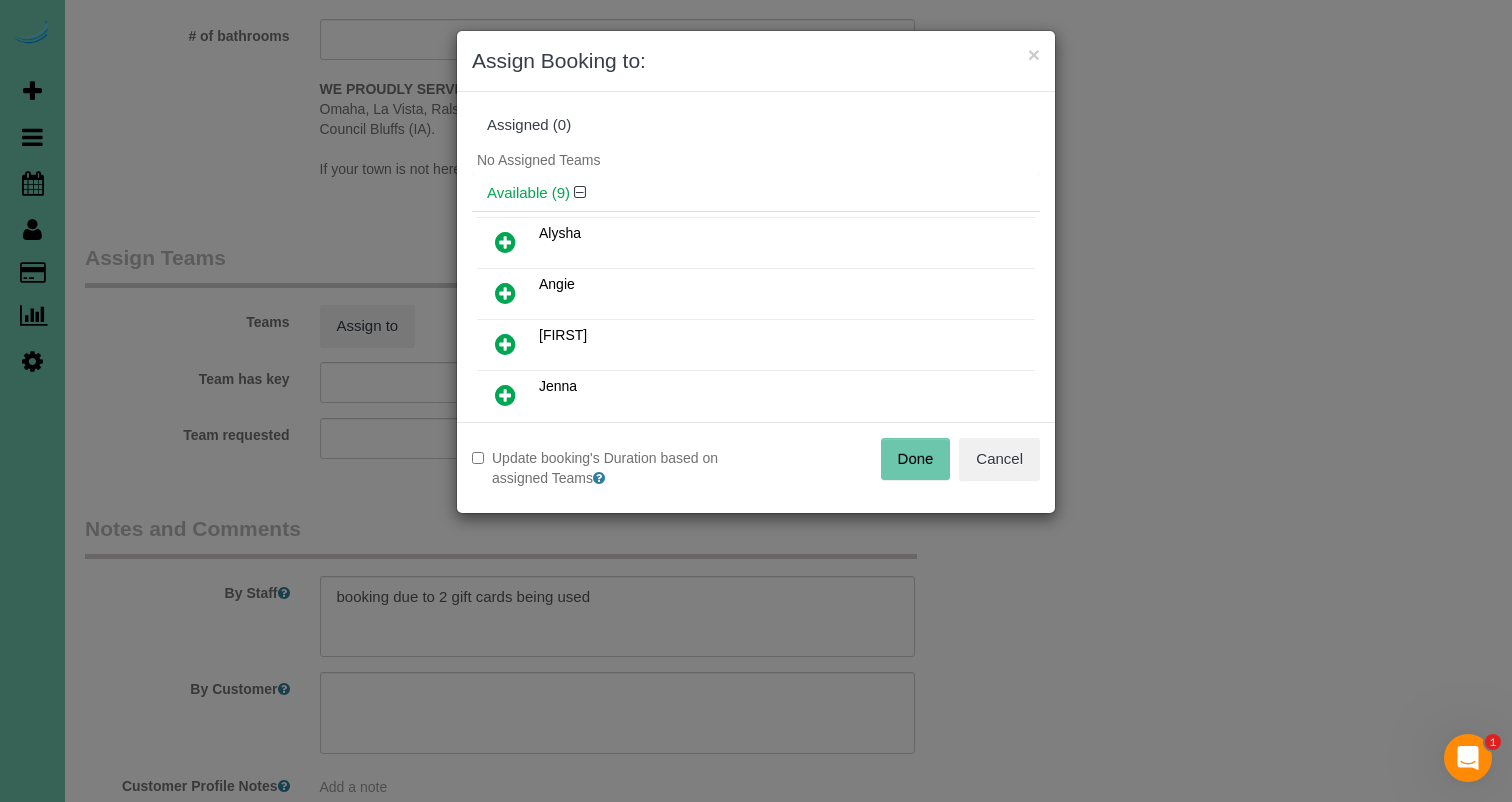 scroll, scrollTop: 1928, scrollLeft: 0, axis: vertical 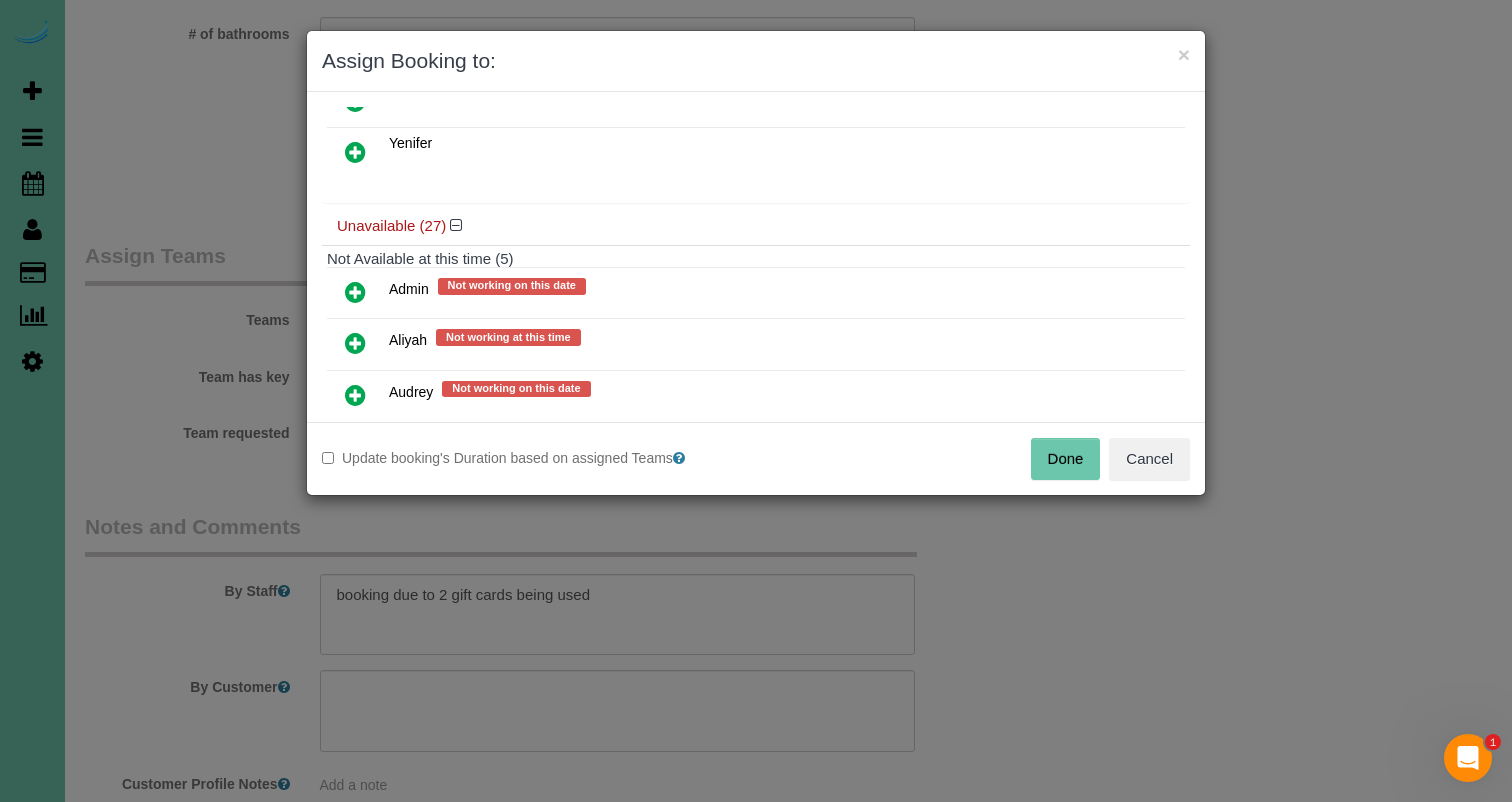 click at bounding box center (355, 292) 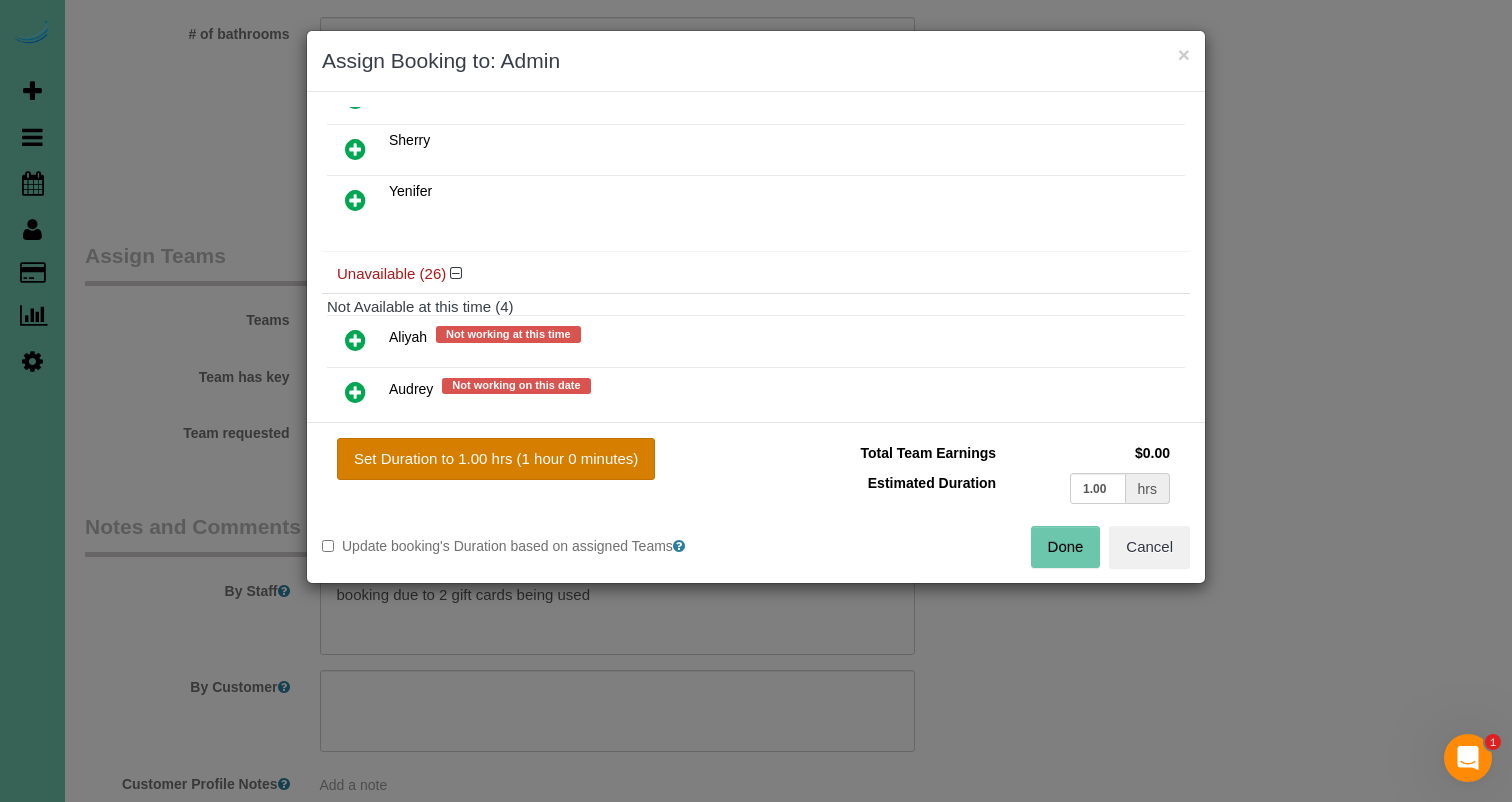click on "Set Duration to 1.00 hrs (1 hour 0 minutes)" at bounding box center [496, 459] 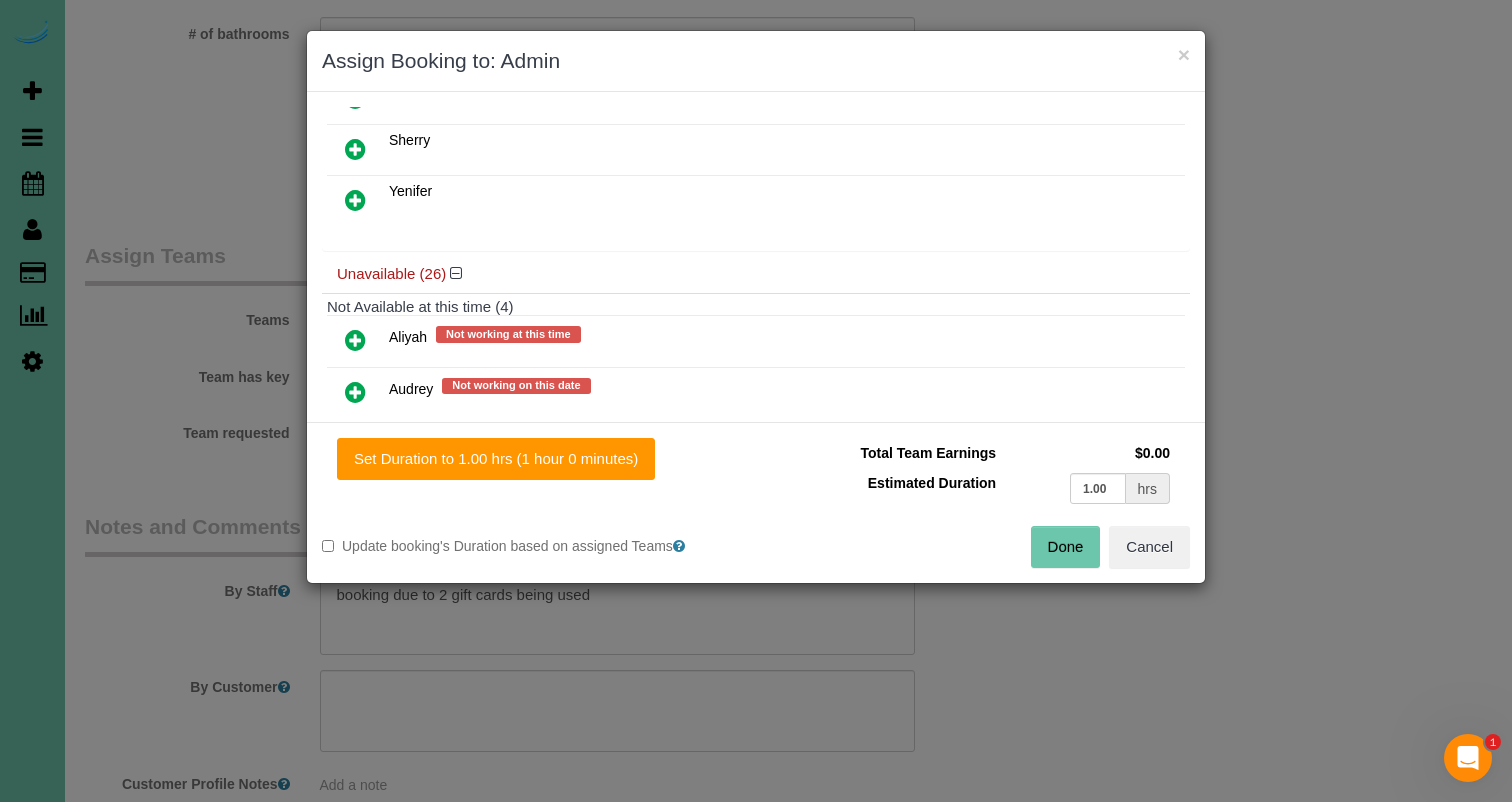 drag, startPoint x: 1055, startPoint y: 534, endPoint x: 1041, endPoint y: 521, distance: 19.104973 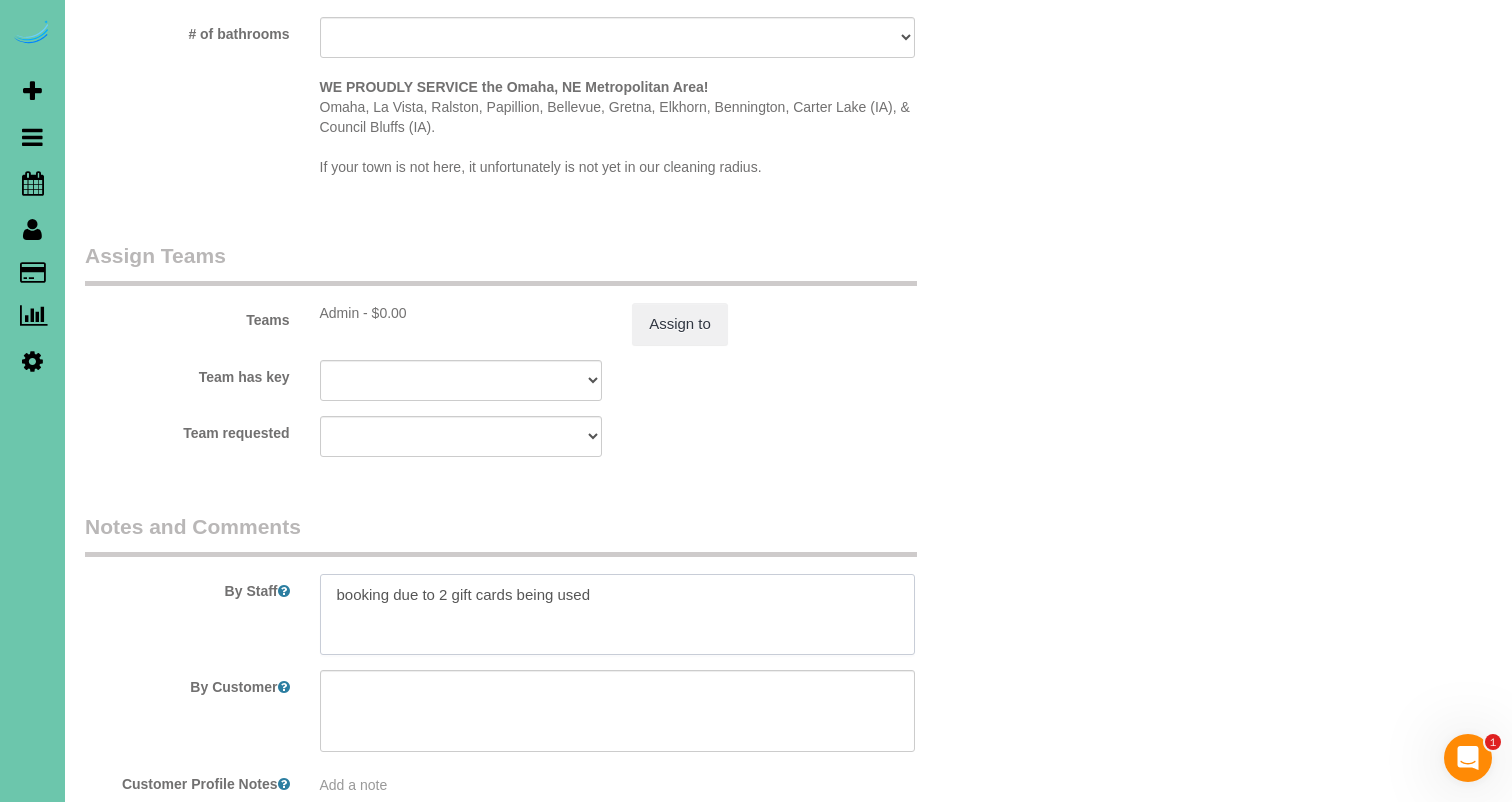 click at bounding box center (617, 615) 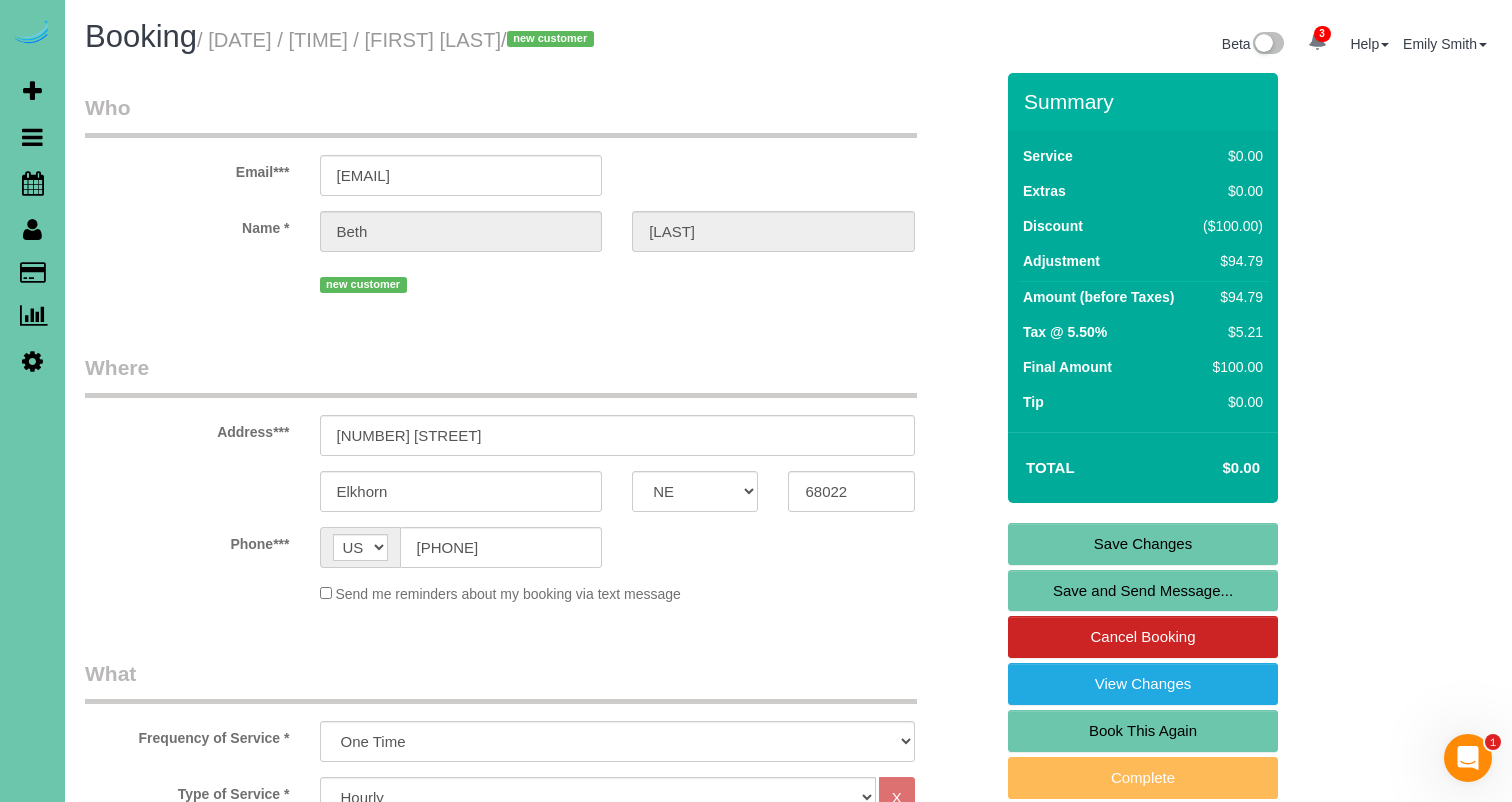 scroll, scrollTop: 0, scrollLeft: 0, axis: both 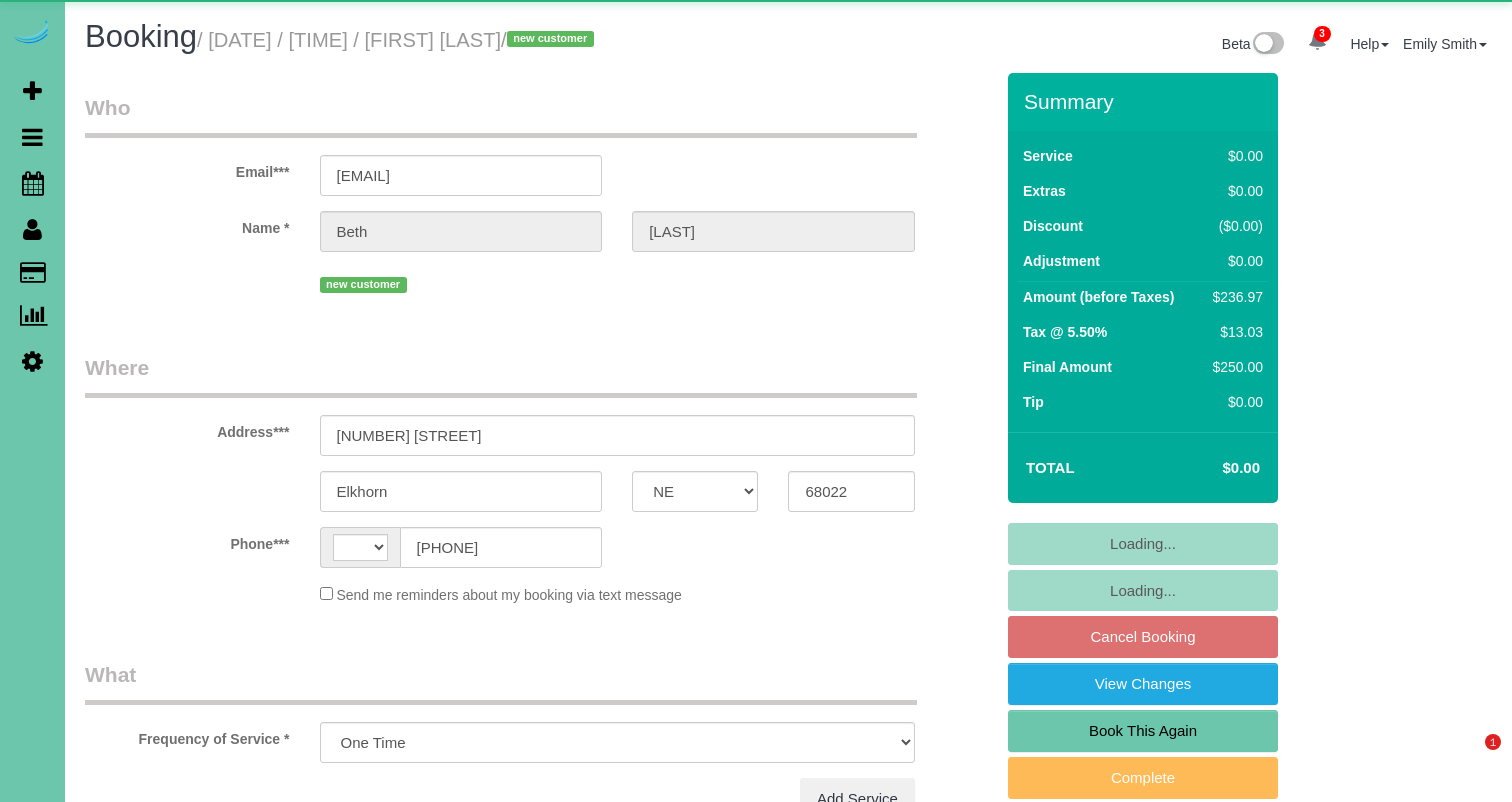 select on "NE" 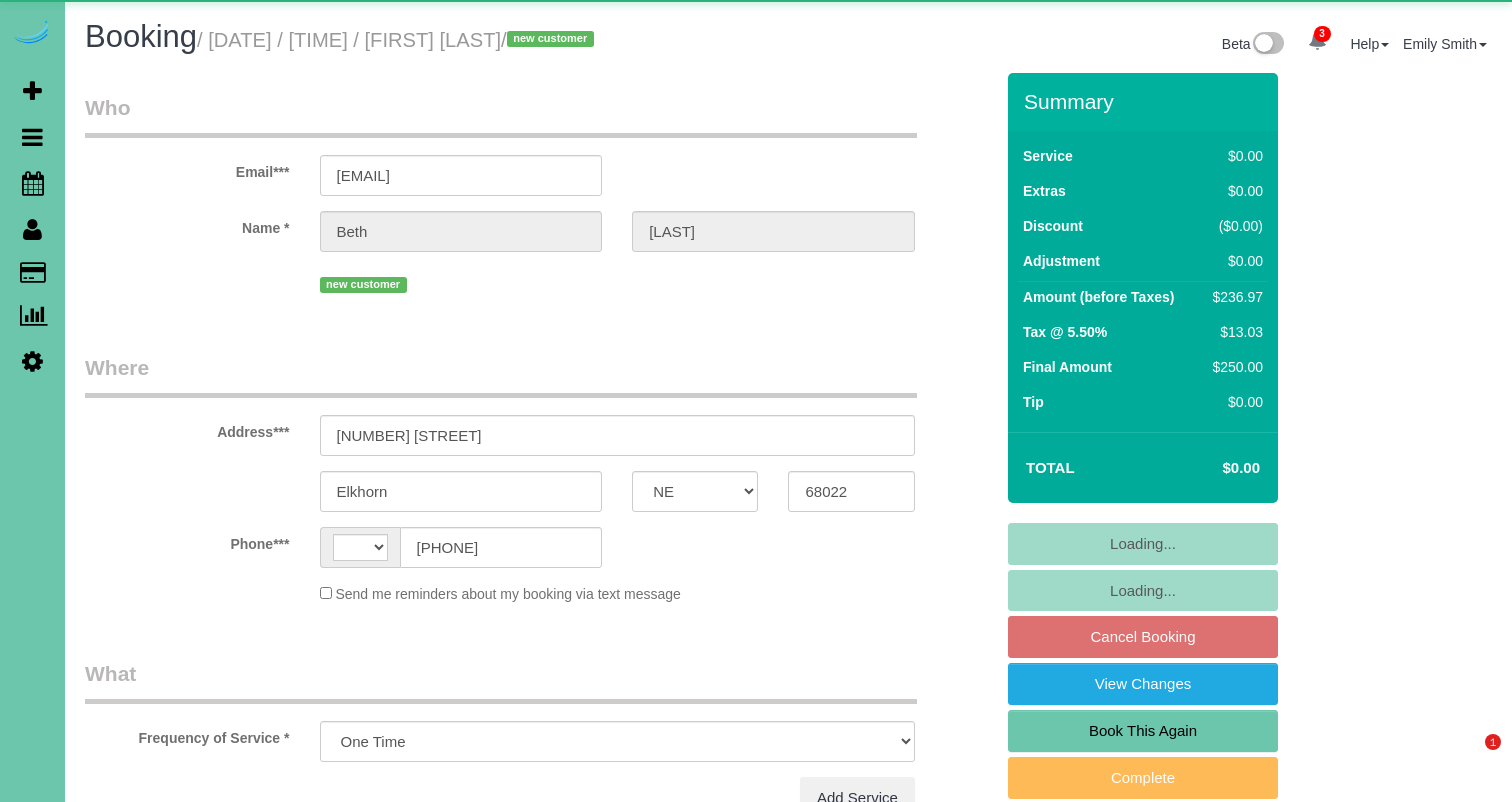 scroll, scrollTop: 36, scrollLeft: 0, axis: vertical 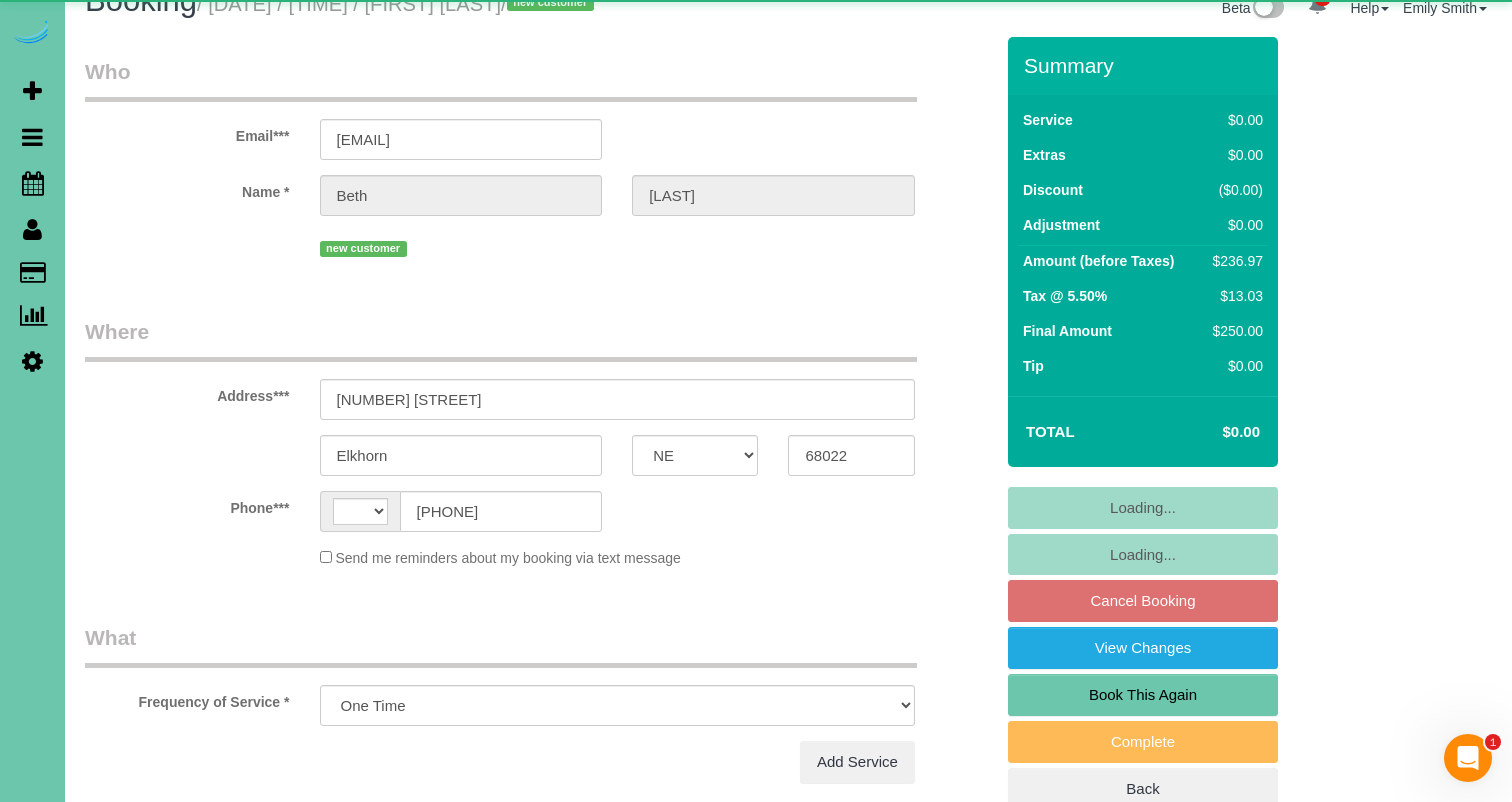 select on "string:US" 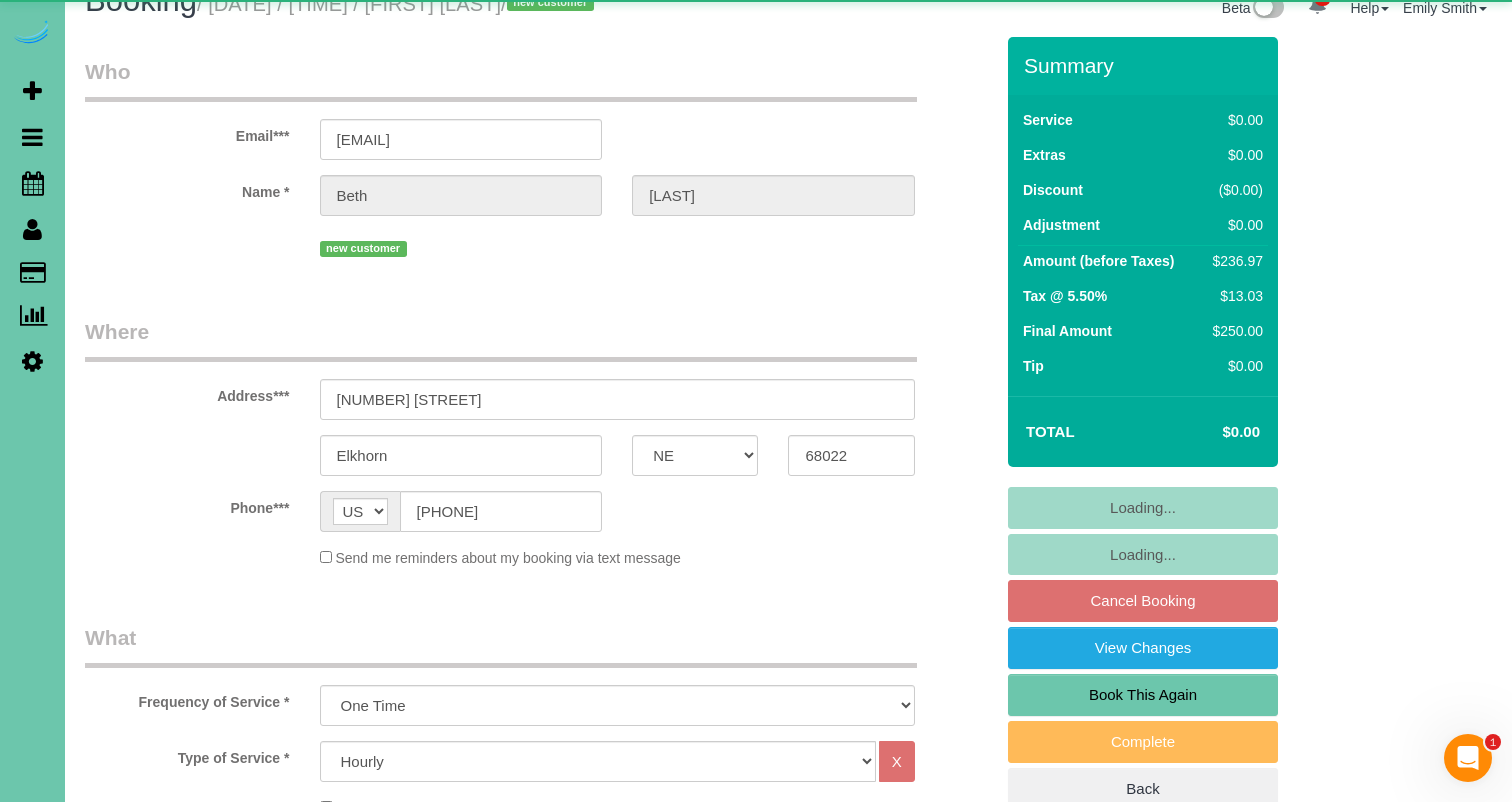 select on "object:843" 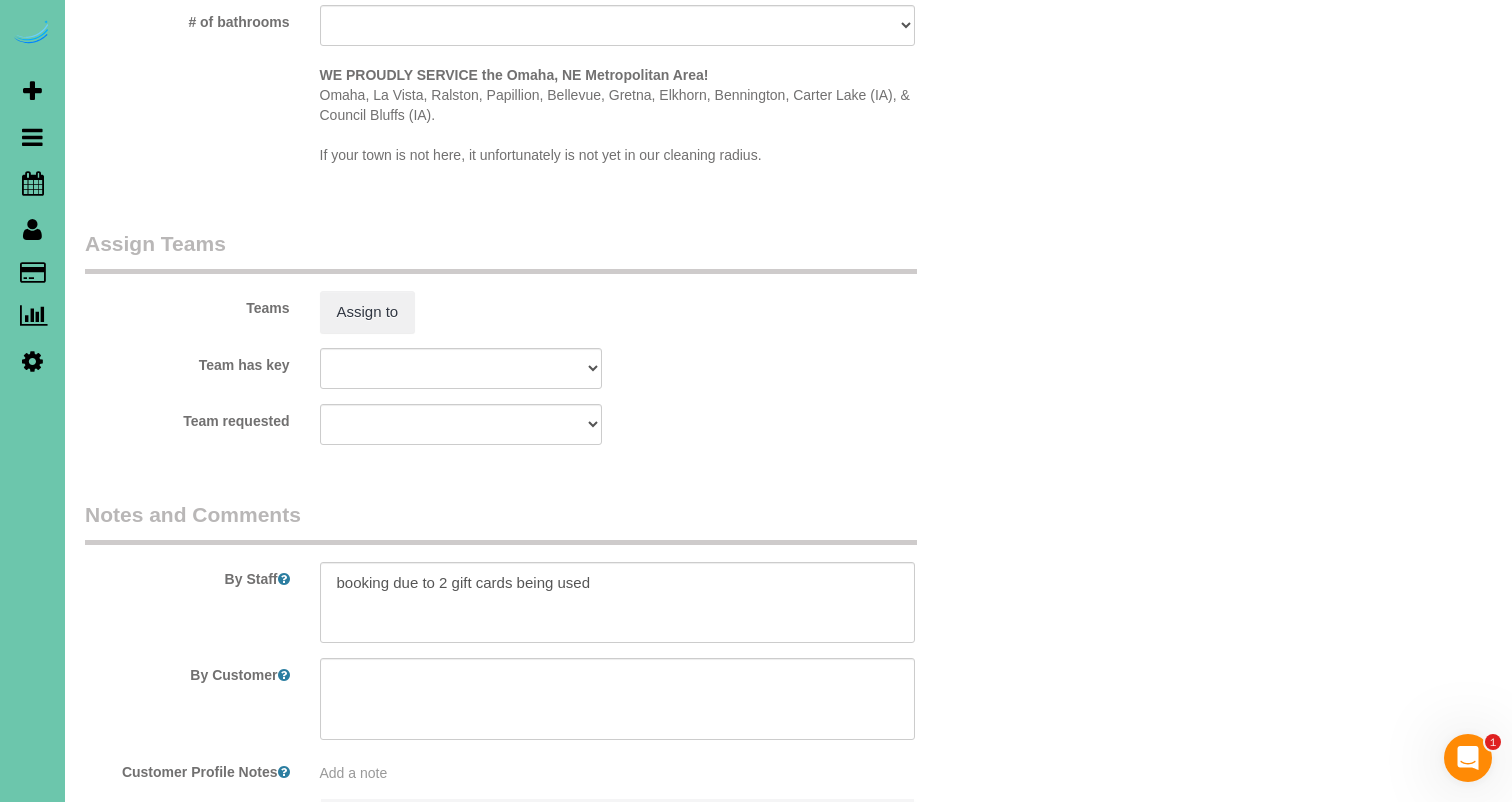 scroll, scrollTop: 1971, scrollLeft: 0, axis: vertical 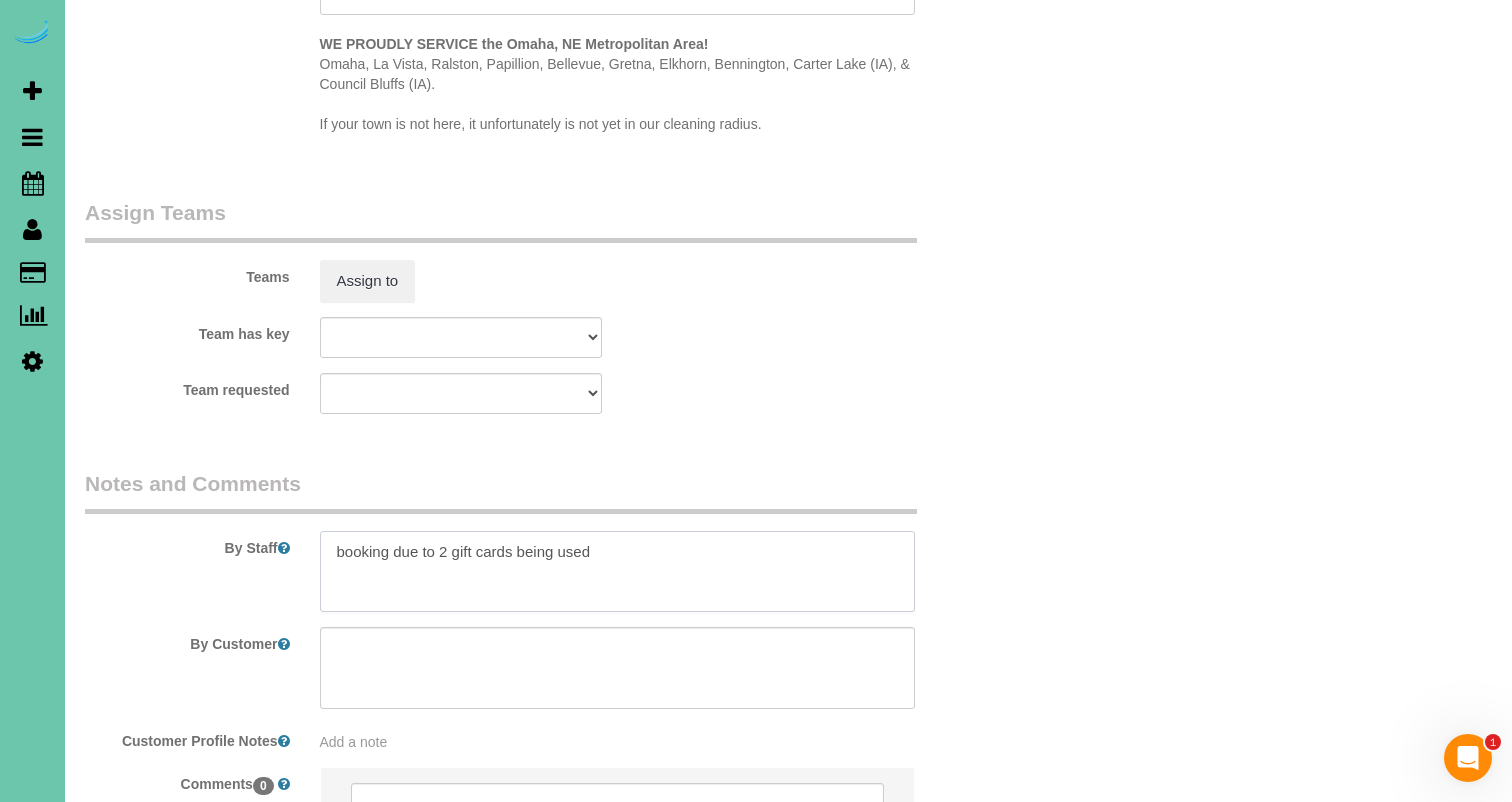 click at bounding box center (617, 572) 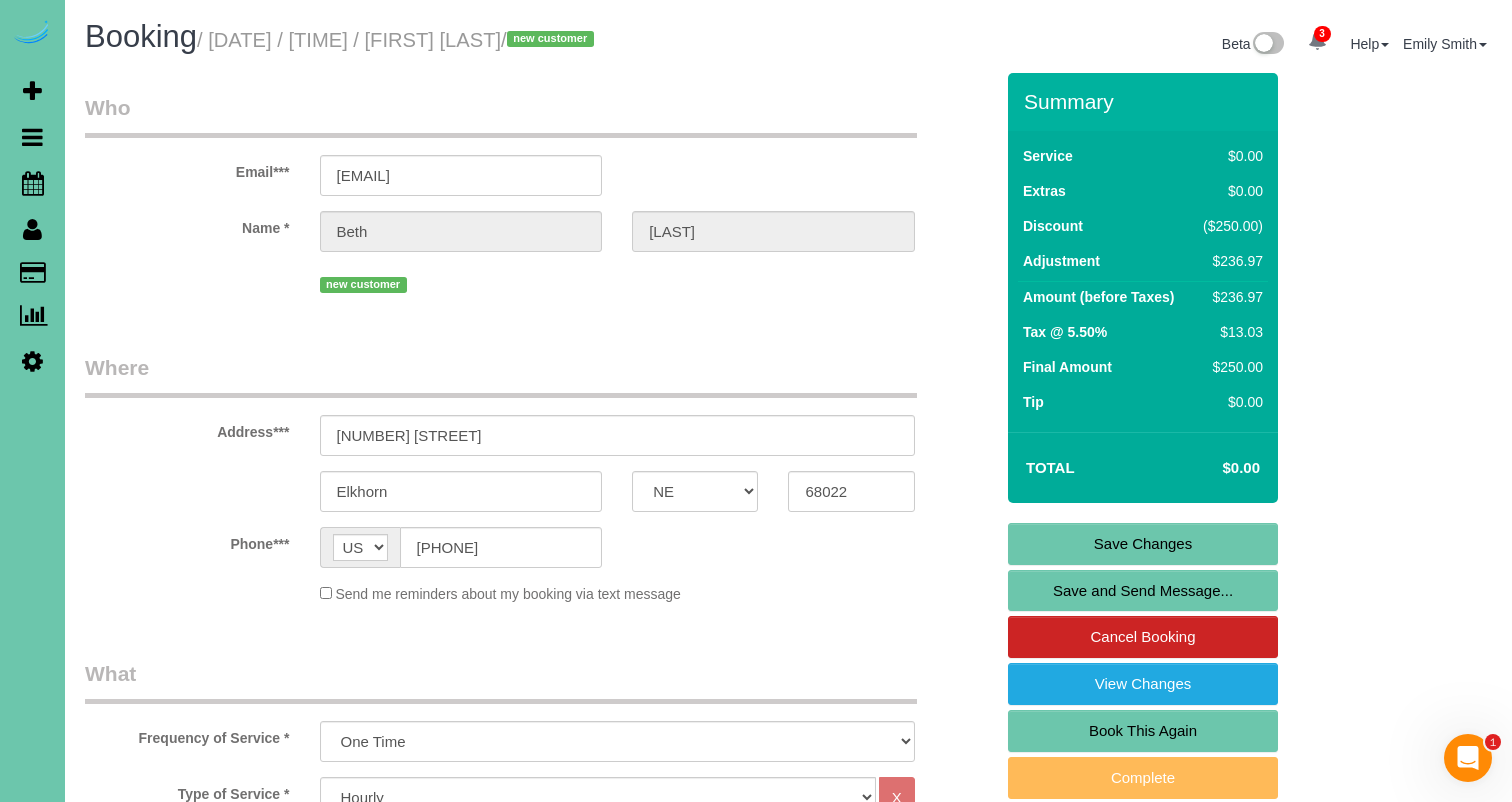 scroll, scrollTop: 0, scrollLeft: 0, axis: both 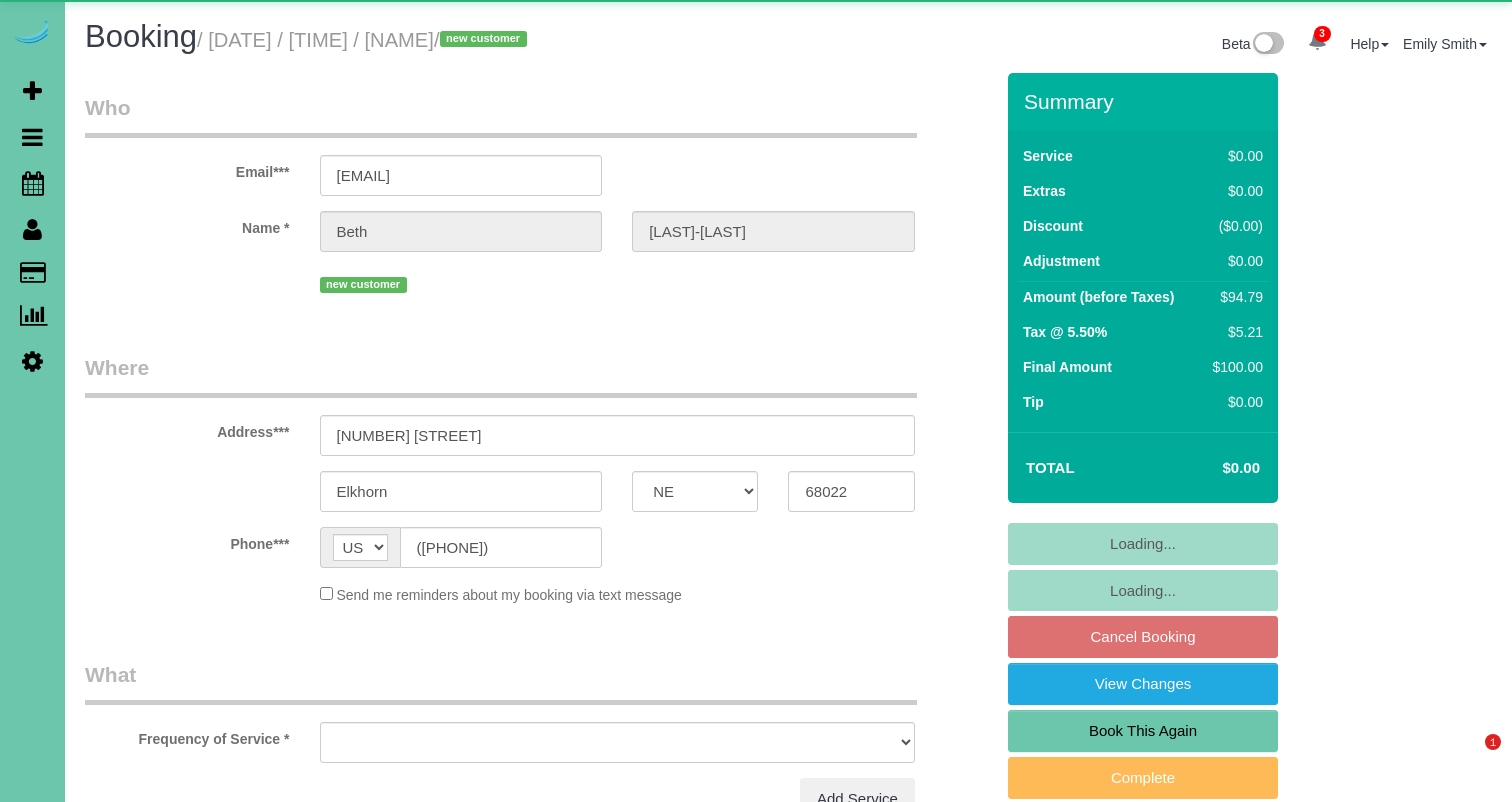 select on "NE" 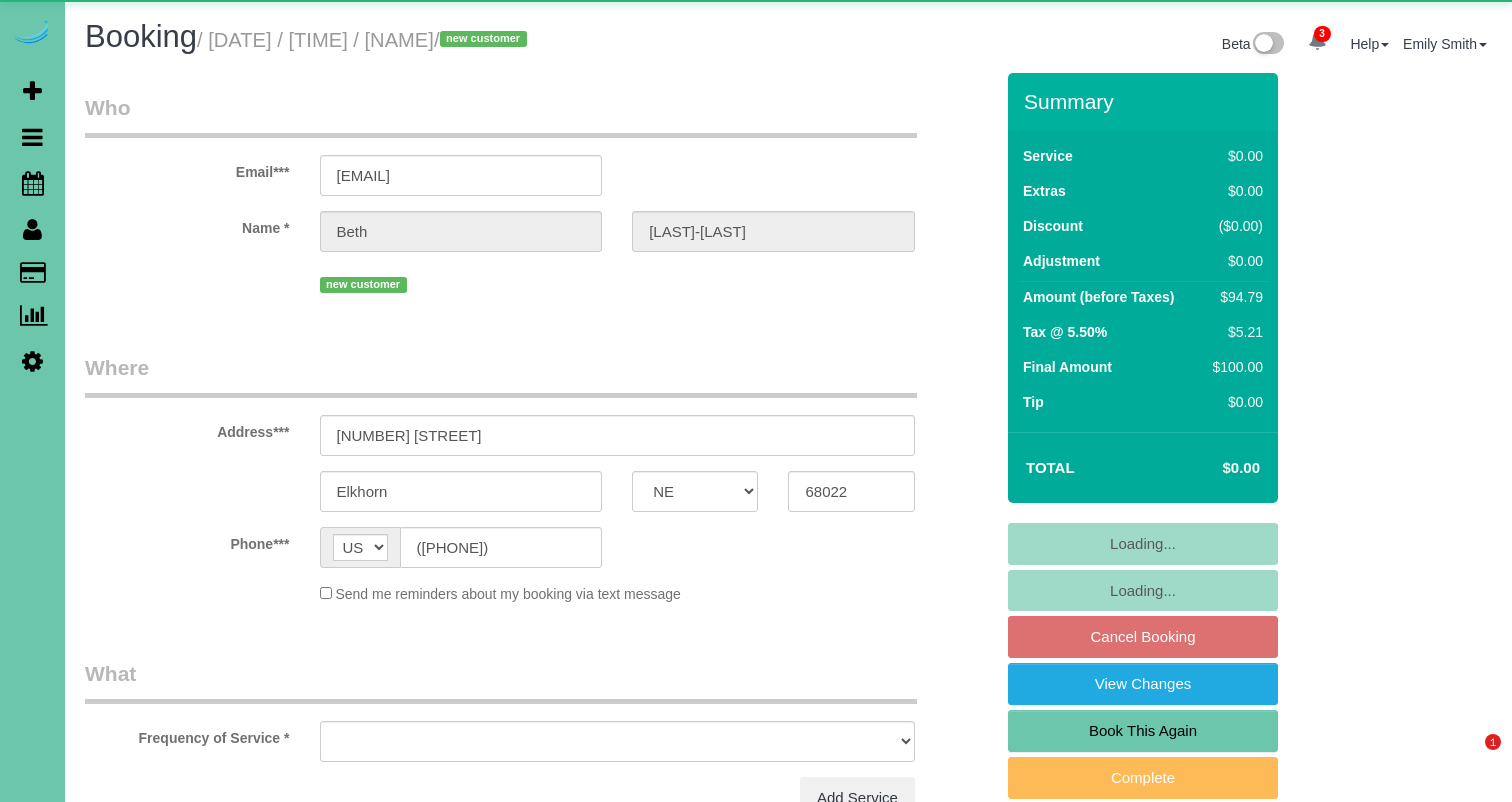scroll, scrollTop: 0, scrollLeft: 0, axis: both 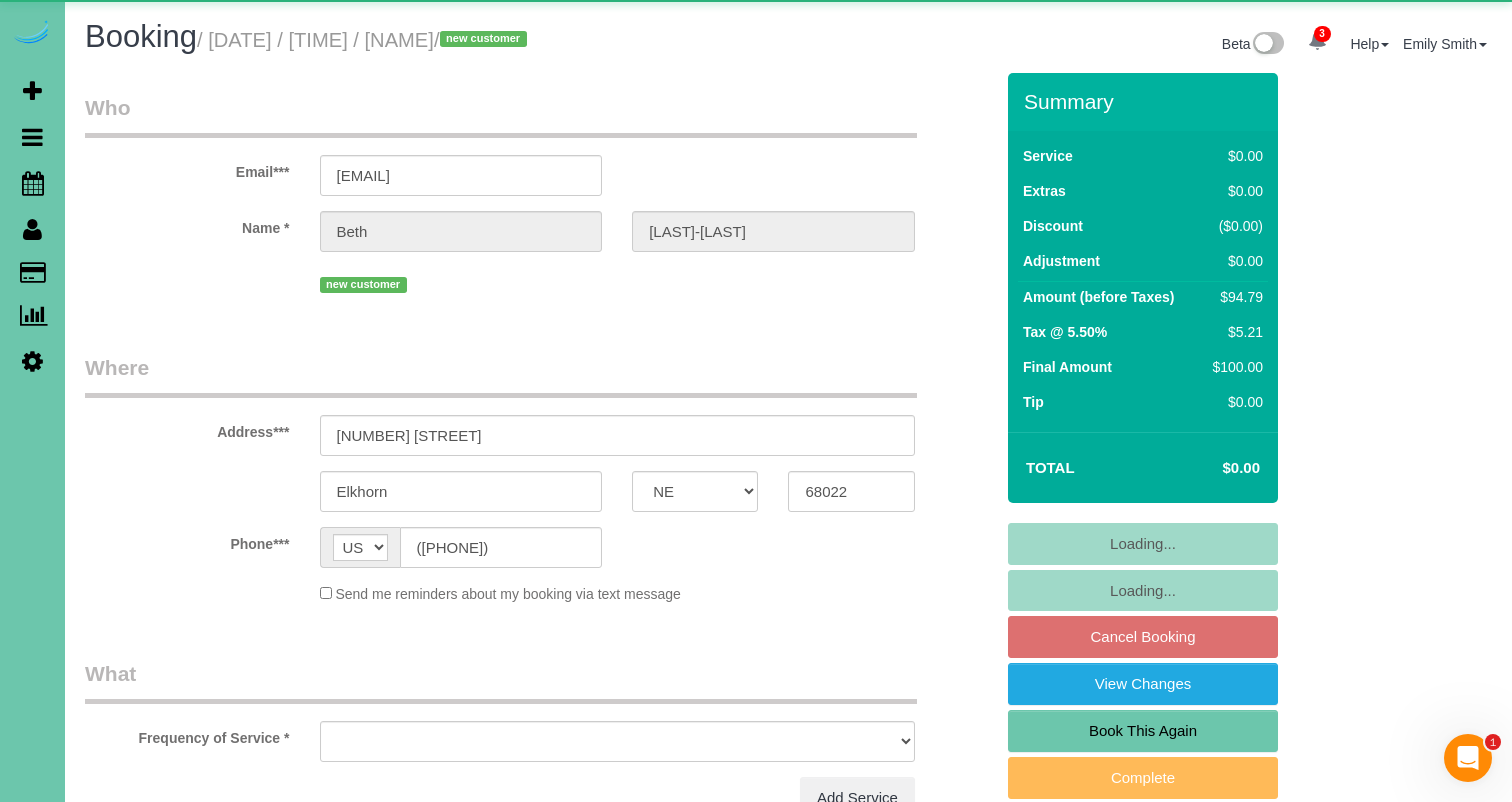 select on "object:663" 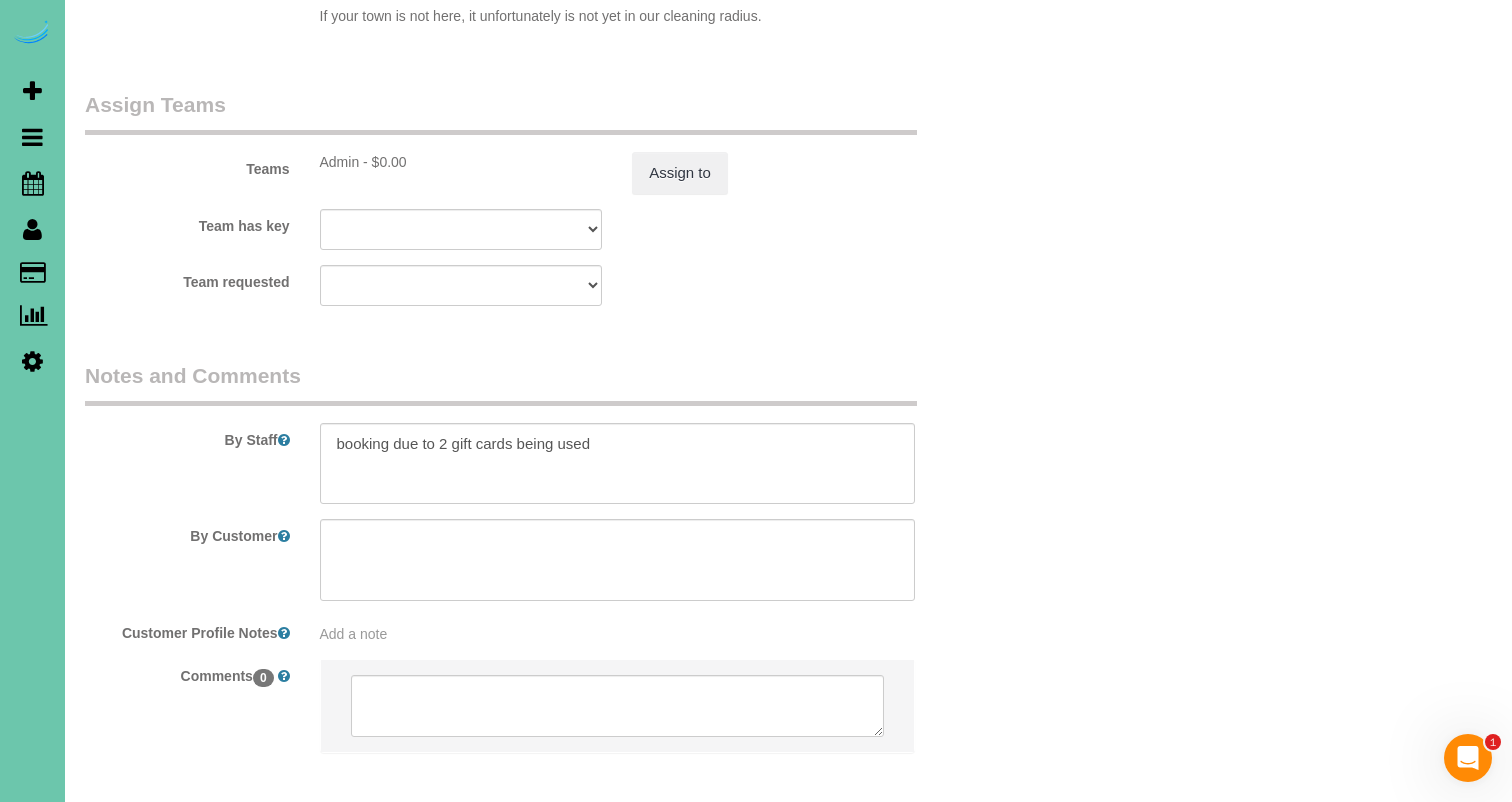 scroll, scrollTop: 2080, scrollLeft: 0, axis: vertical 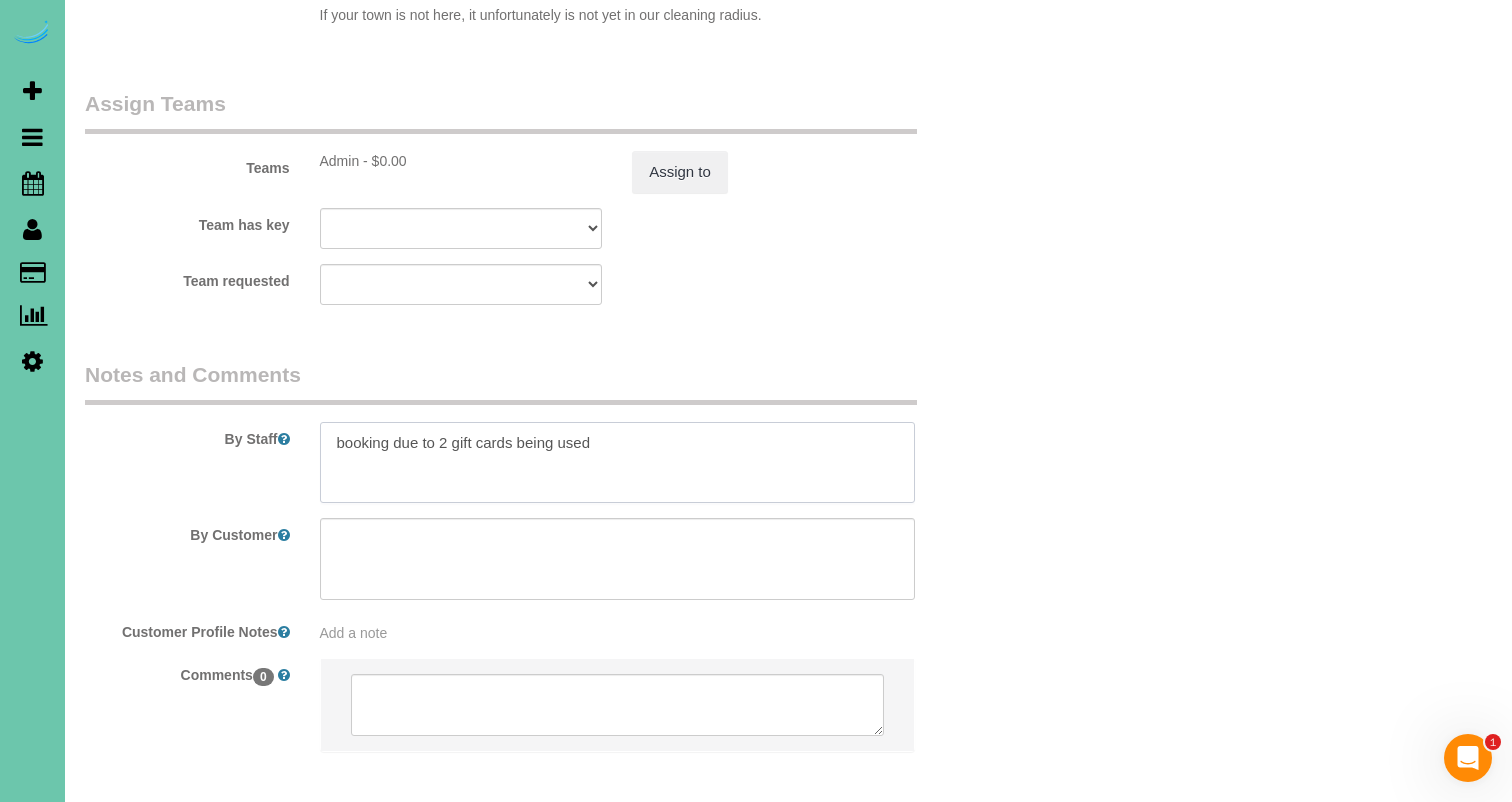 click at bounding box center [617, 463] 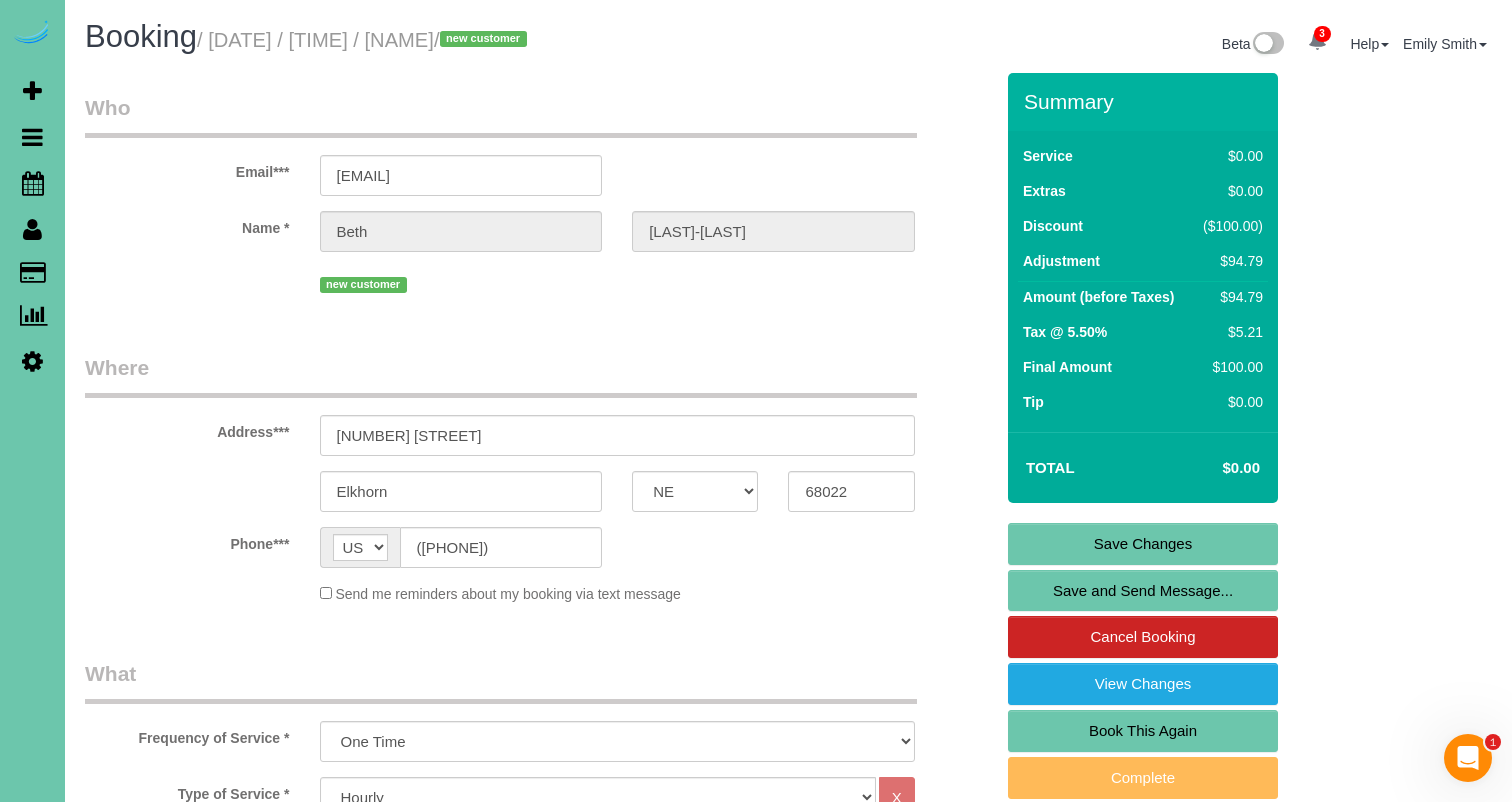 scroll, scrollTop: 0, scrollLeft: 0, axis: both 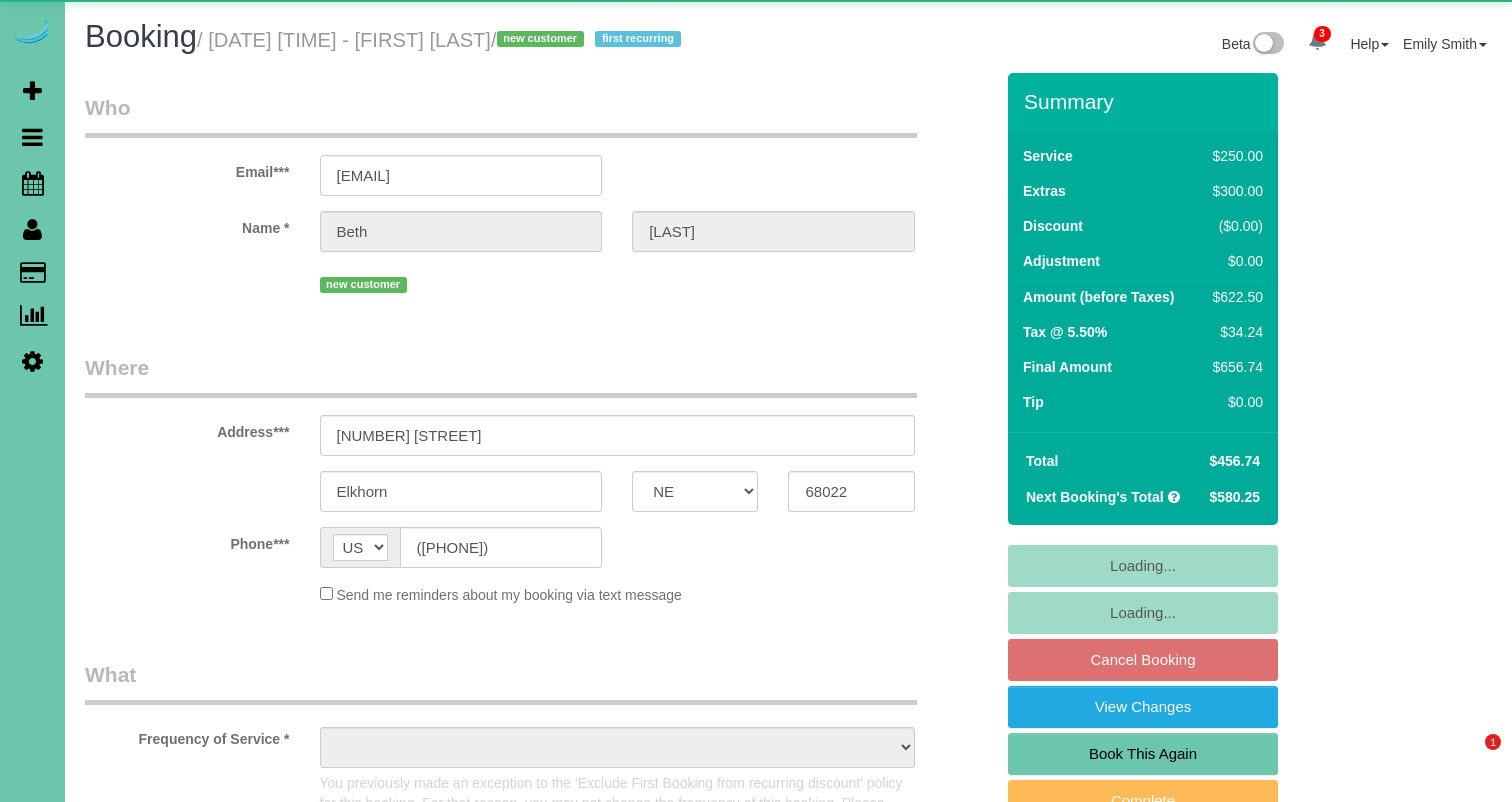 select on "NE" 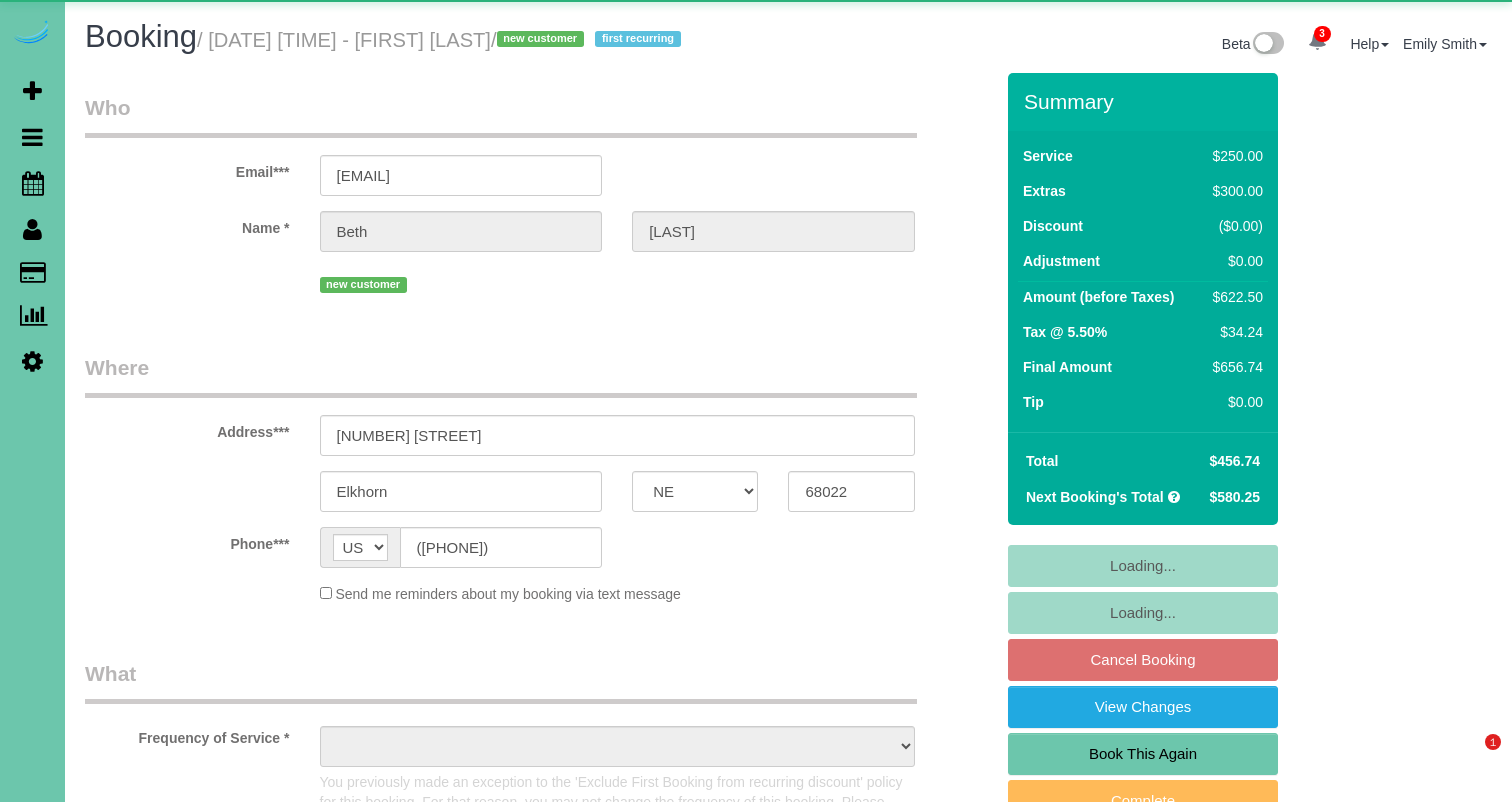 scroll, scrollTop: 442, scrollLeft: 0, axis: vertical 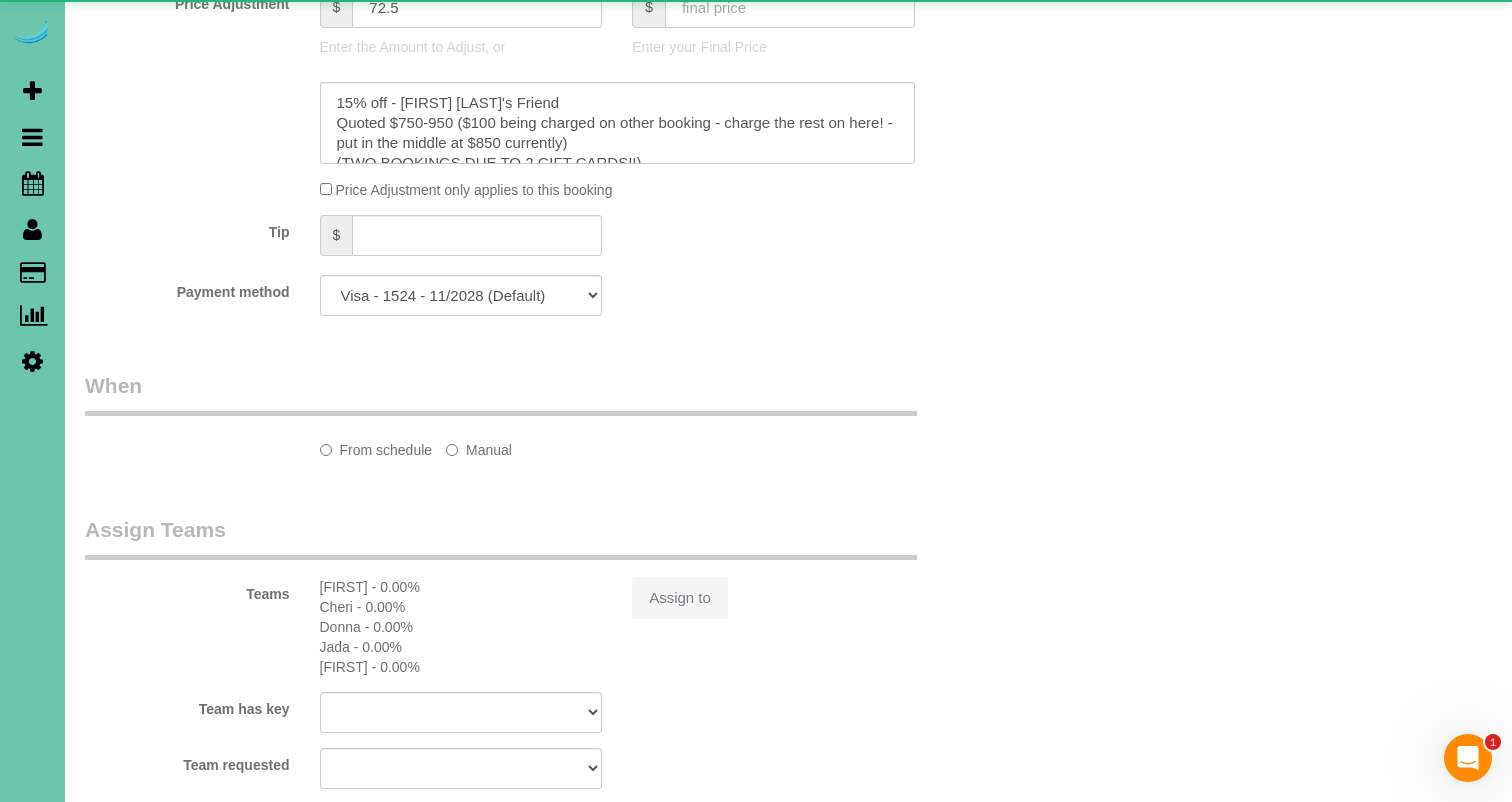 select on "object:782" 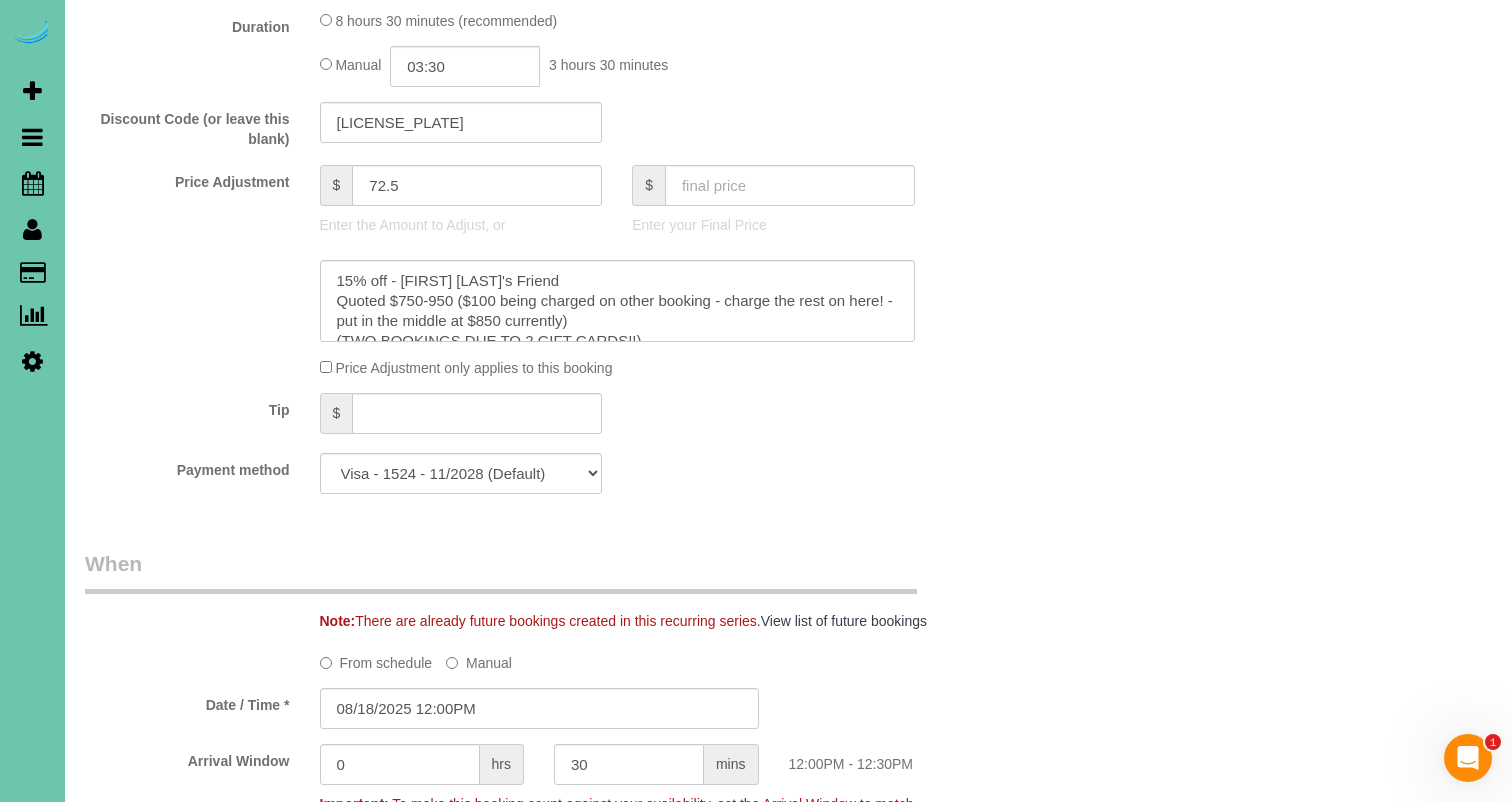 scroll, scrollTop: 1086, scrollLeft: 0, axis: vertical 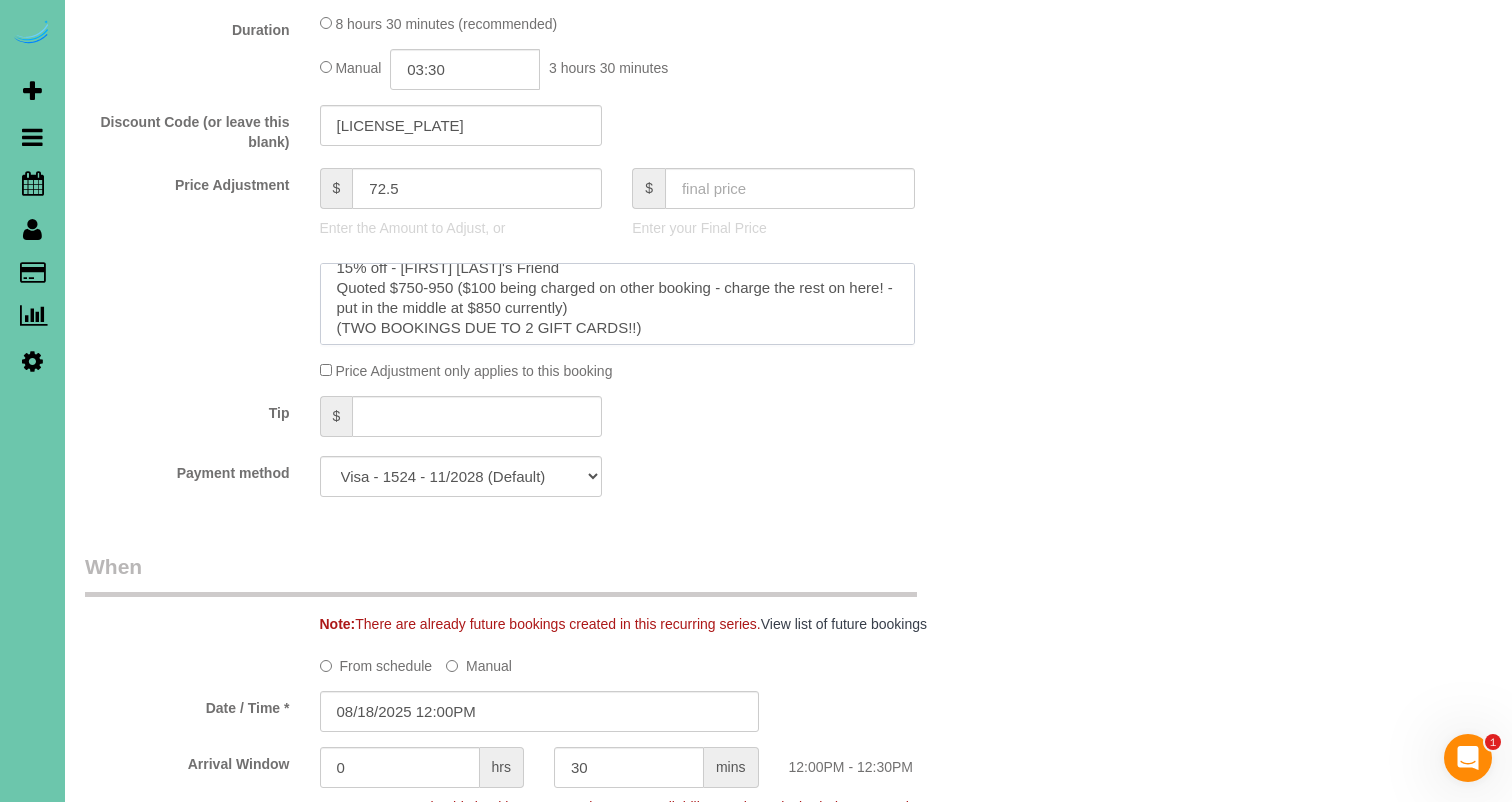 drag, startPoint x: 471, startPoint y: 319, endPoint x: 676, endPoint y: 365, distance: 210.0976 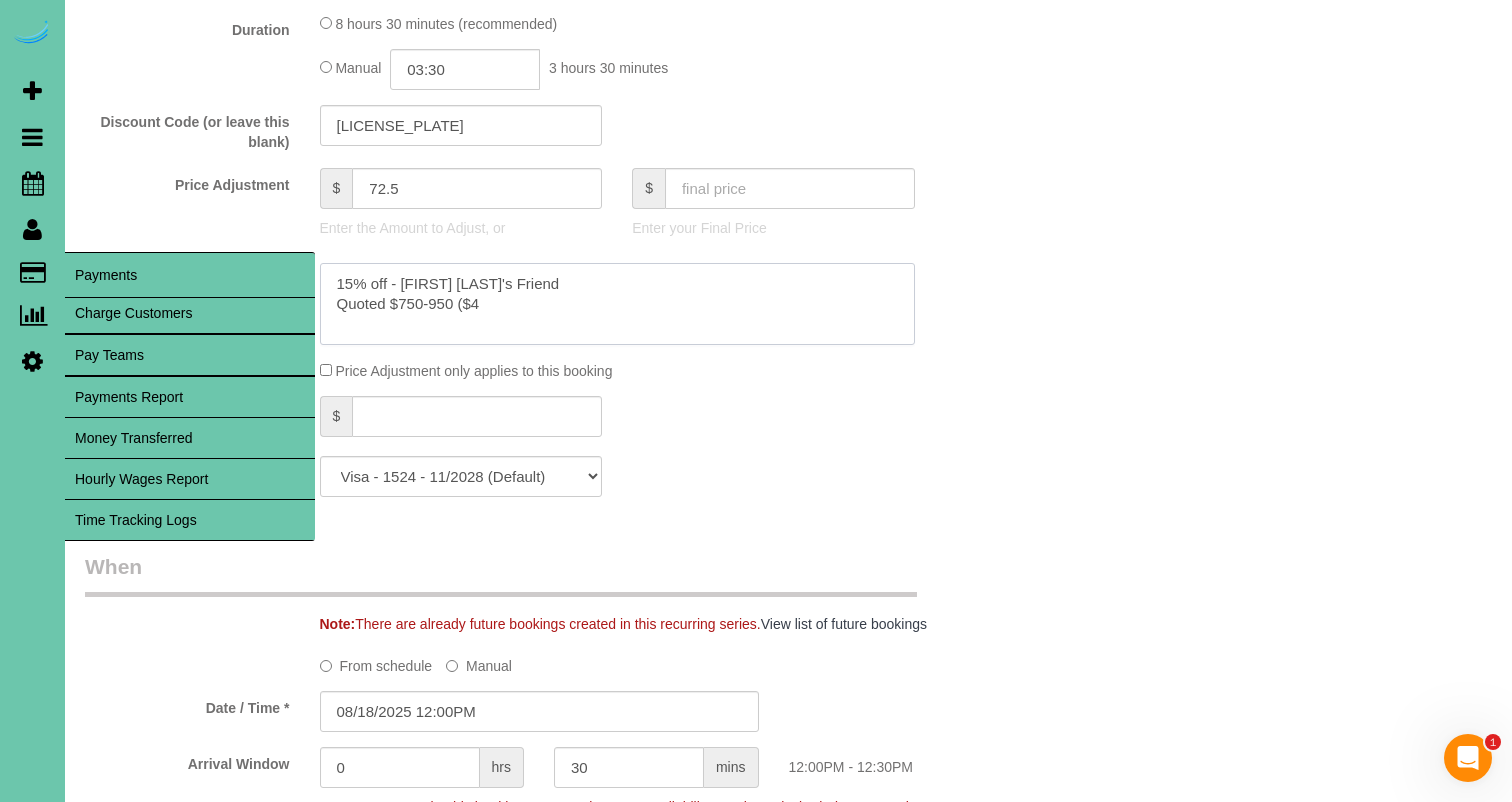 scroll, scrollTop: 0, scrollLeft: 0, axis: both 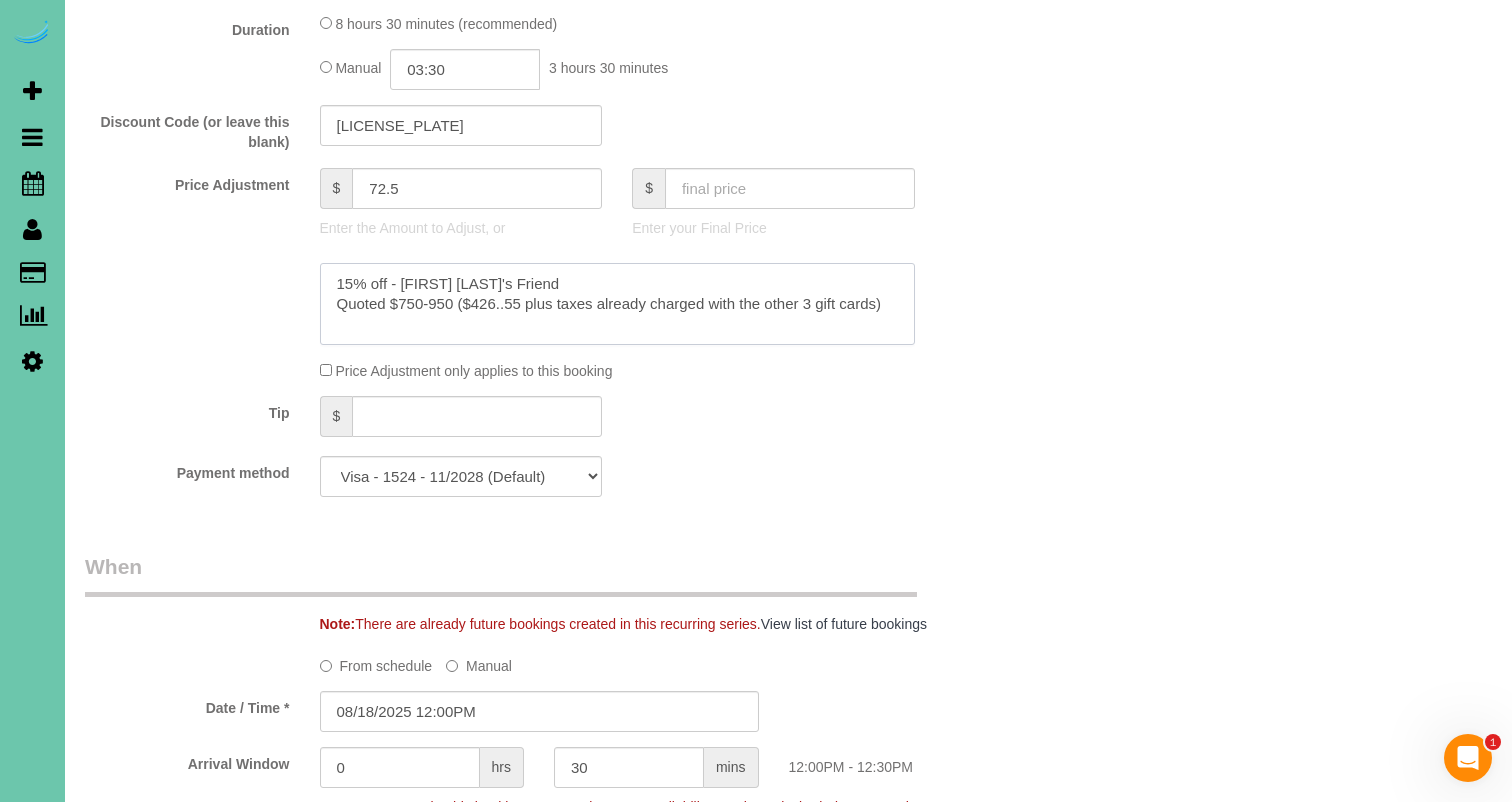click 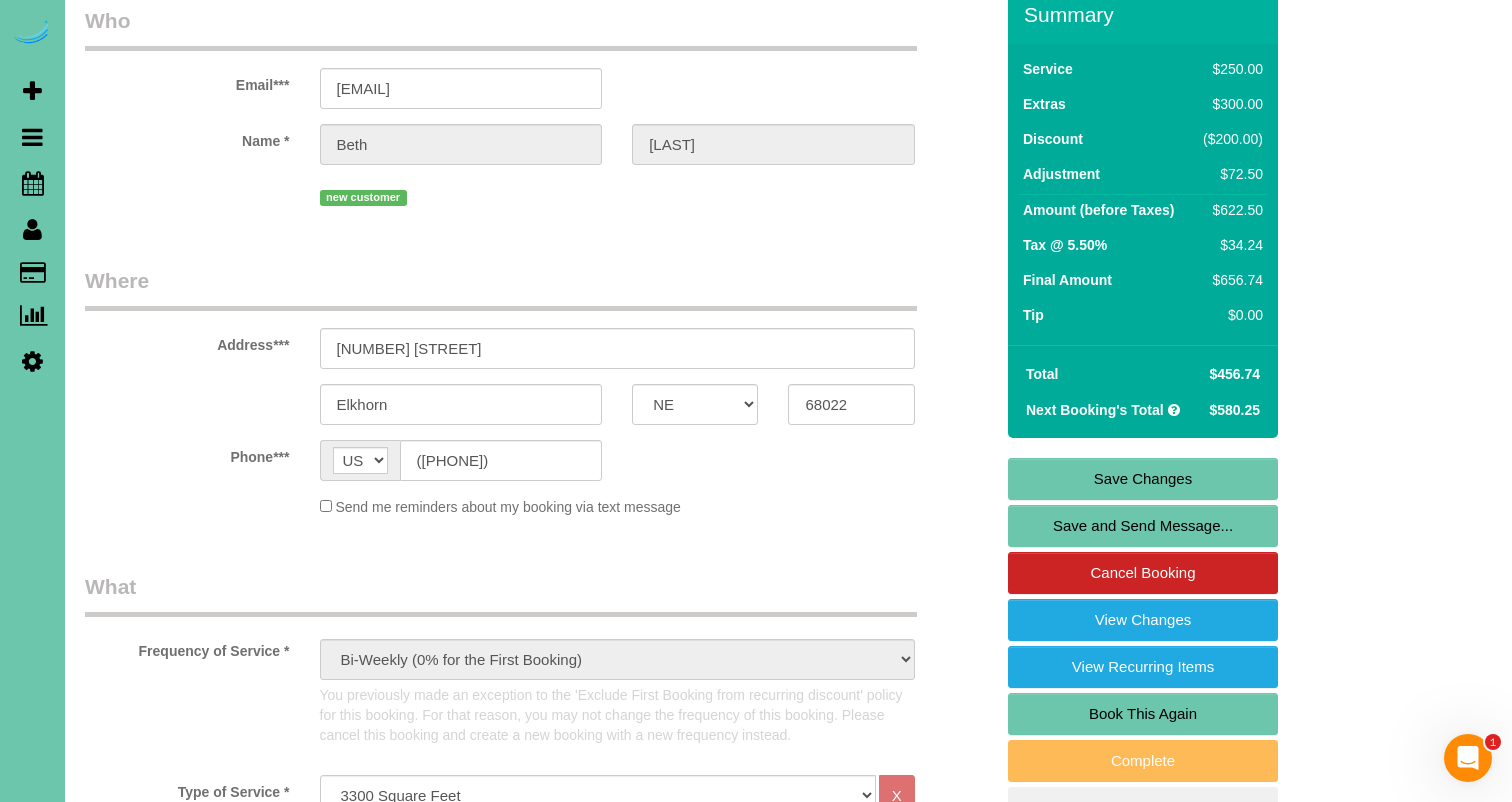 scroll, scrollTop: 85, scrollLeft: 0, axis: vertical 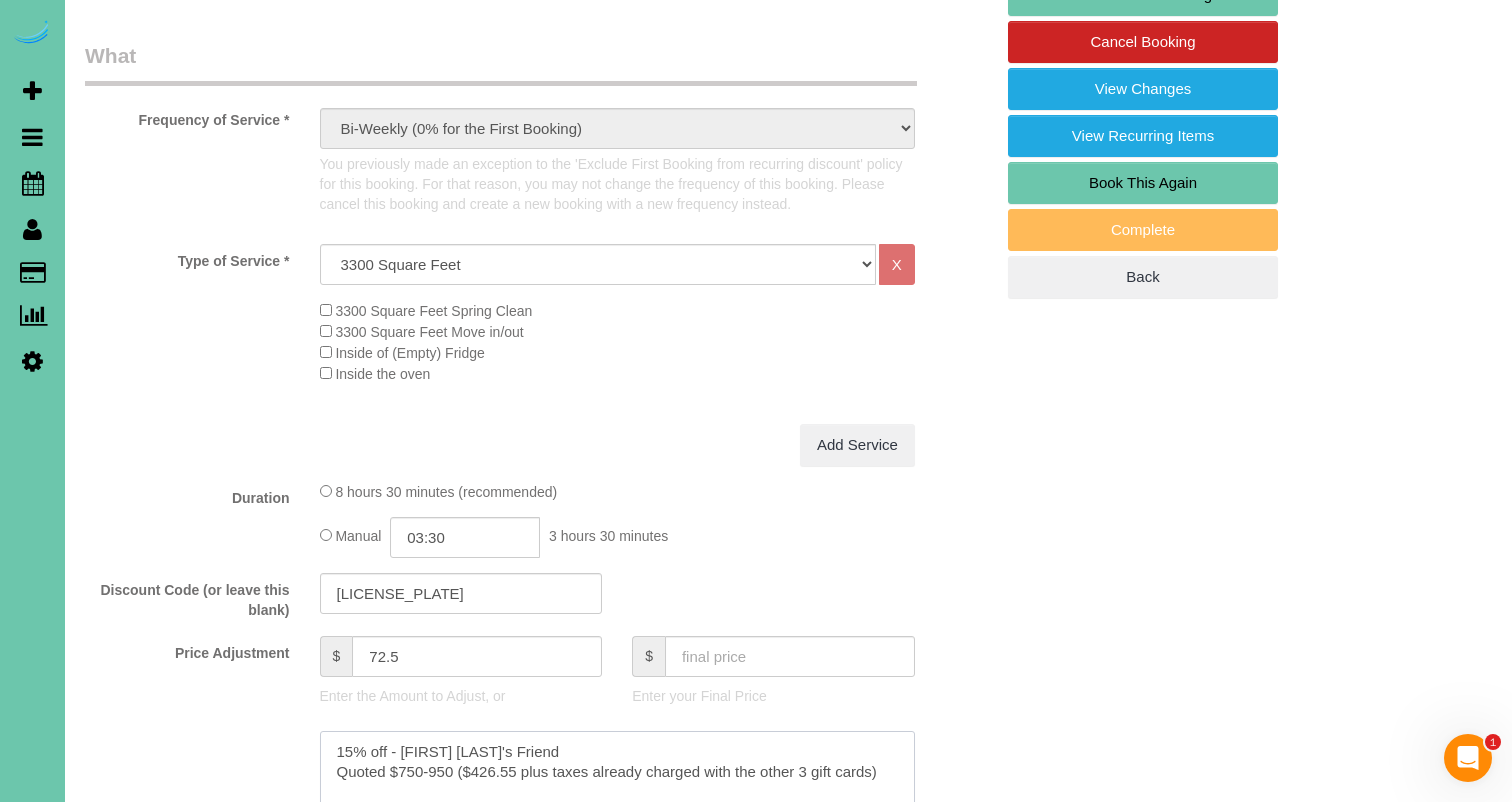 type on "15% off - [FIRST] [LAST]'s Friend
Quoted $750-950 ($426.55 plus taxes already charged with the other 3 gift cards)" 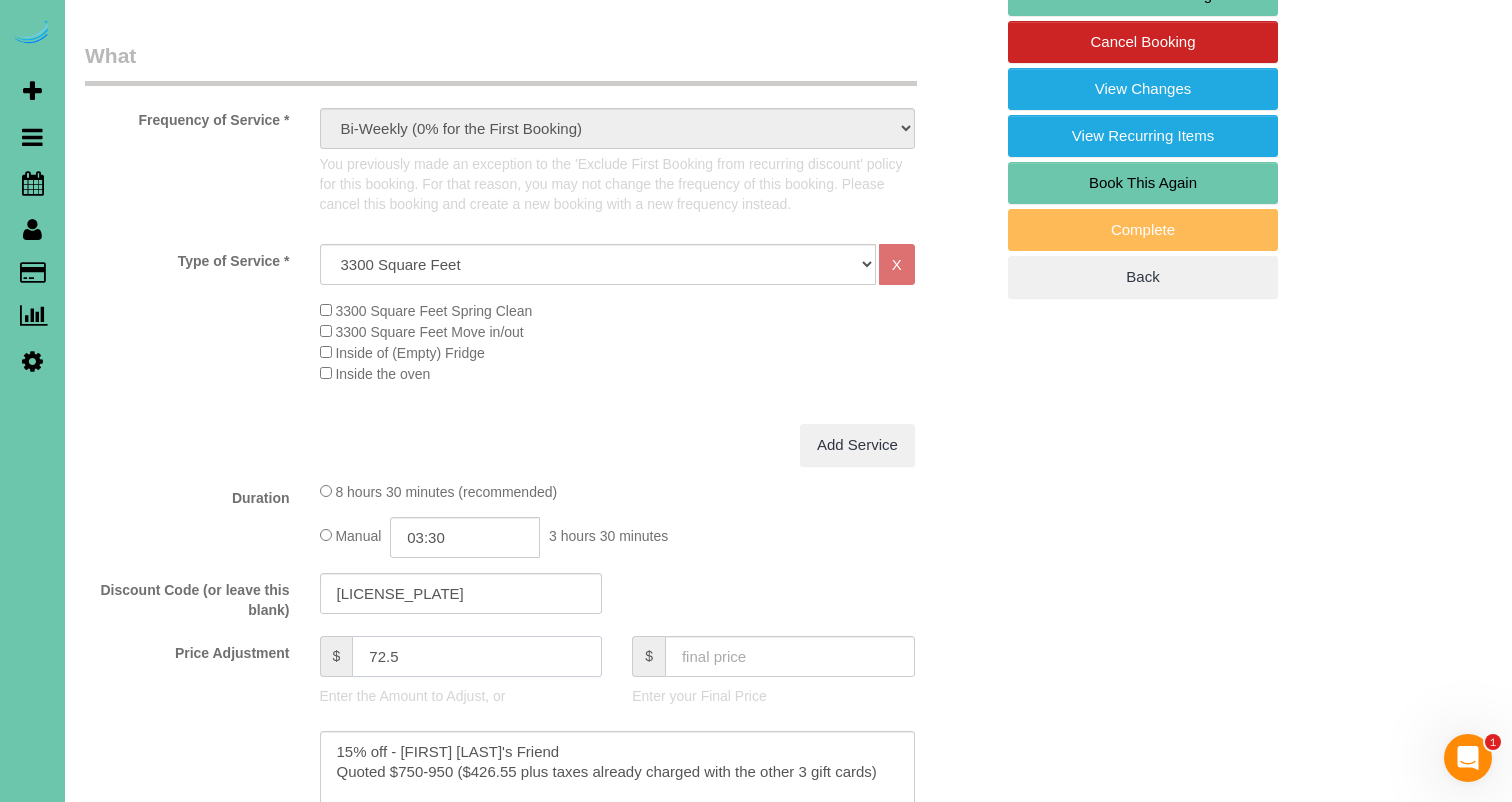 drag, startPoint x: 435, startPoint y: 675, endPoint x: 240, endPoint y: 658, distance: 195.73962 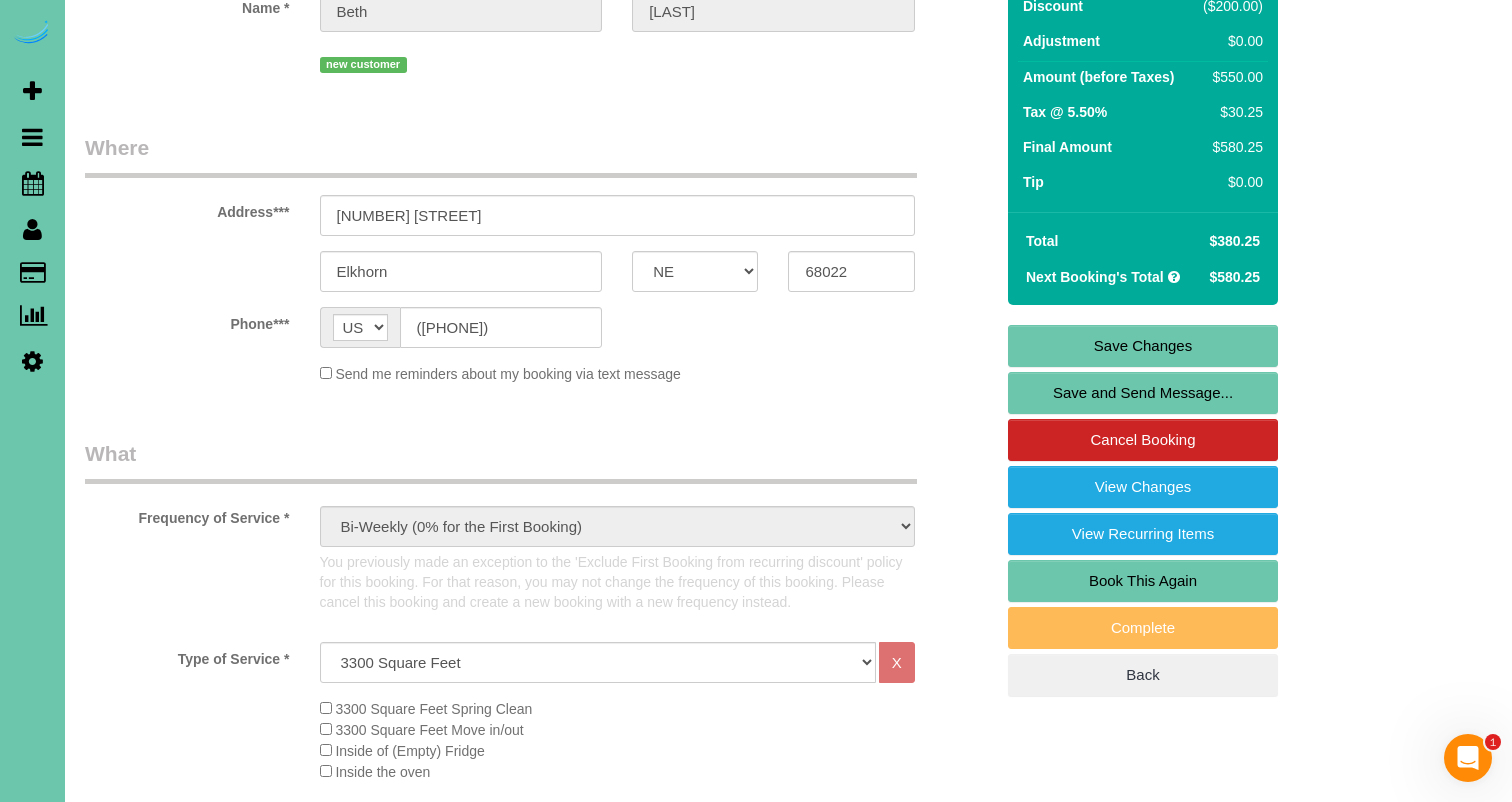 scroll, scrollTop: 890, scrollLeft: 0, axis: vertical 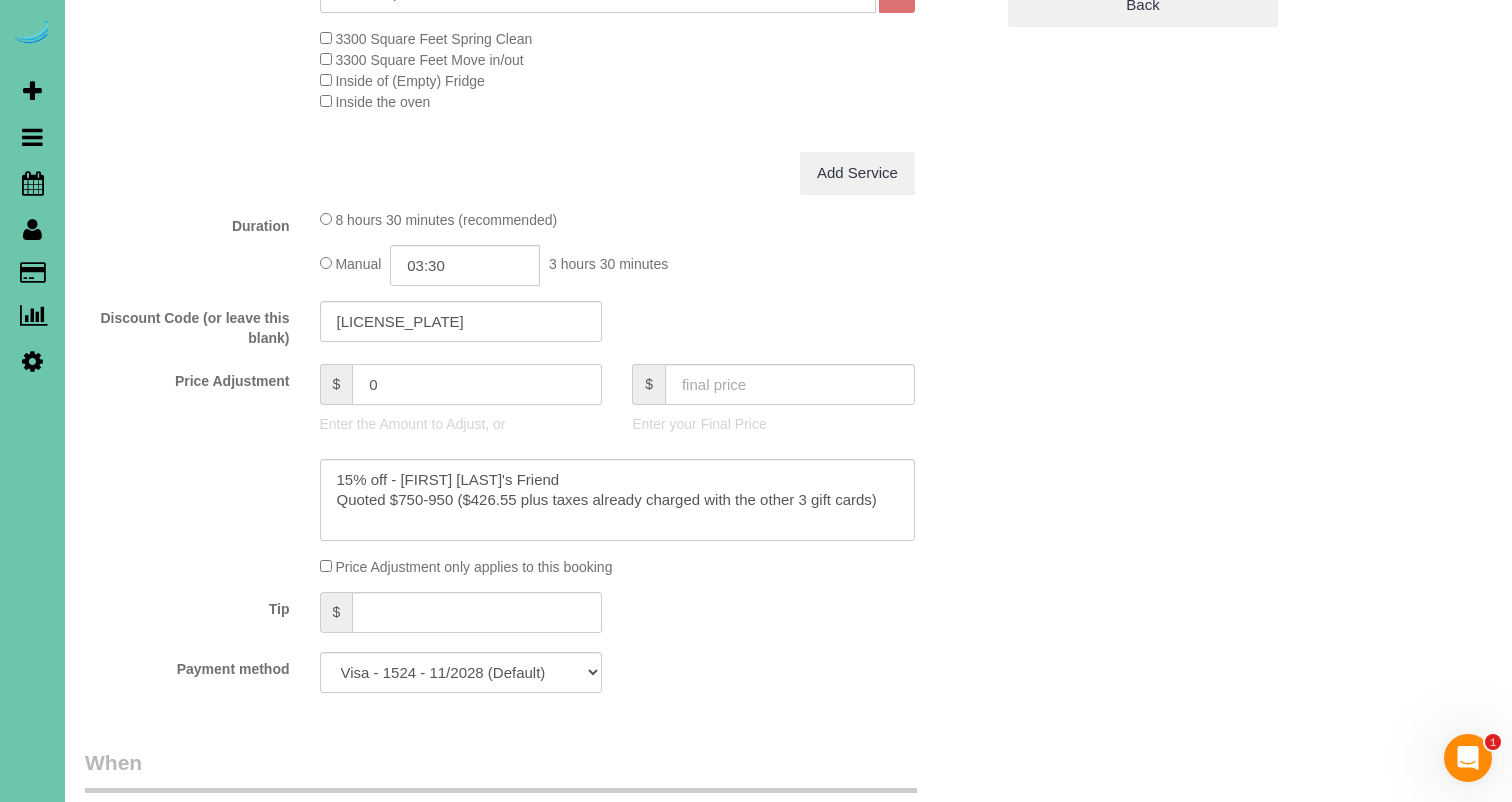 drag, startPoint x: 414, startPoint y: 398, endPoint x: 317, endPoint y: 386, distance: 97.73945 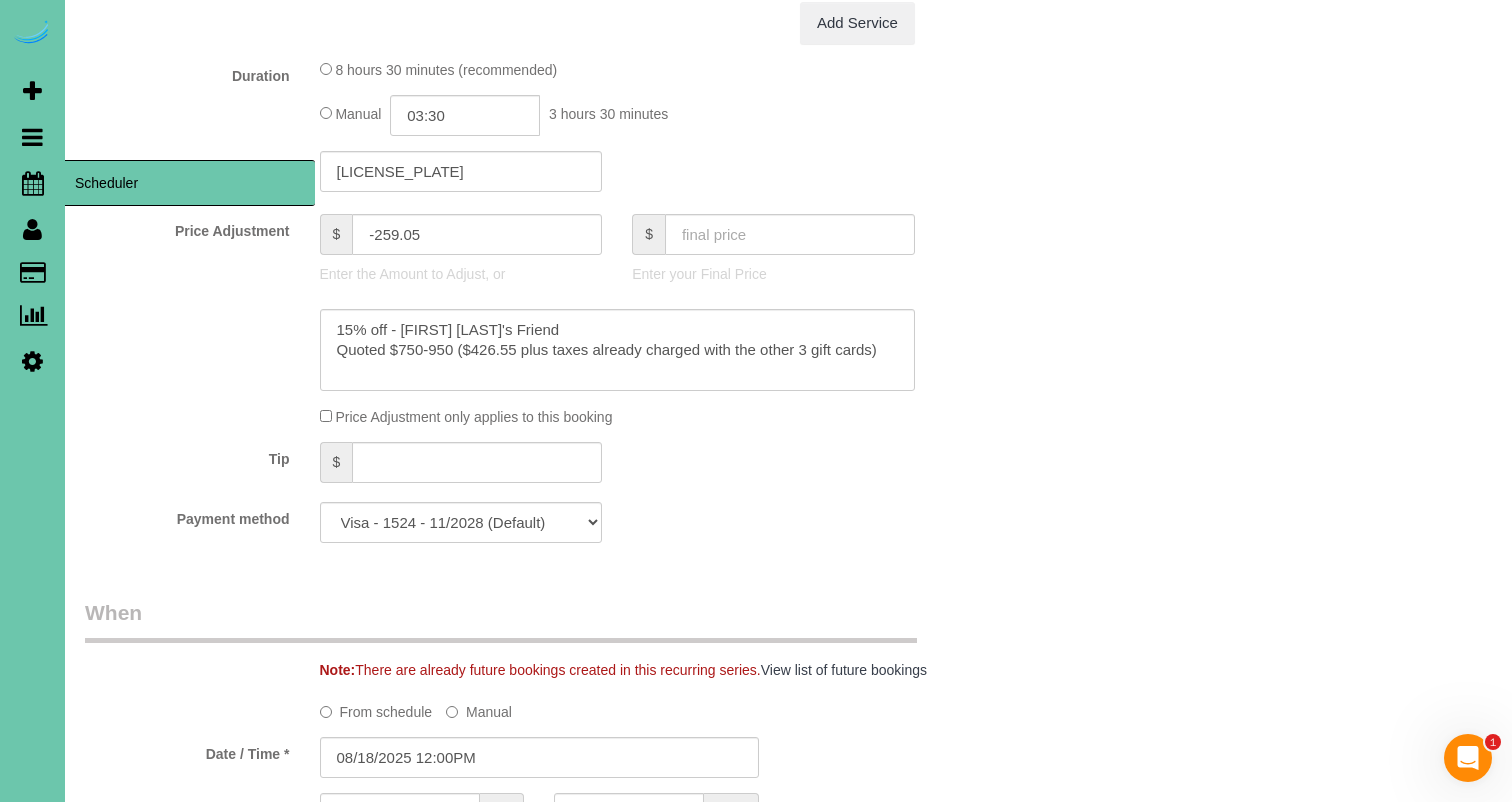 scroll, scrollTop: 1040, scrollLeft: 0, axis: vertical 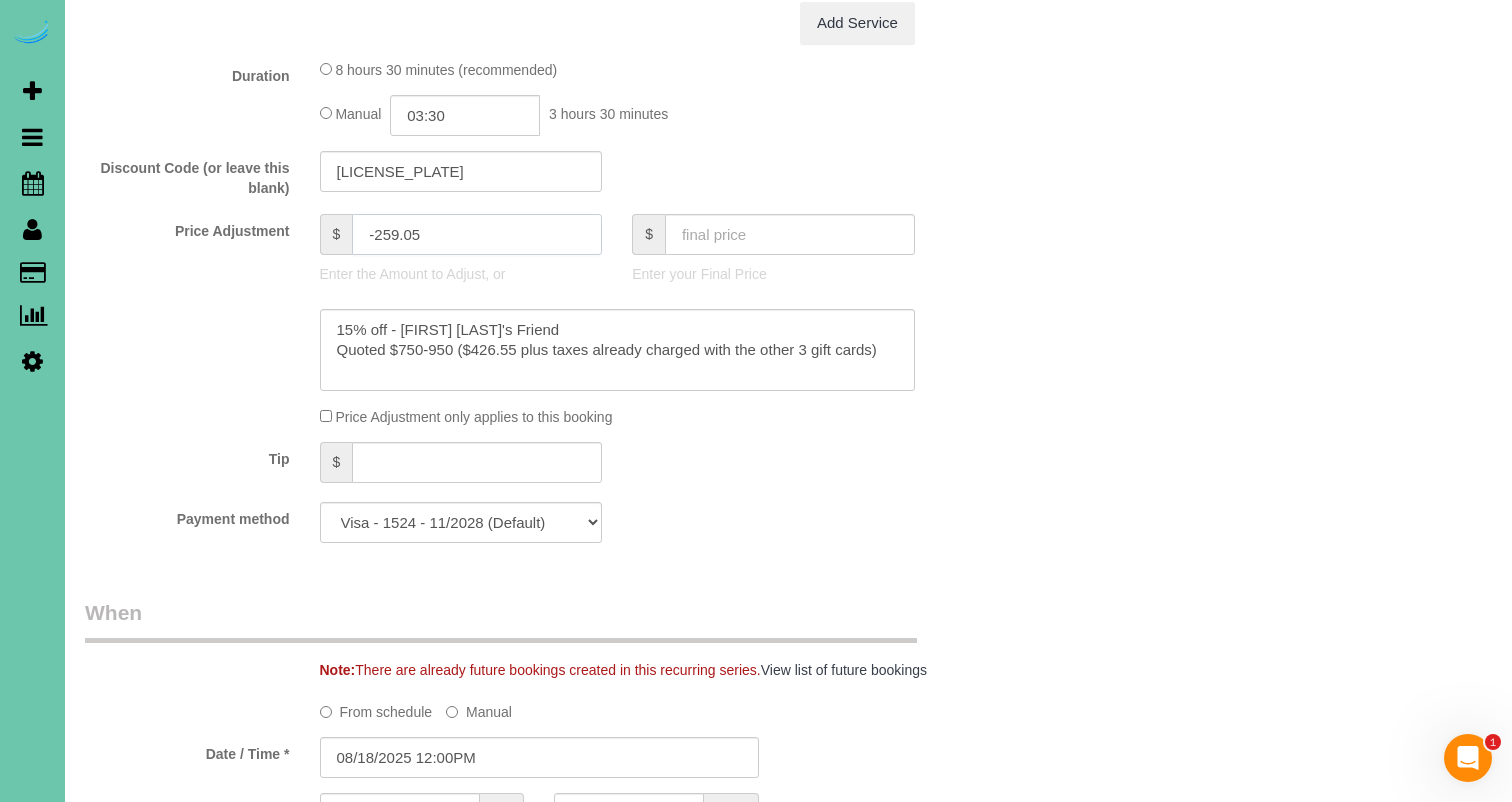 click on "-259.05" 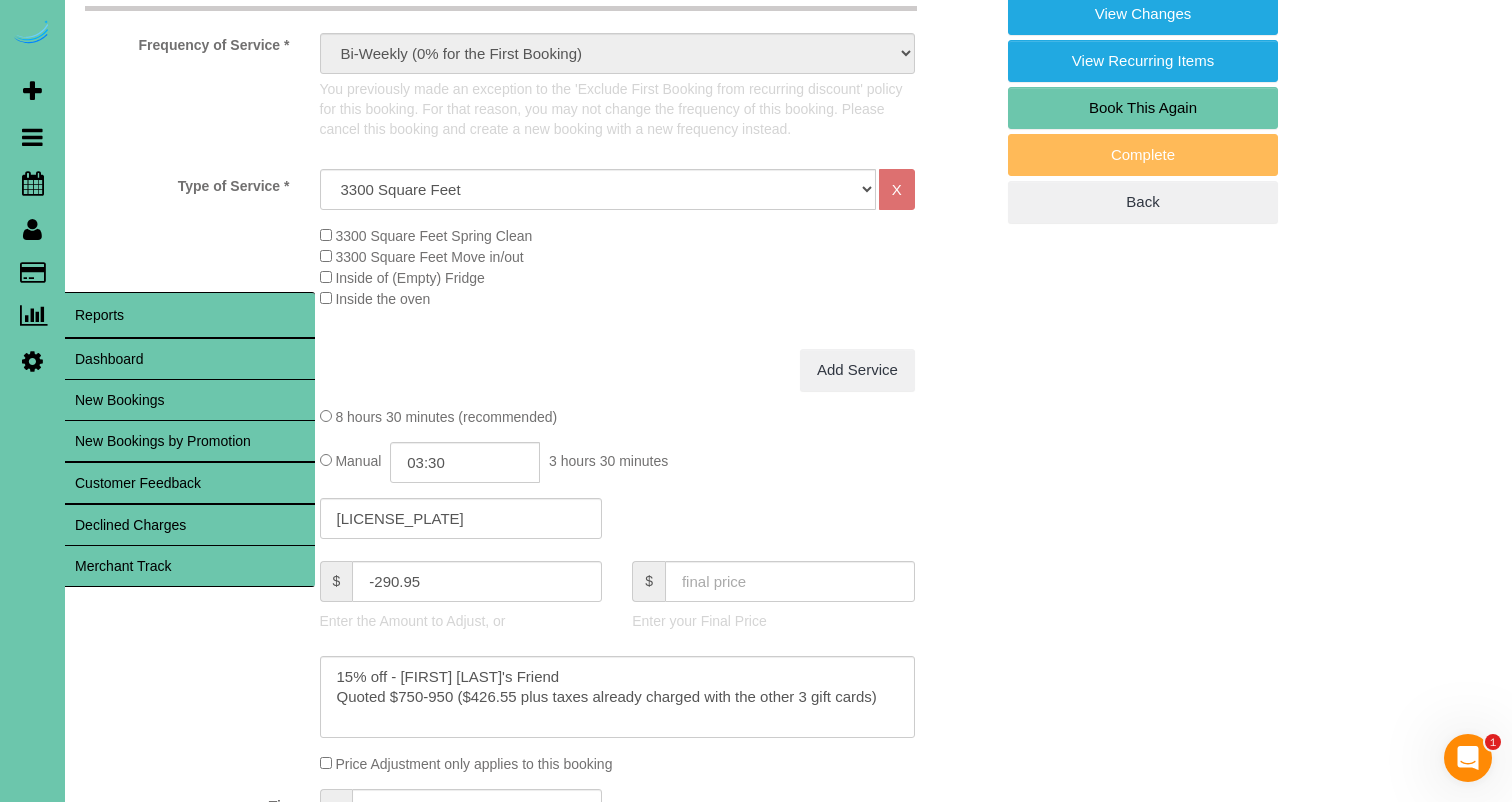scroll, scrollTop: 724, scrollLeft: 0, axis: vertical 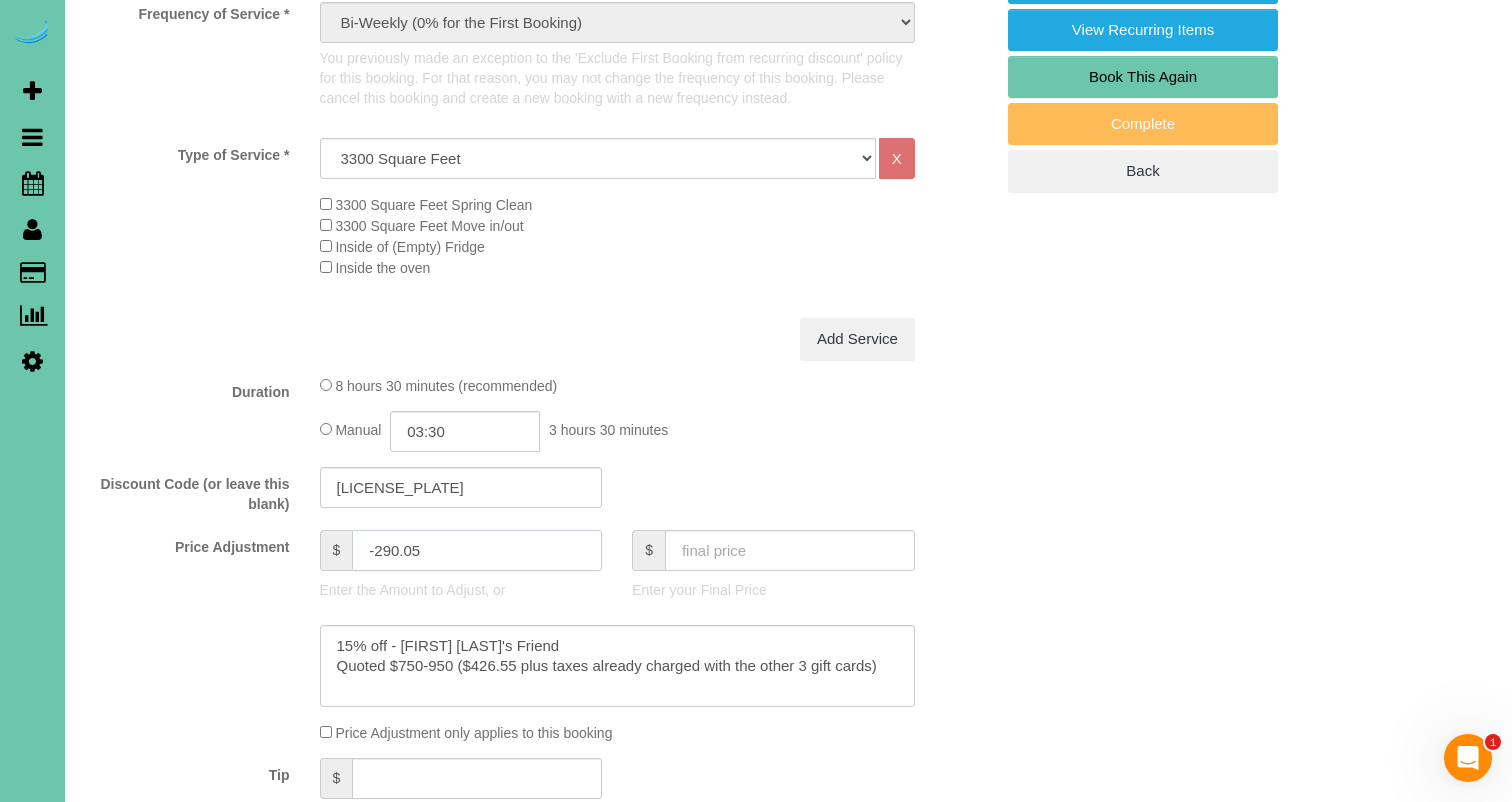 type on "-290.05" 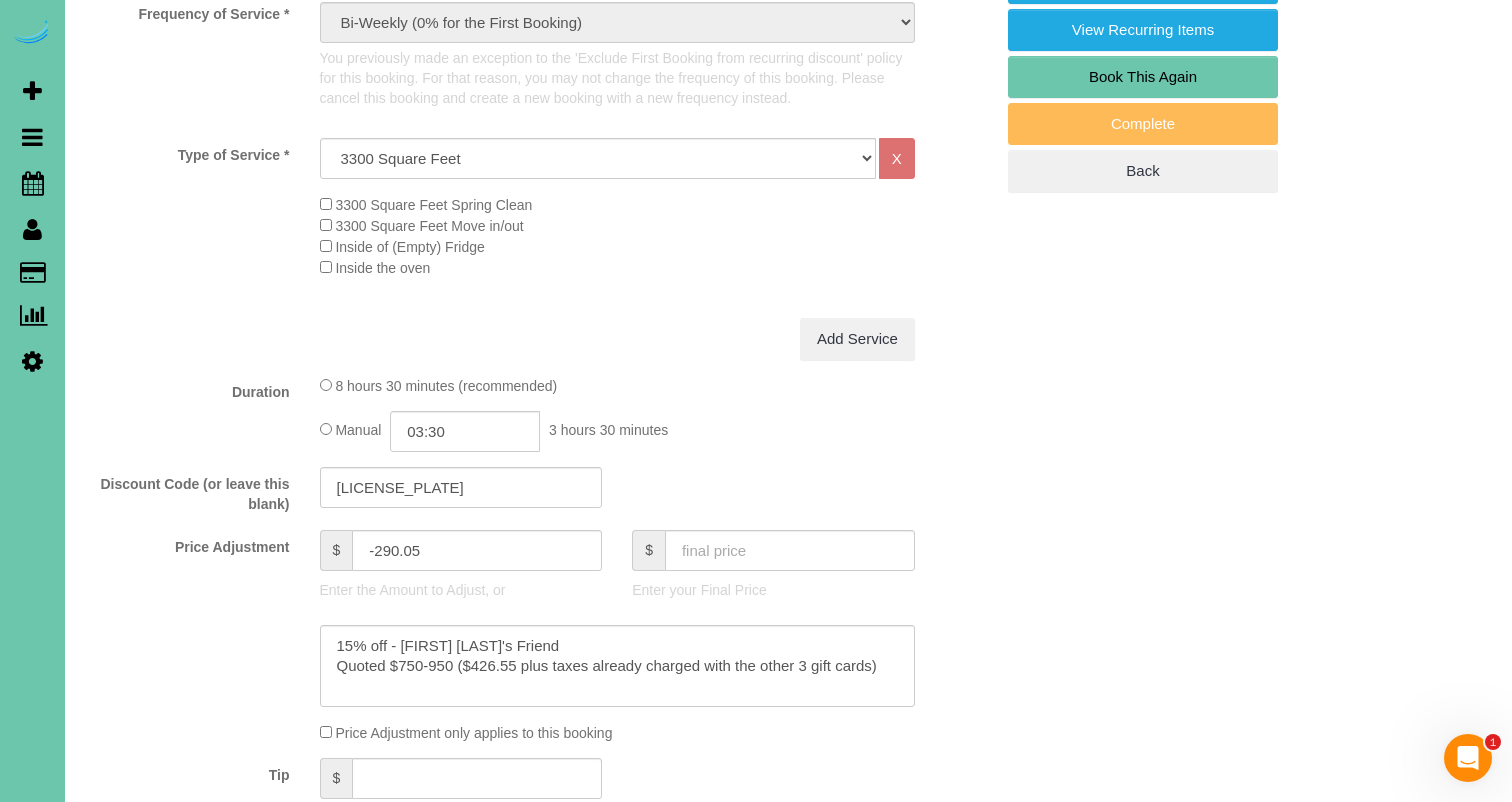 click on "Duration
8 hours 30 minutes (recommended)
Manual
03:30
3 hours 30 minutes" 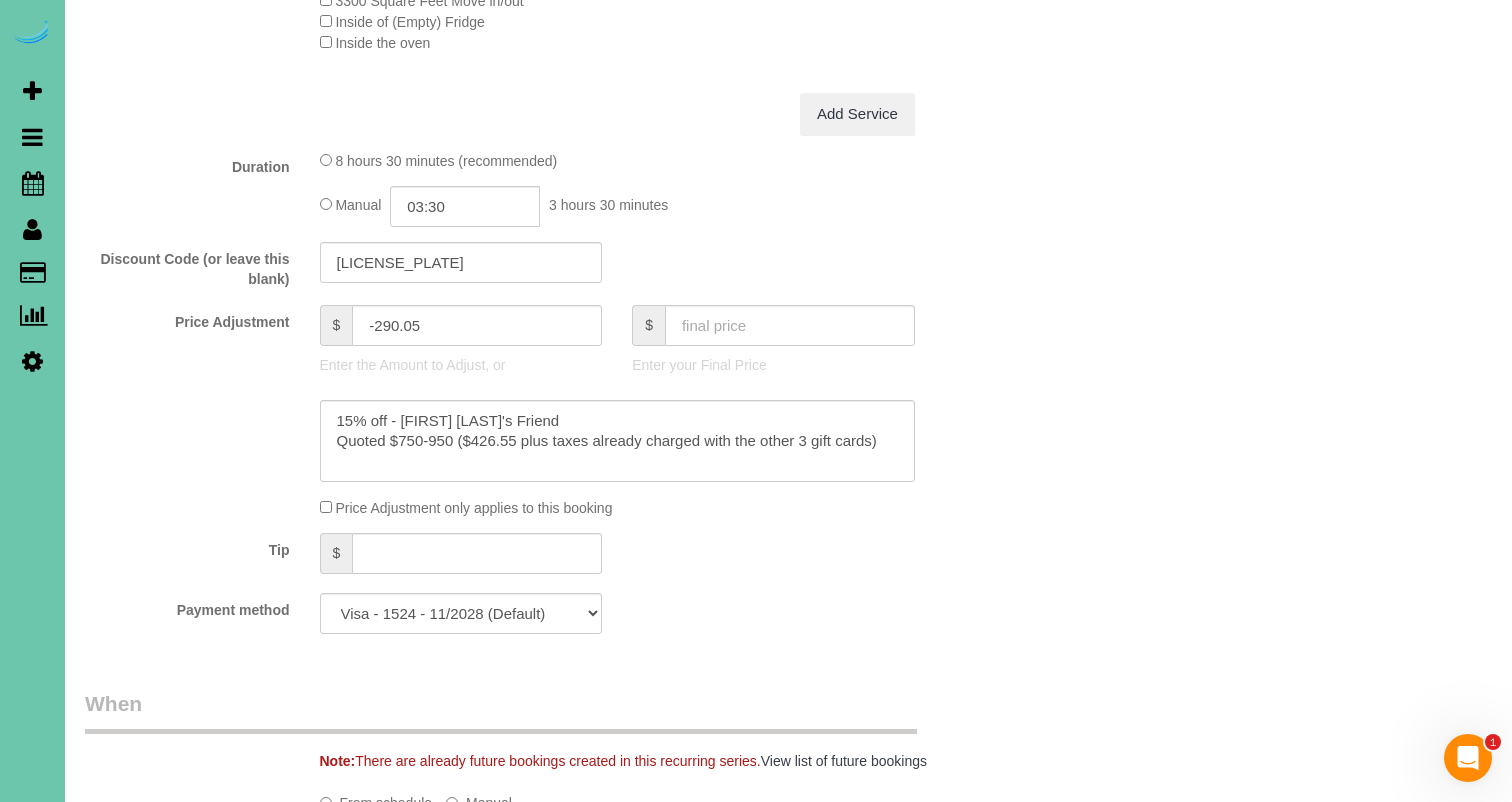 scroll, scrollTop: 952, scrollLeft: 0, axis: vertical 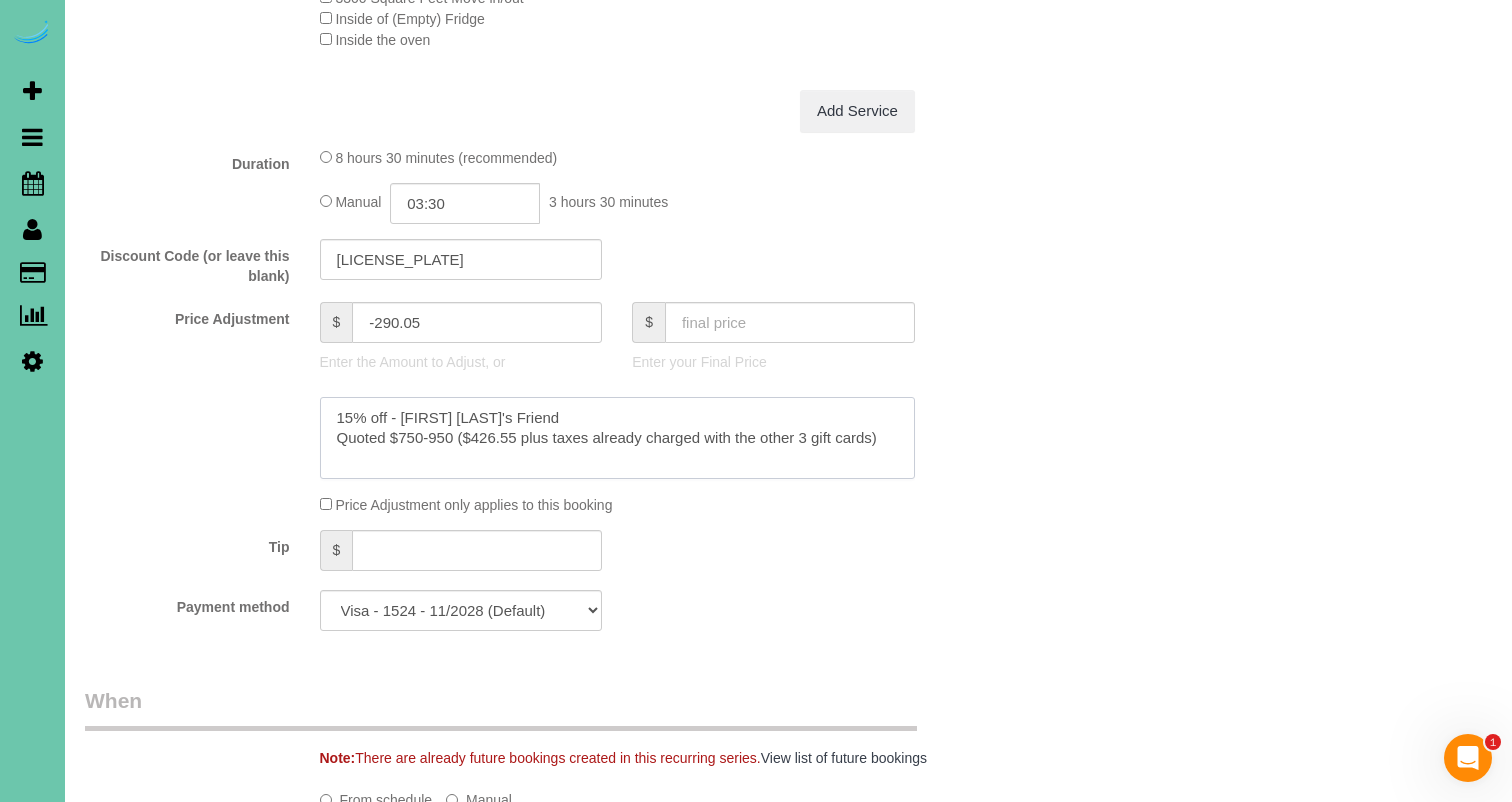 drag, startPoint x: 887, startPoint y: 455, endPoint x: 903, endPoint y: 458, distance: 16.27882 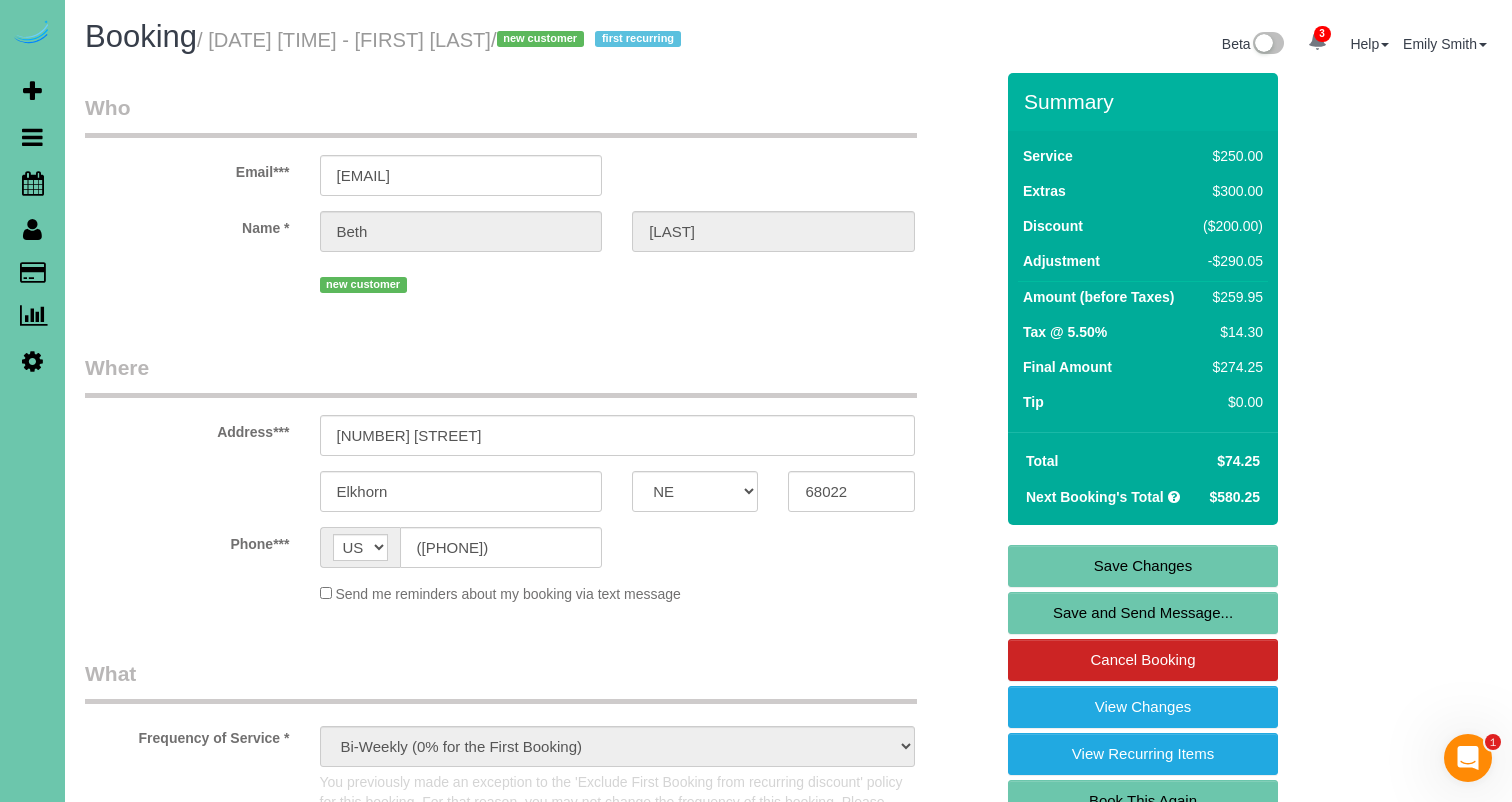 scroll, scrollTop: 0, scrollLeft: 0, axis: both 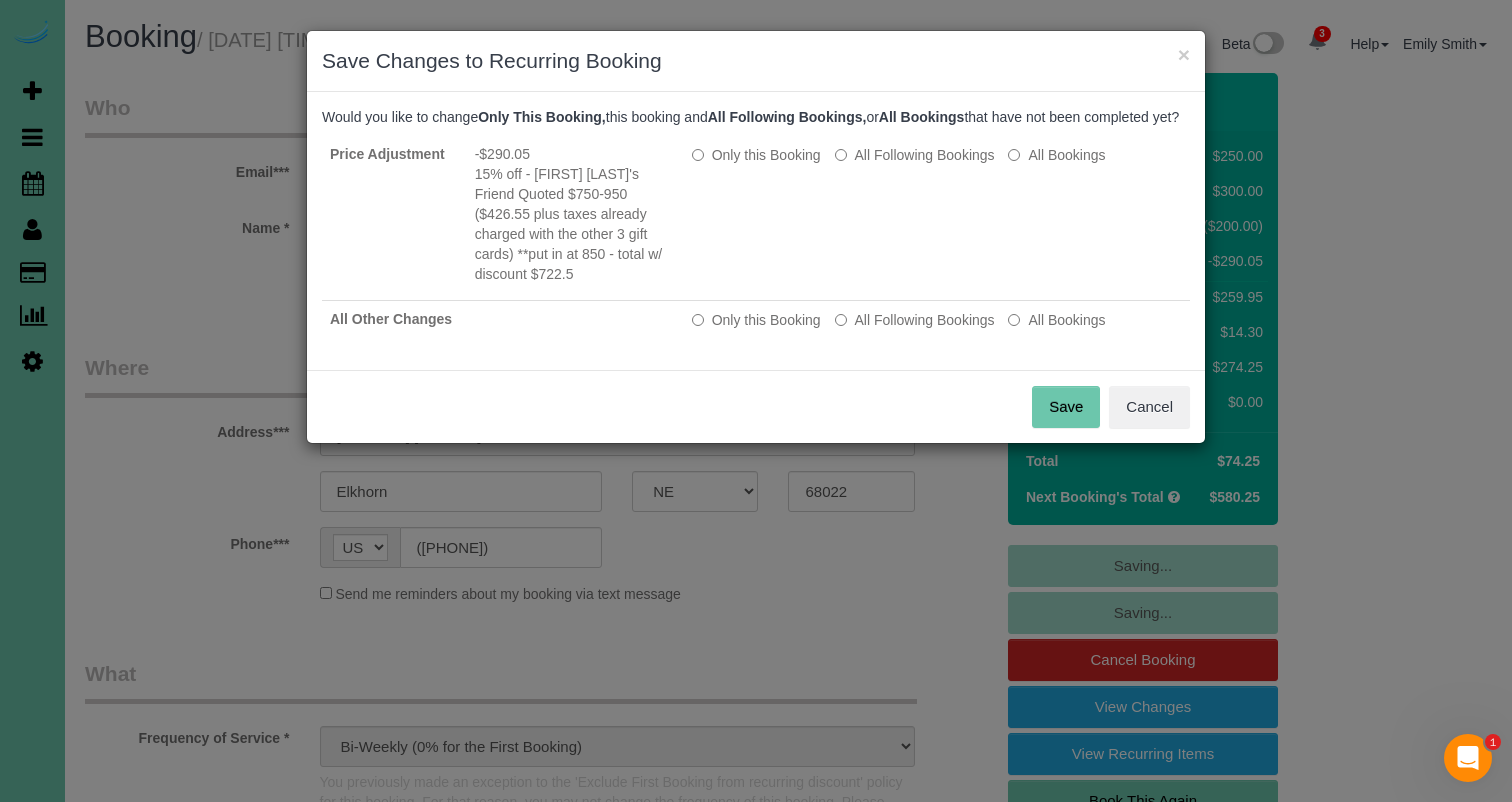 drag, startPoint x: 1058, startPoint y: 396, endPoint x: 1039, endPoint y: 387, distance: 21.023796 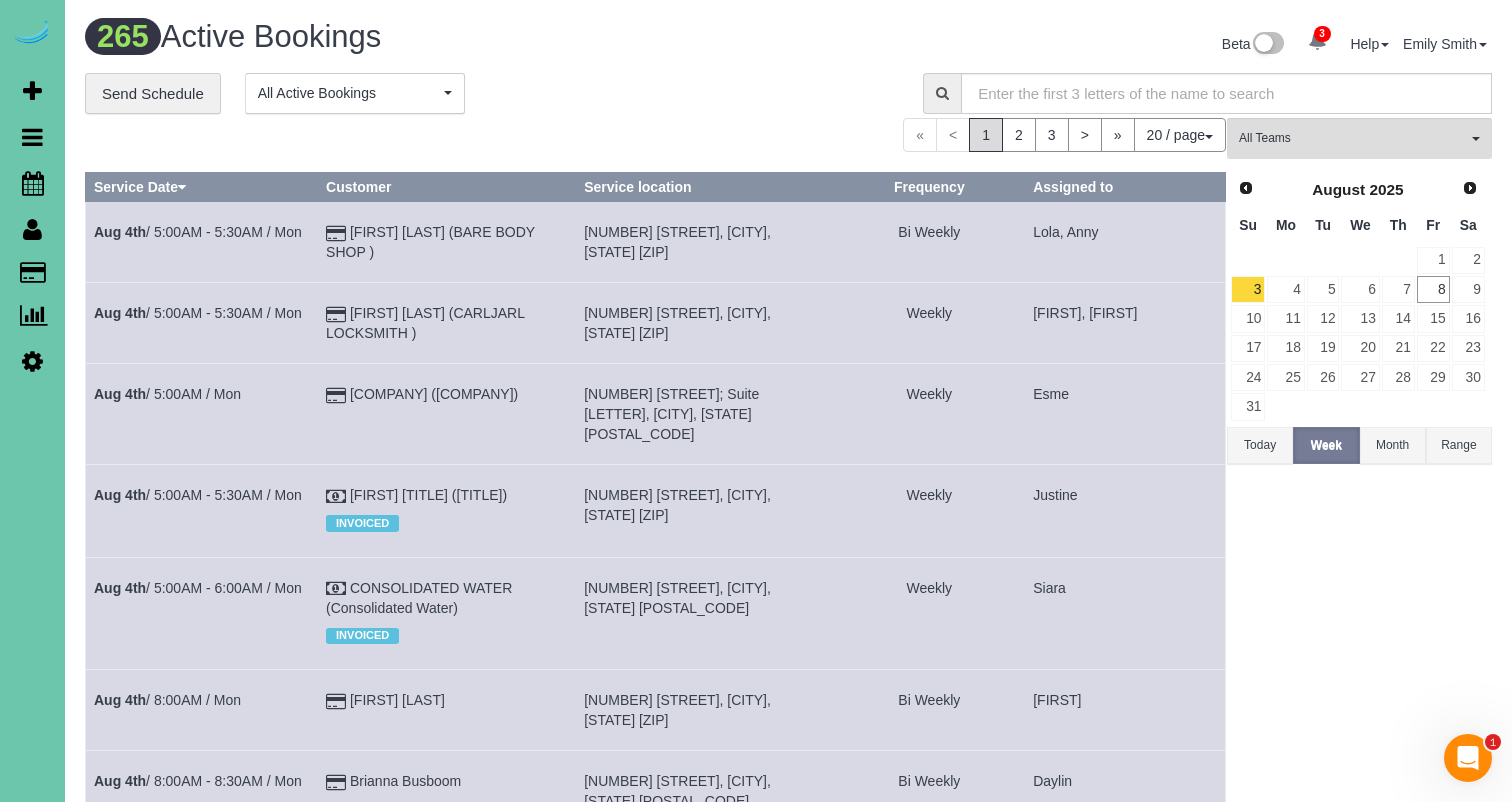 click on "[FIRST] [LAST] (CARLJARL LOCKSMITH )" at bounding box center [447, 323] 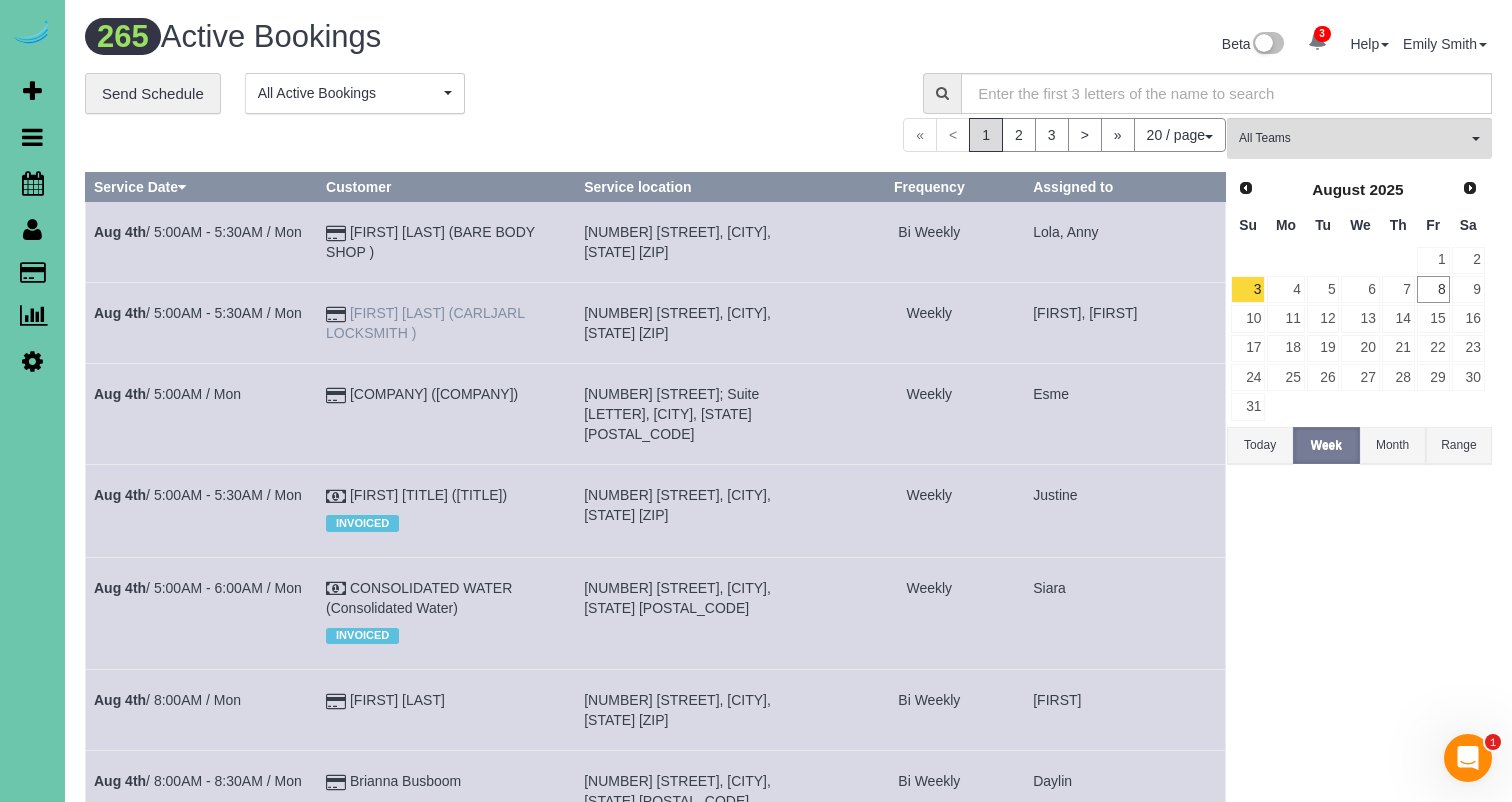drag, startPoint x: 440, startPoint y: 321, endPoint x: 413, endPoint y: 315, distance: 27.658634 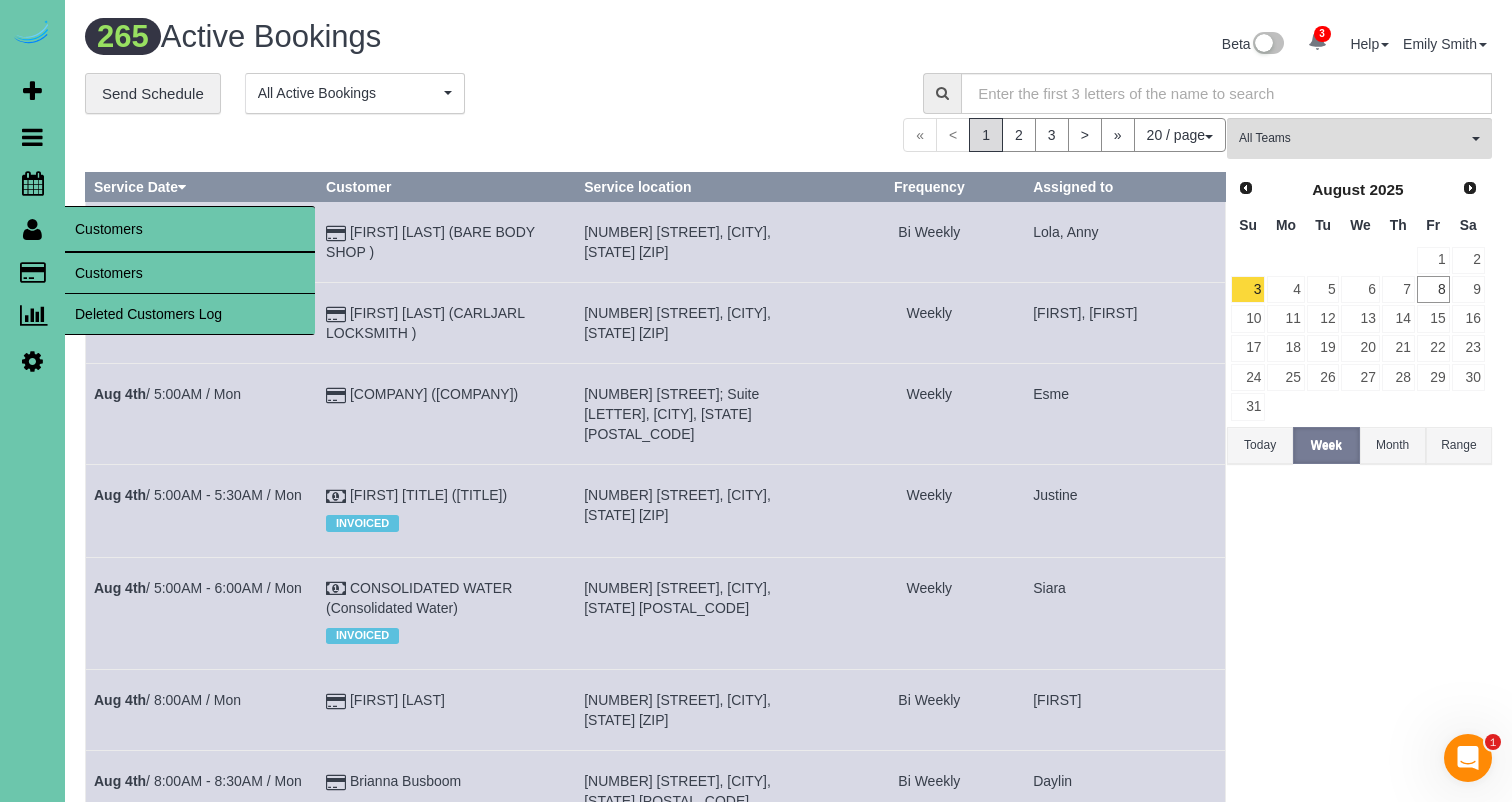 drag, startPoint x: 98, startPoint y: 269, endPoint x: 128, endPoint y: 252, distance: 34.48188 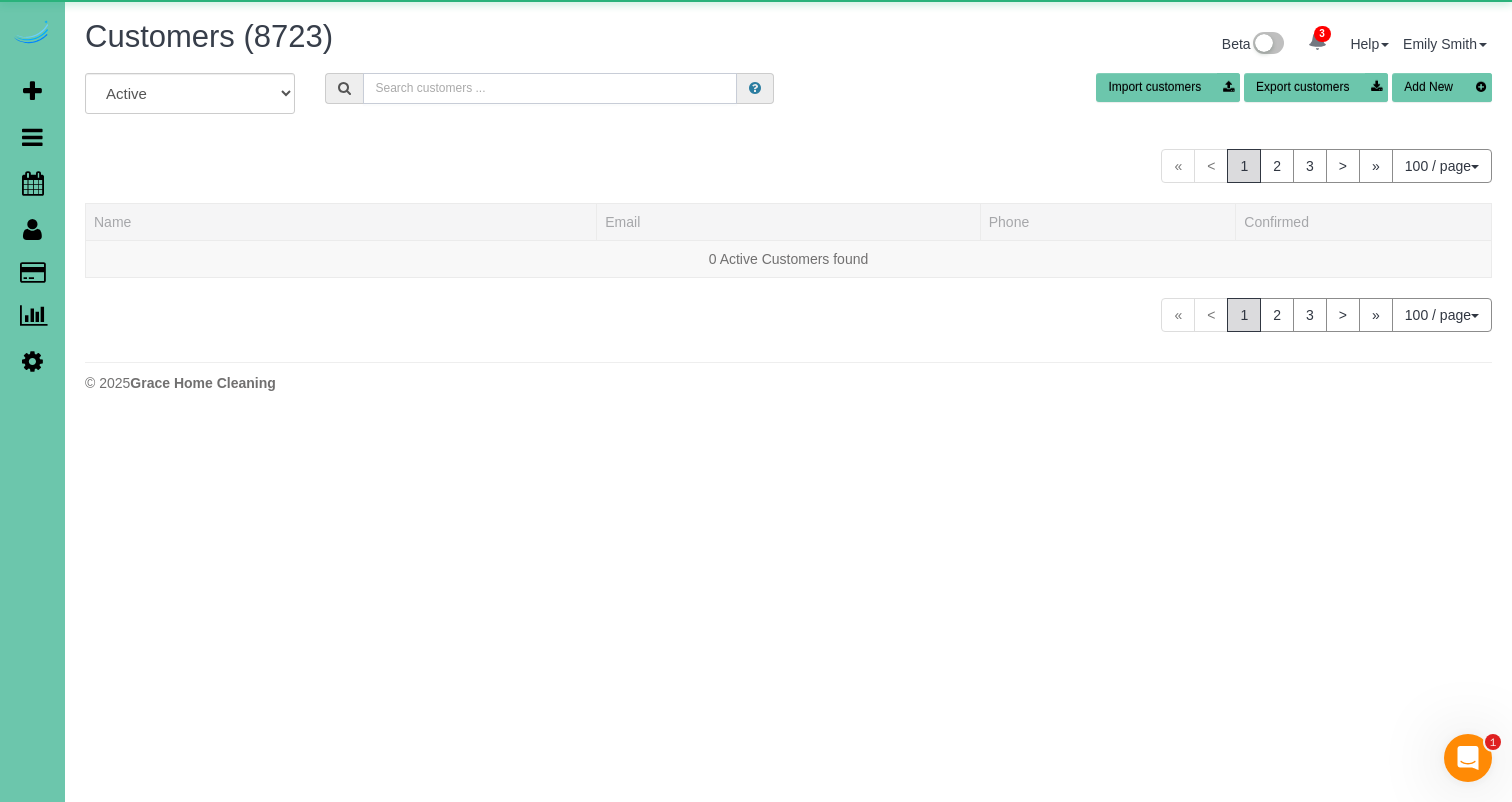 click at bounding box center (550, 88) 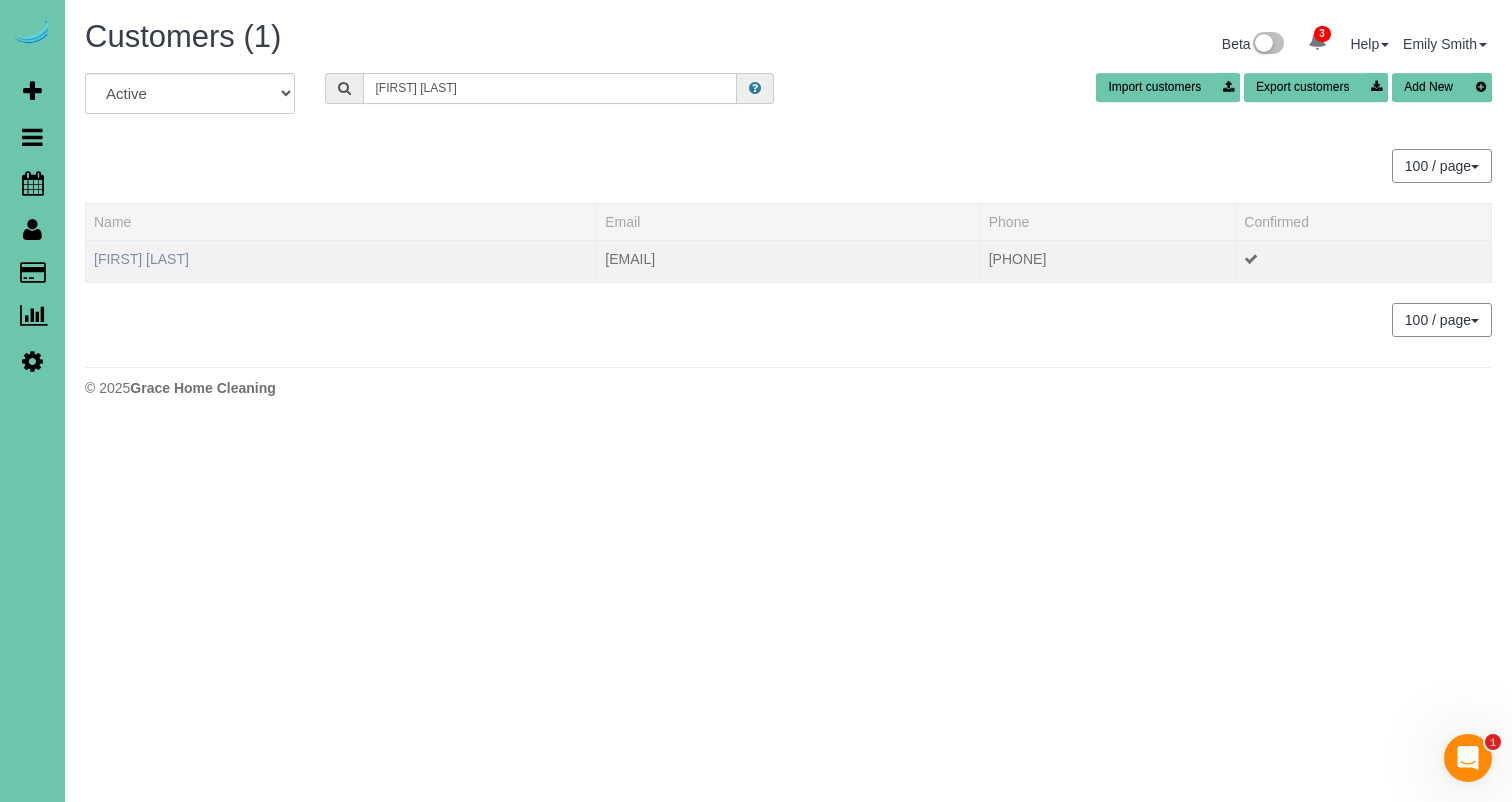 type on "[FIRST] [LAST]" 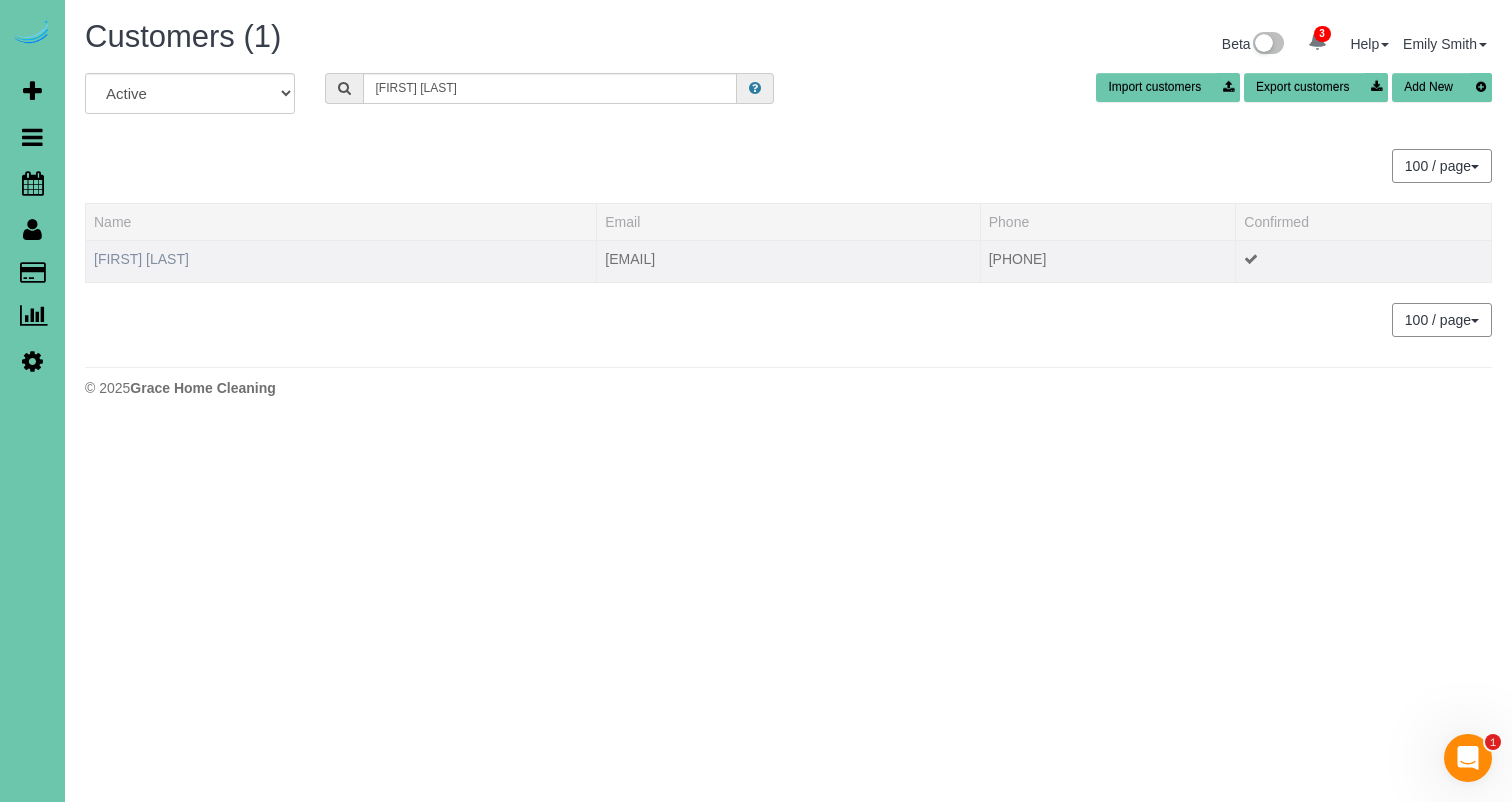 click on "[FIRST] [LAST]" at bounding box center (141, 259) 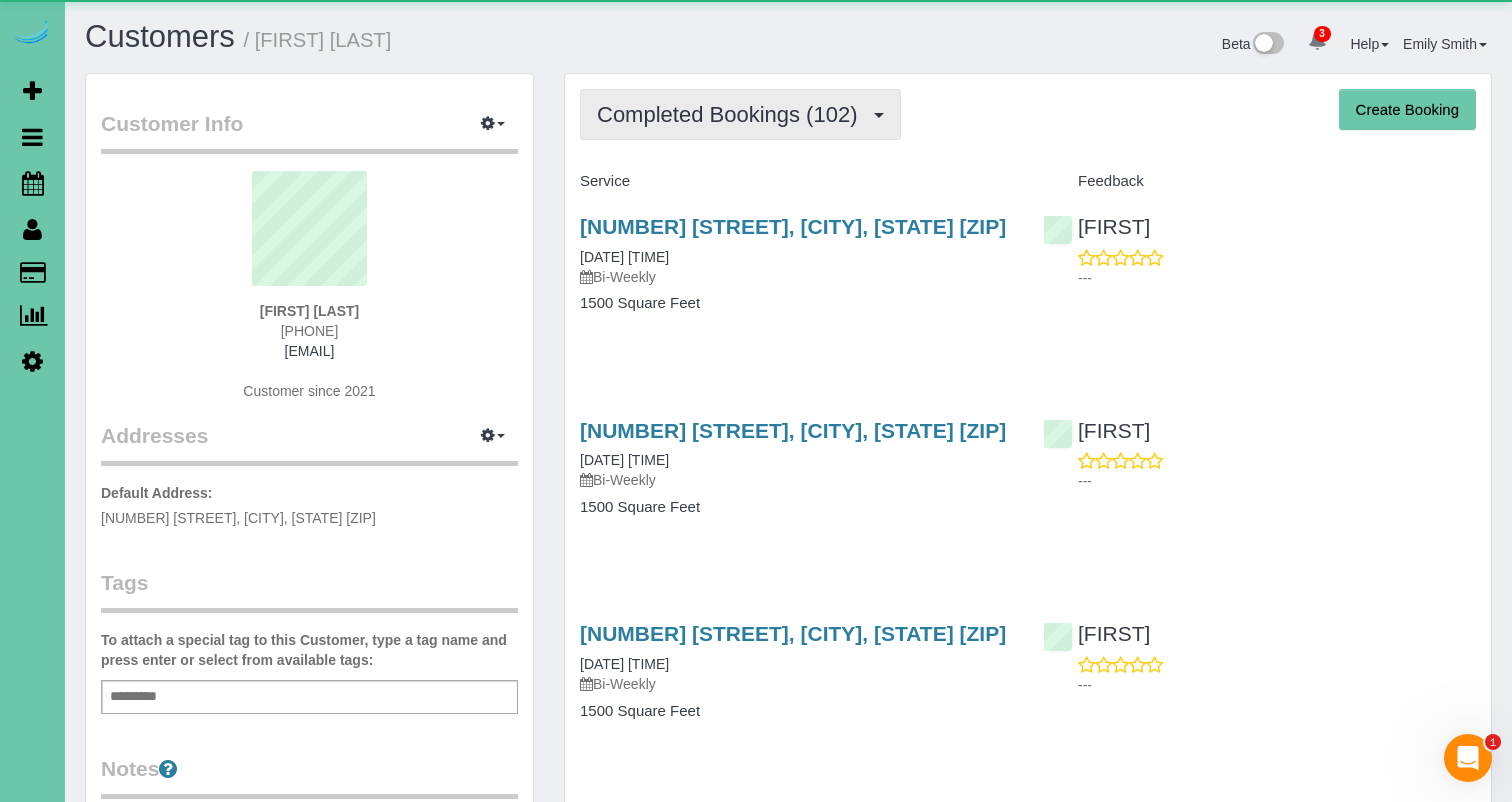 click on "Completed Bookings (102)" at bounding box center [732, 114] 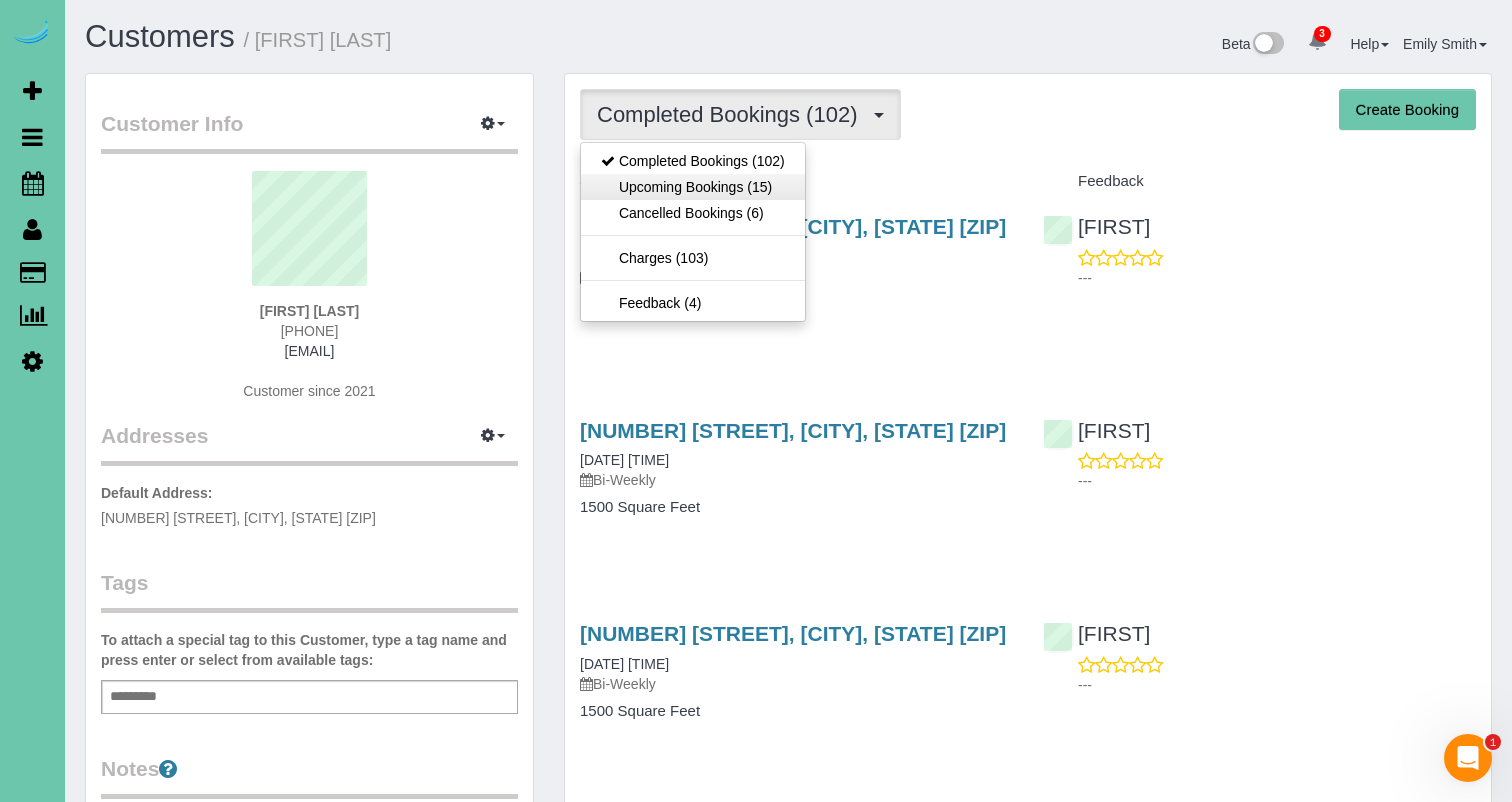 click on "Upcoming Bookings (15)" at bounding box center (693, 187) 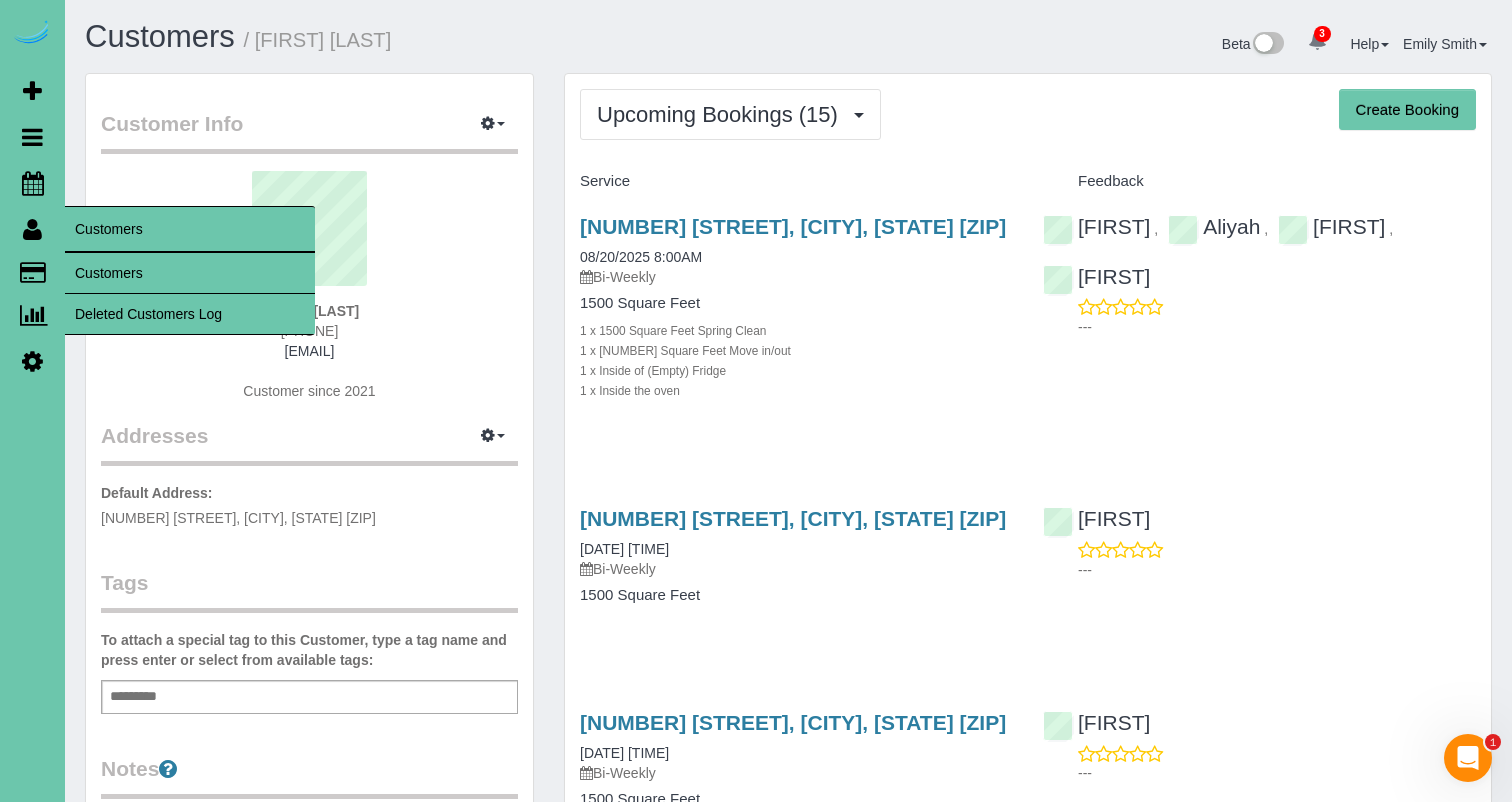 click on "Customers" at bounding box center (190, 273) 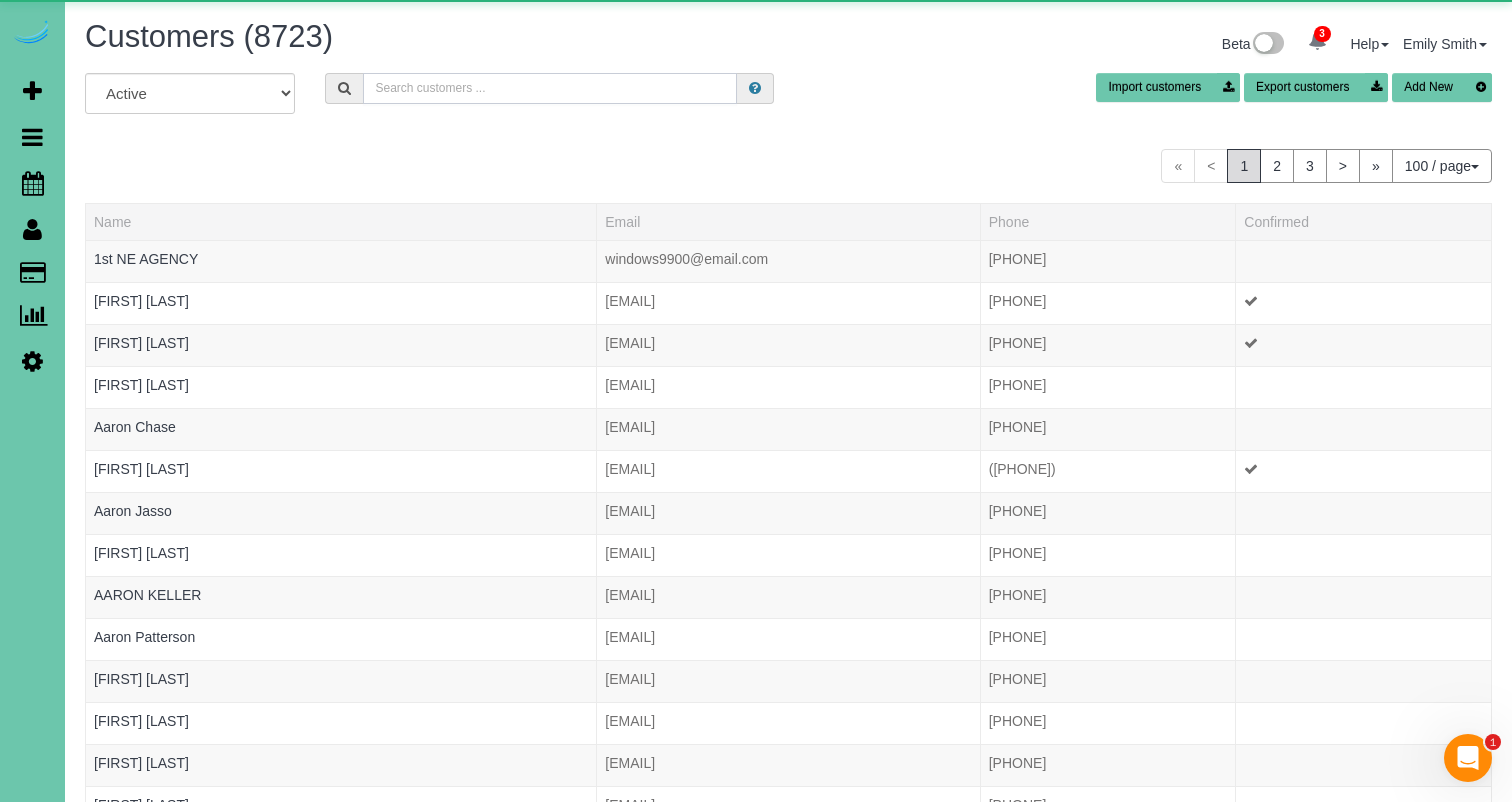 click at bounding box center (550, 88) 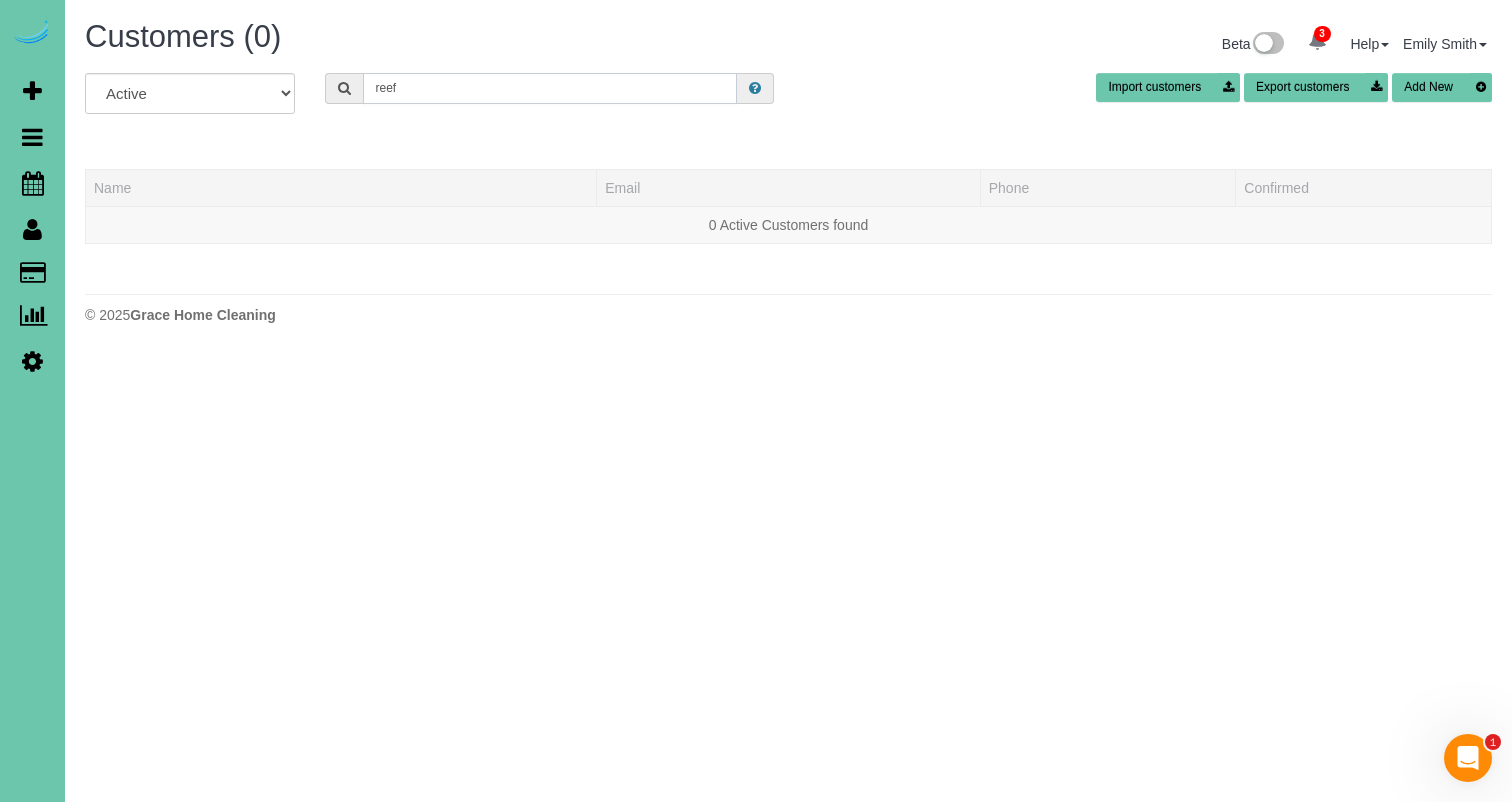 drag, startPoint x: 435, startPoint y: 88, endPoint x: 214, endPoint y: 72, distance: 221.57843 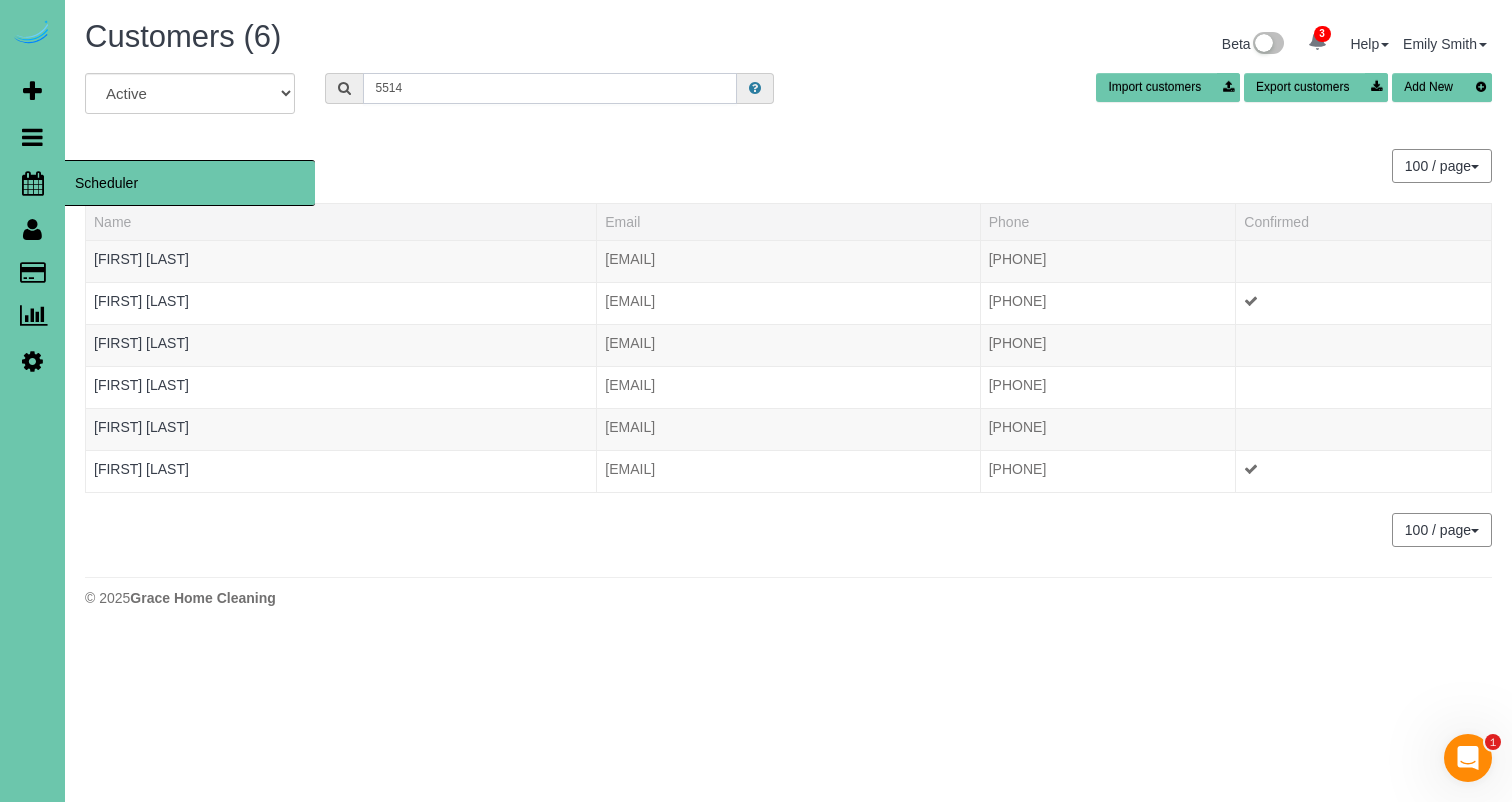 type on "5514" 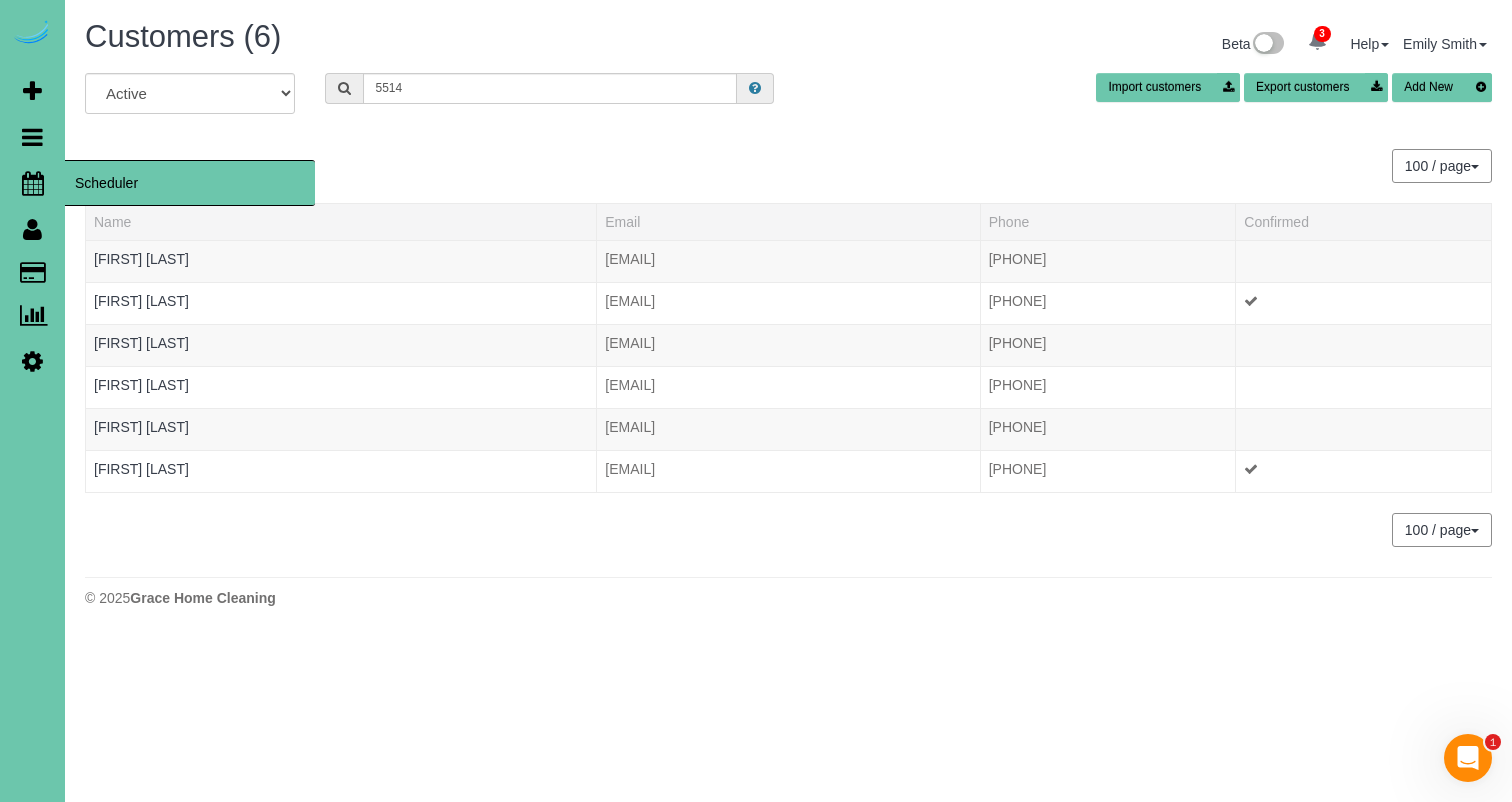 click at bounding box center (33, 183) 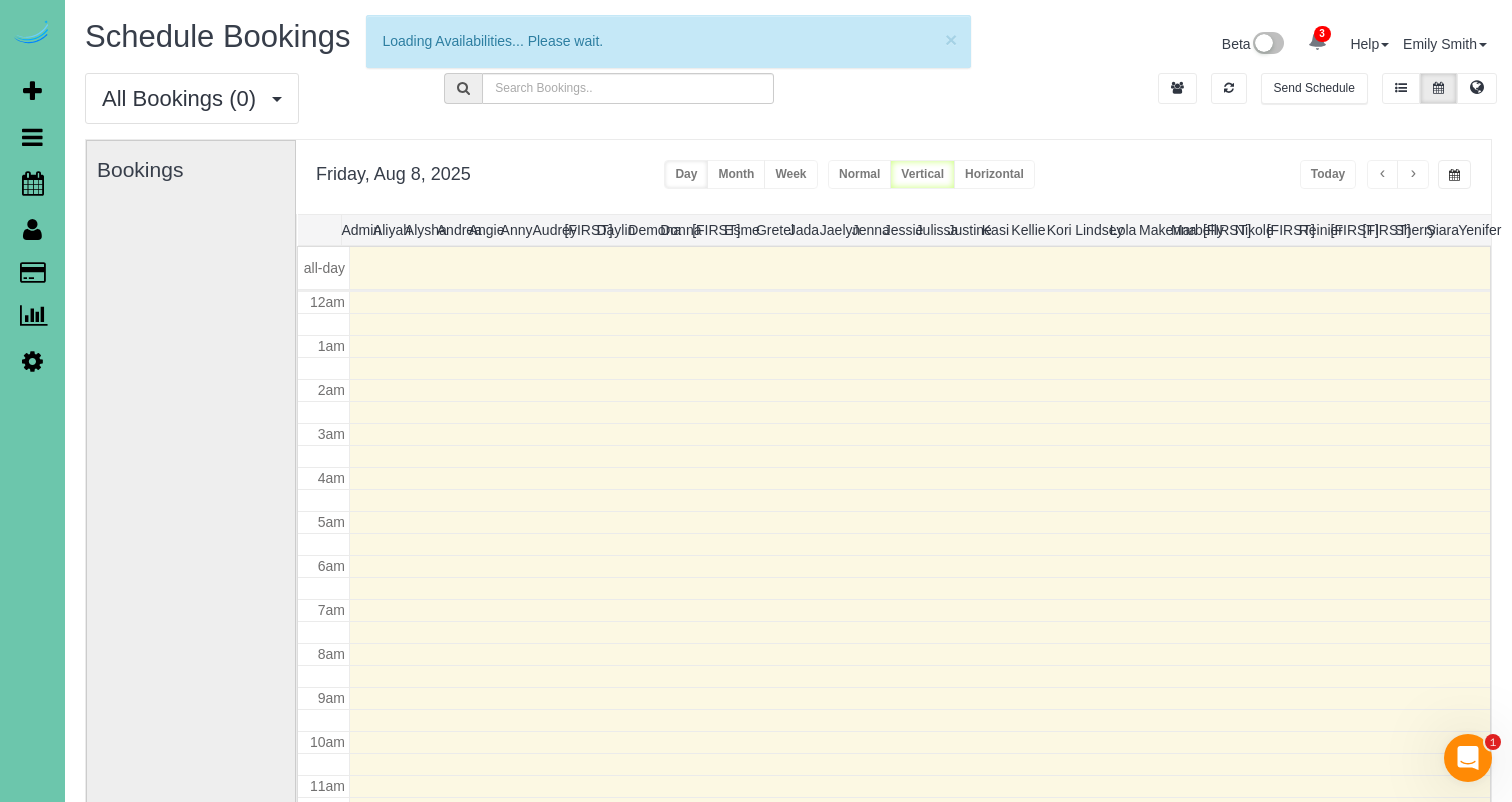 scroll, scrollTop: 265, scrollLeft: 0, axis: vertical 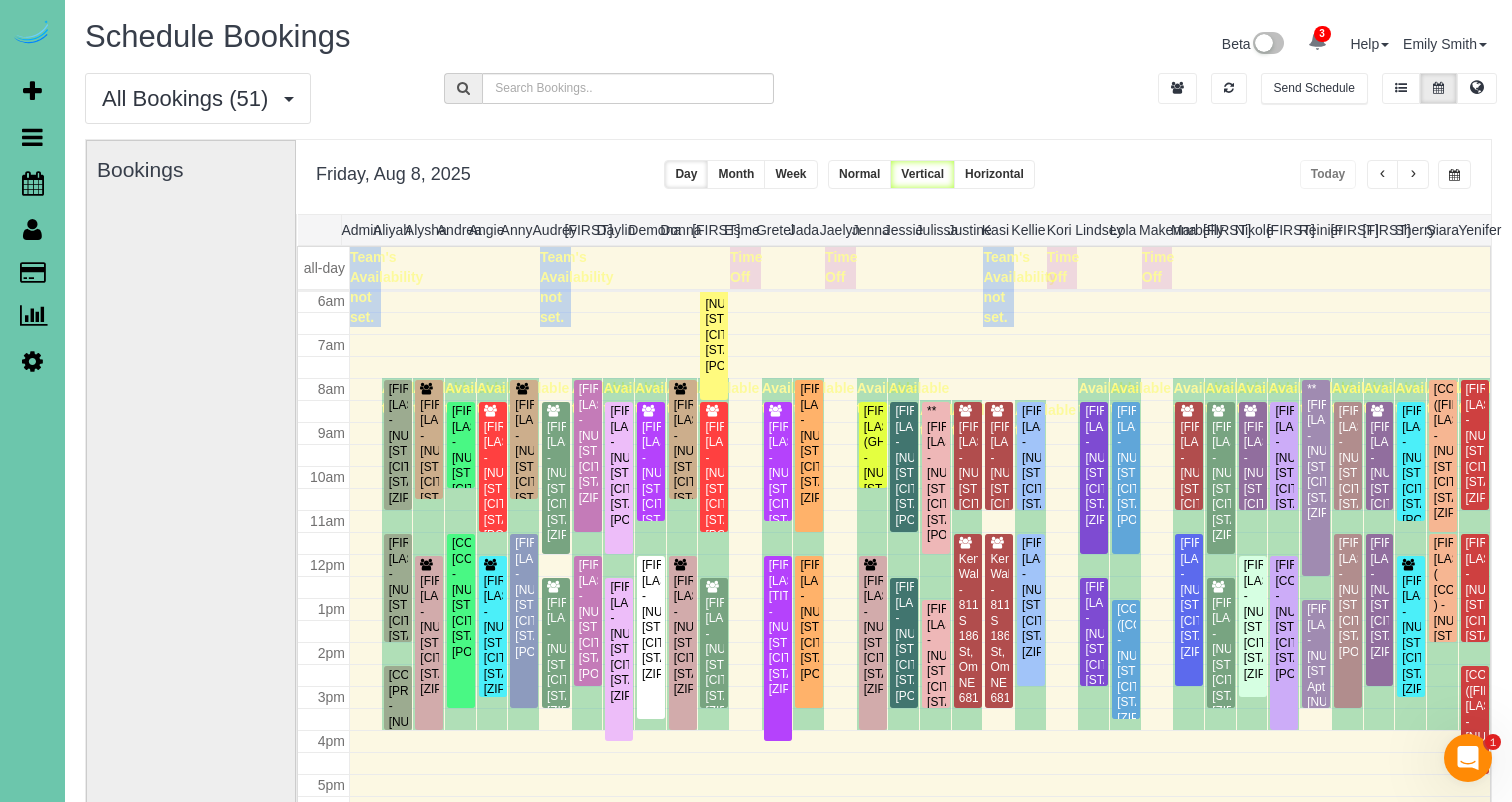 click at bounding box center (1454, 174) 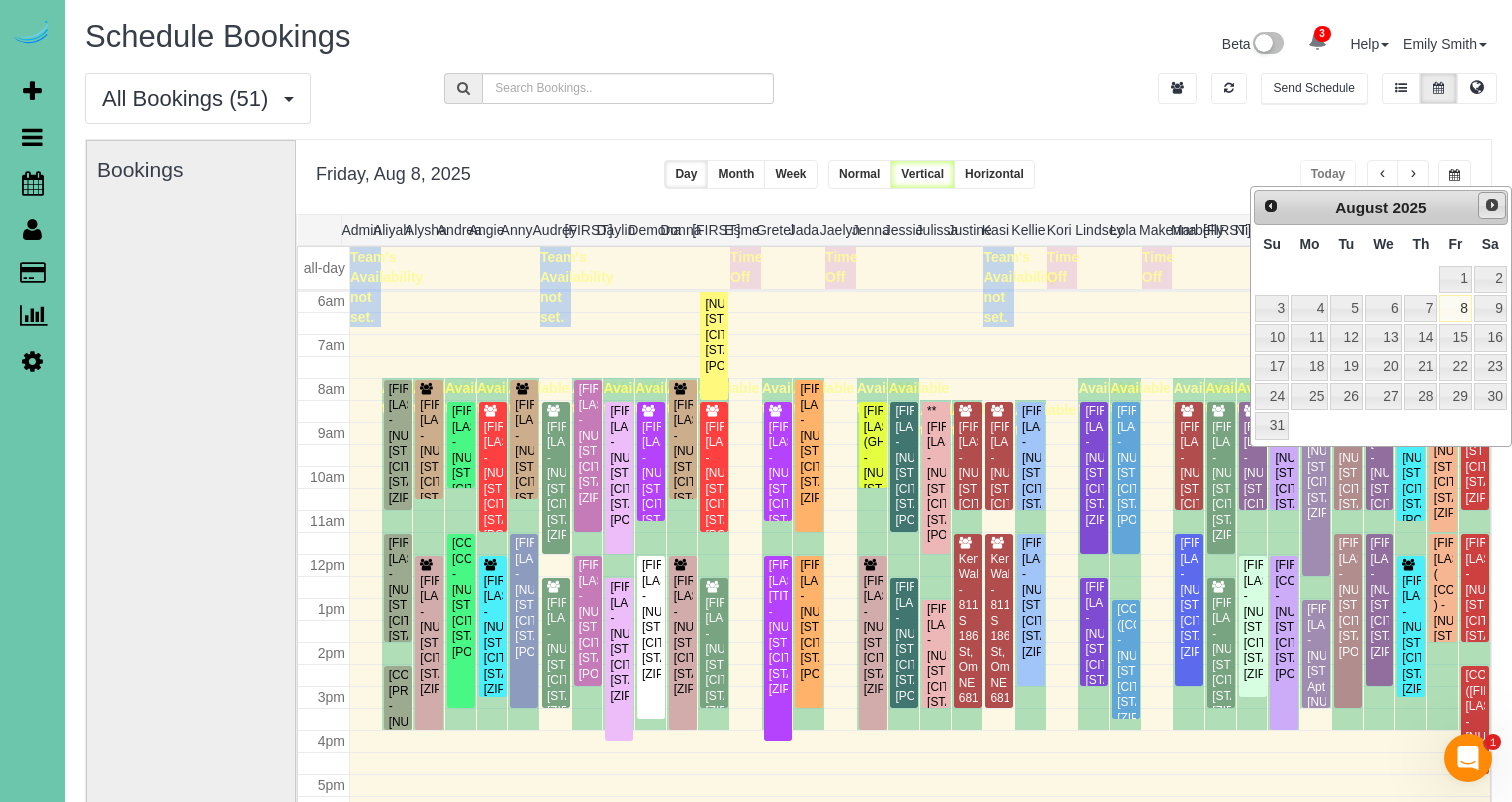 click on "Next" at bounding box center (1492, 205) 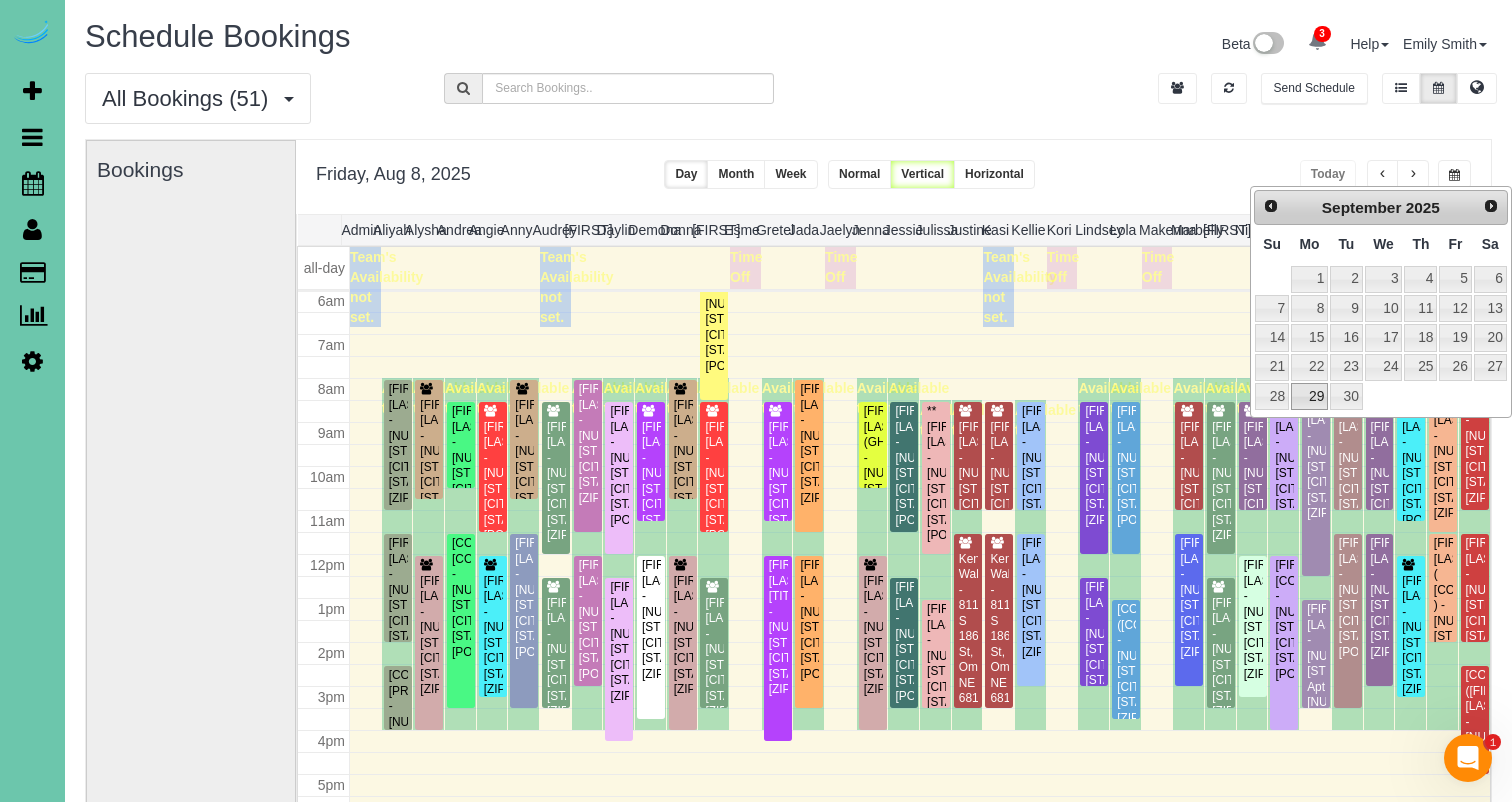 click on "29" at bounding box center [1309, 396] 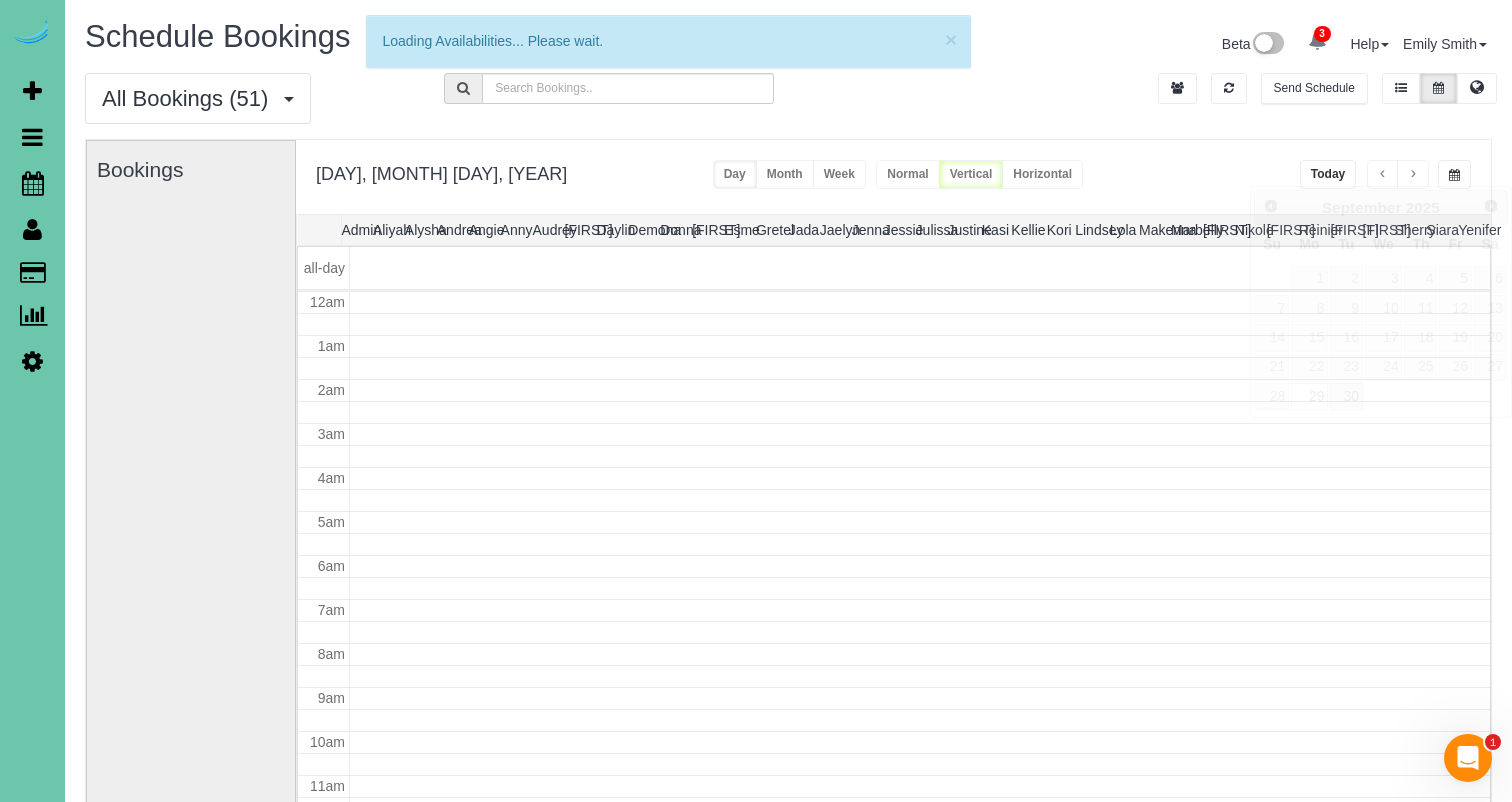 scroll, scrollTop: 265, scrollLeft: 0, axis: vertical 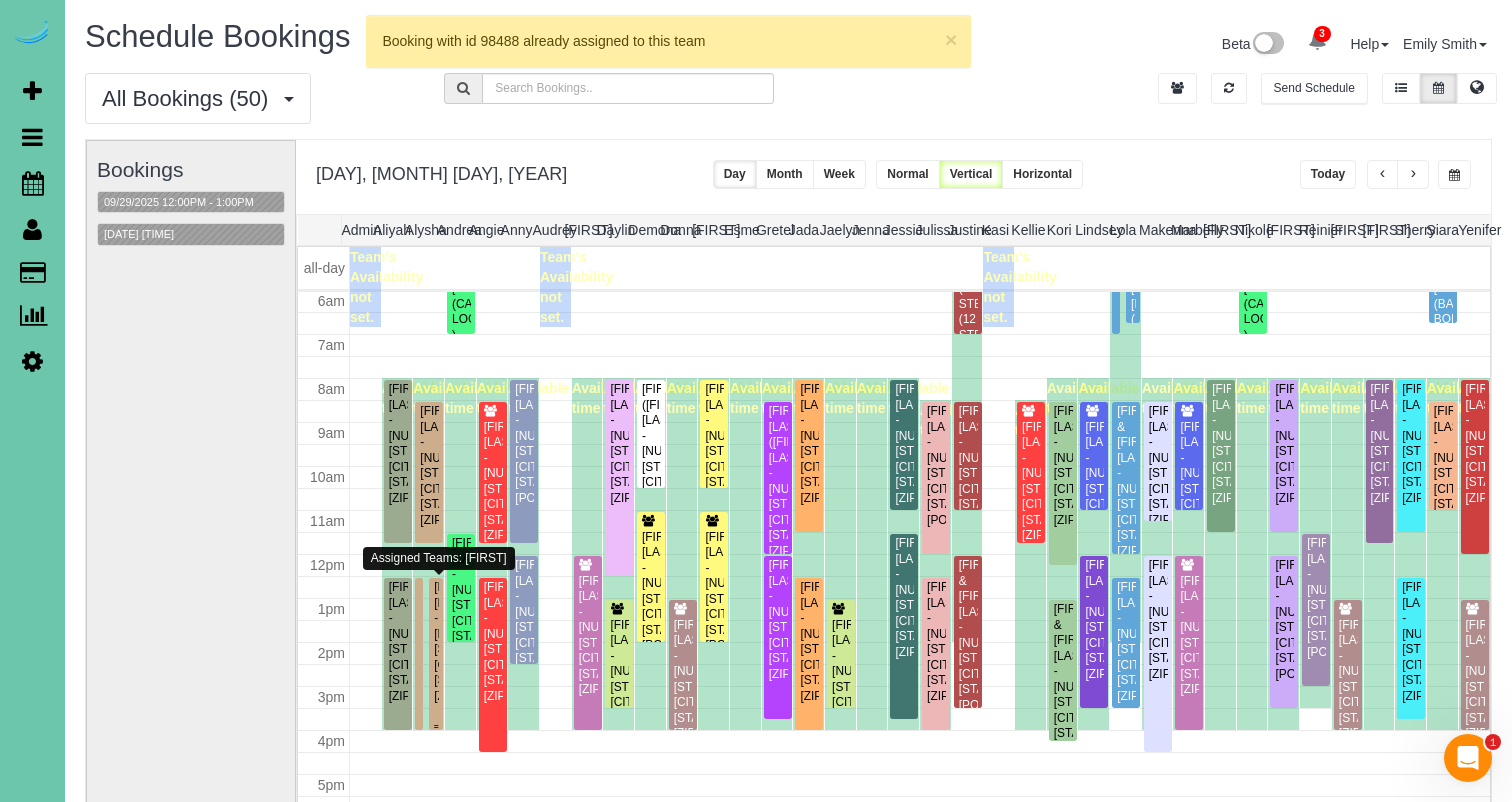 click on "[FIRST] [LAST] - [NUMBER] [STREET], [CITY], [STATE] [ZIP]" at bounding box center [436, 642] 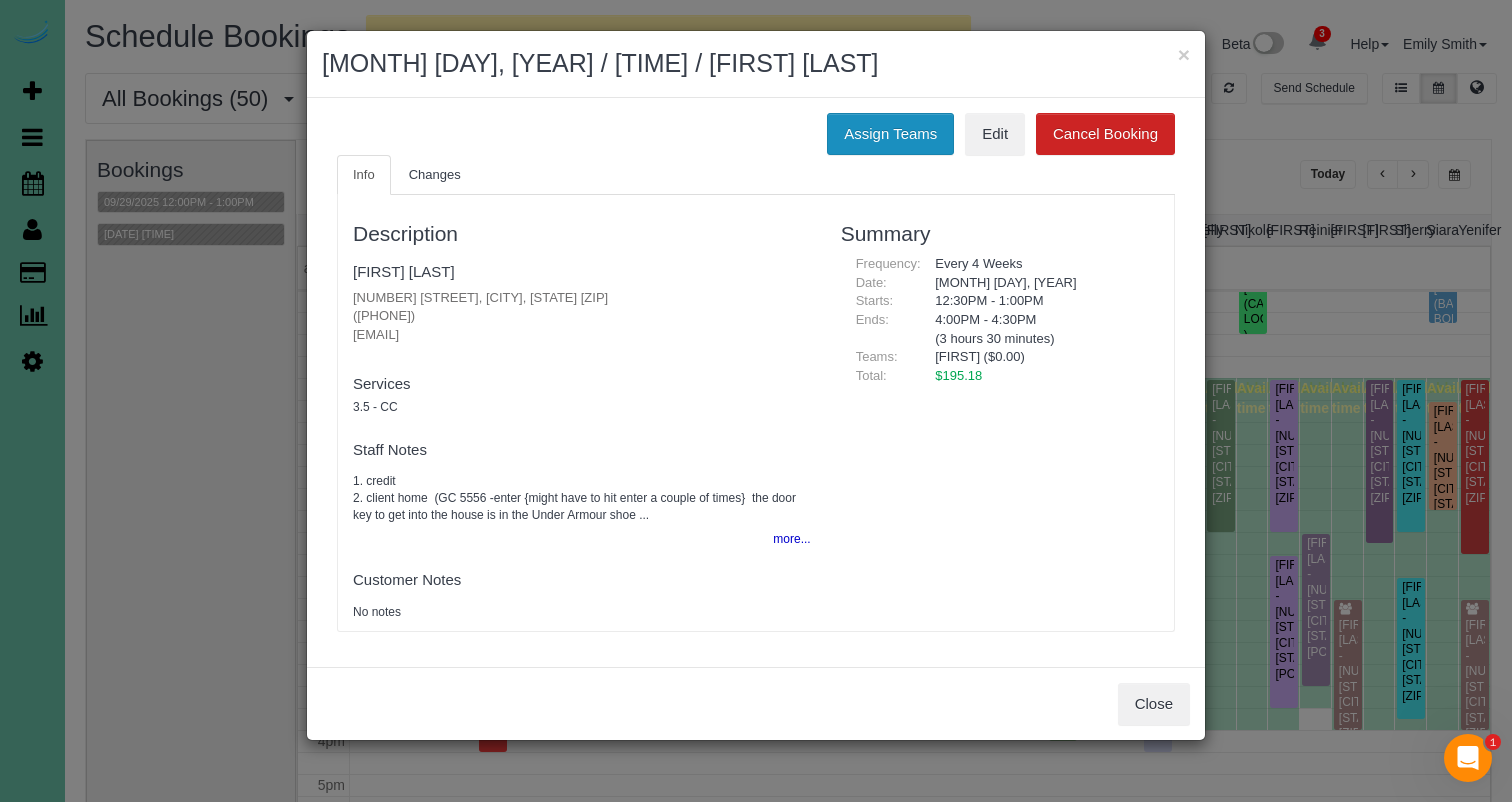 click on "Assign Teams" at bounding box center [890, 134] 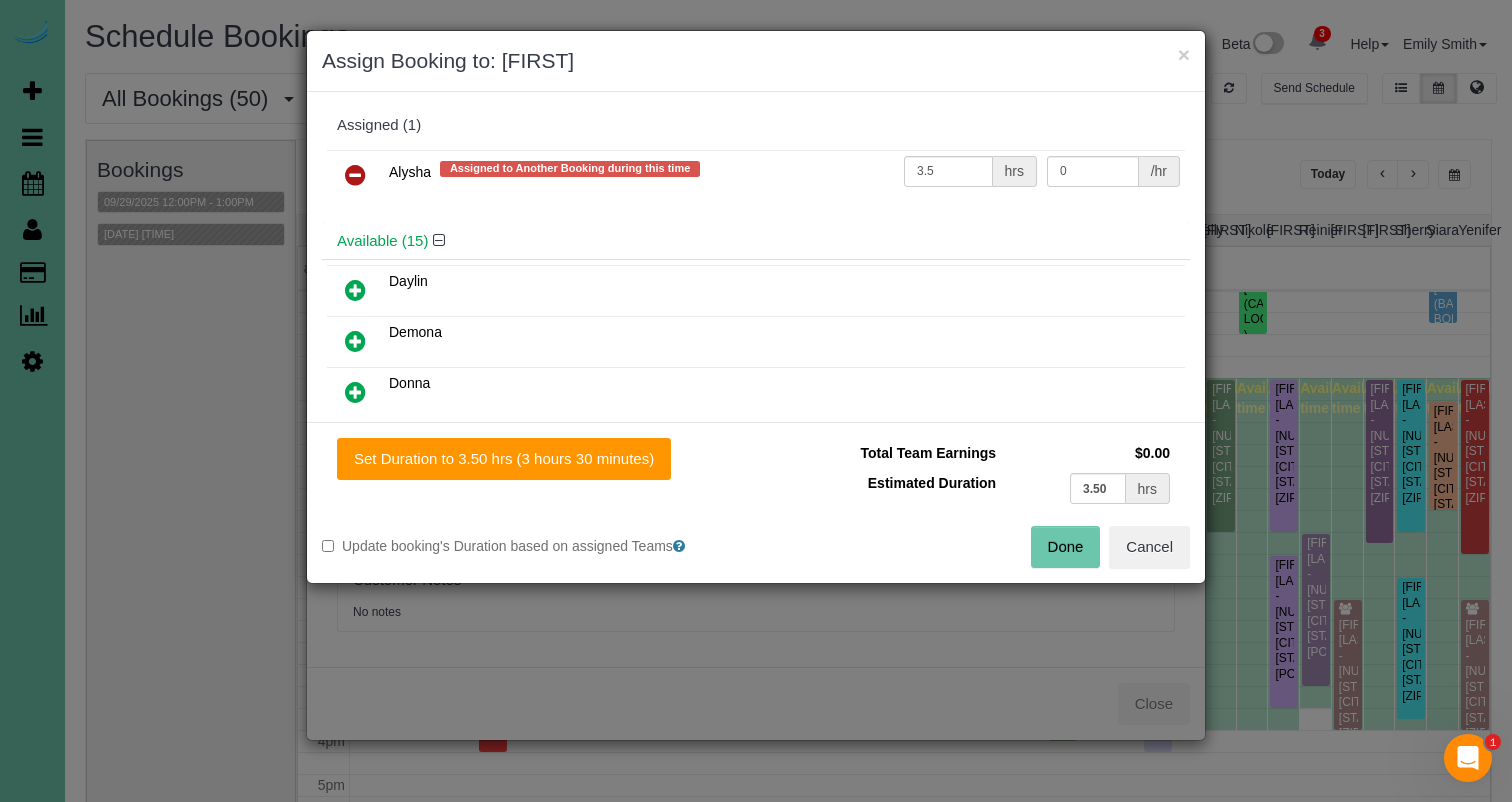 drag, startPoint x: 355, startPoint y: 178, endPoint x: 356, endPoint y: 190, distance: 12.0415945 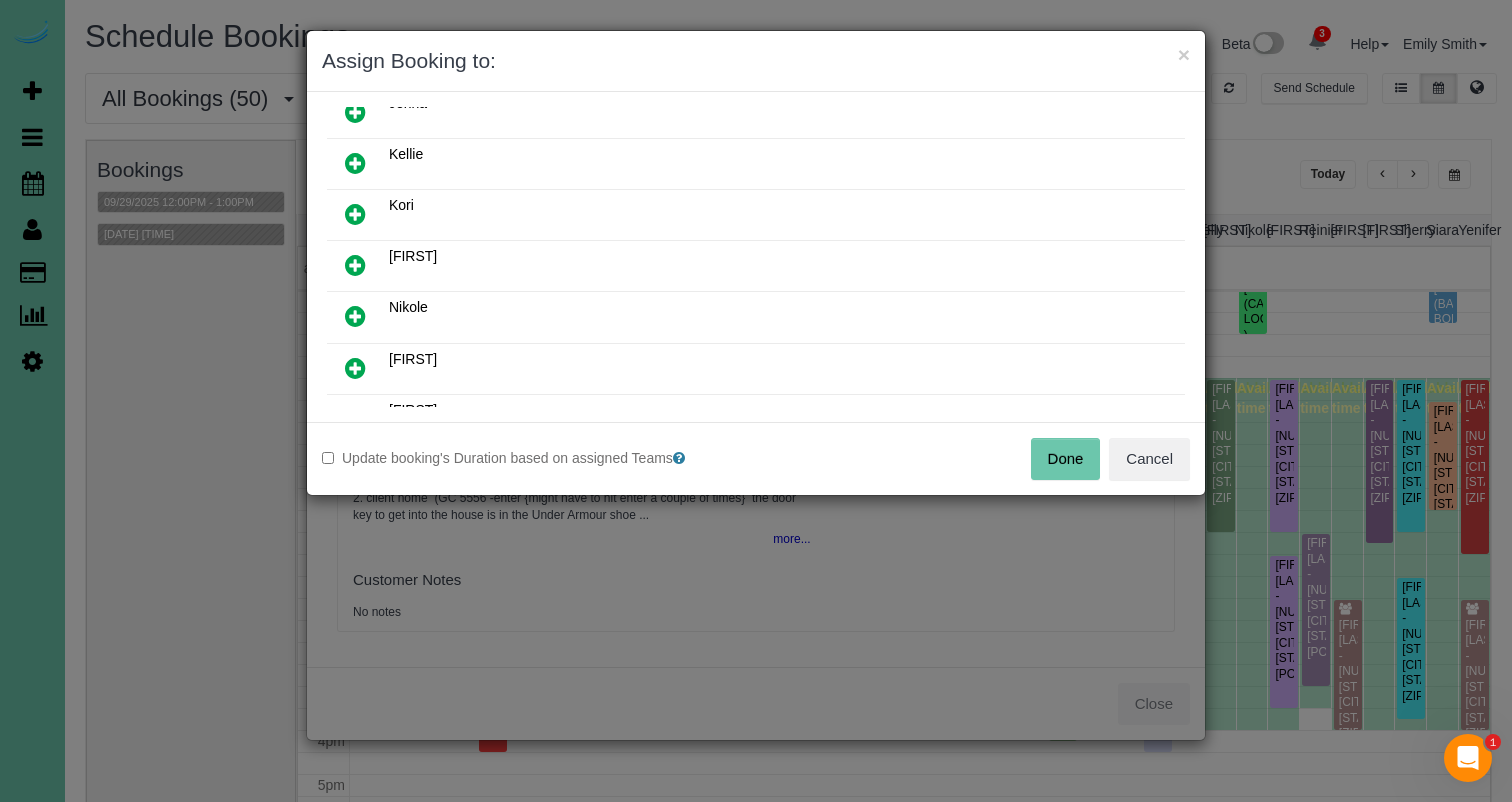 scroll, scrollTop: 453, scrollLeft: 0, axis: vertical 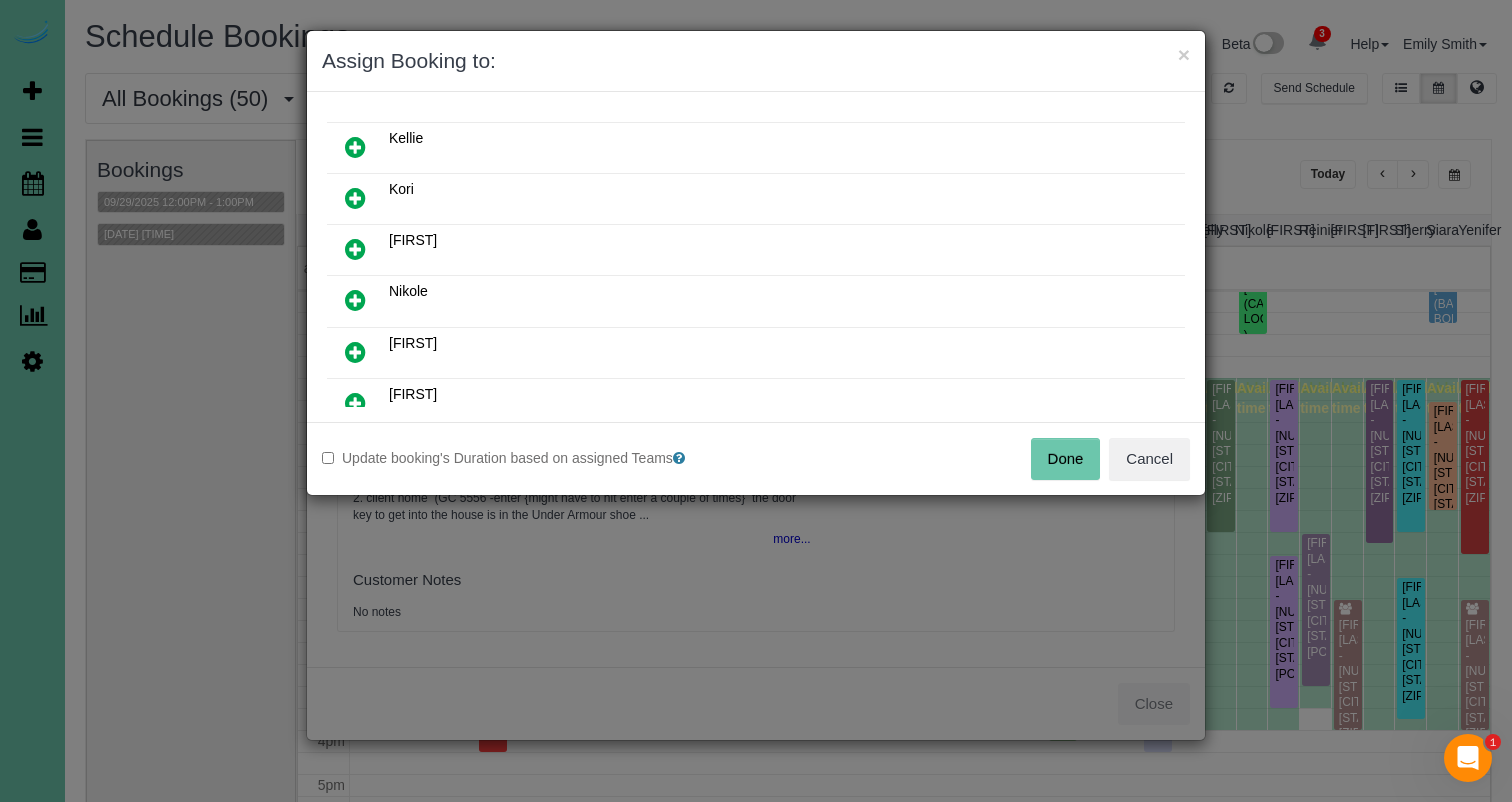 click at bounding box center (355, 250) 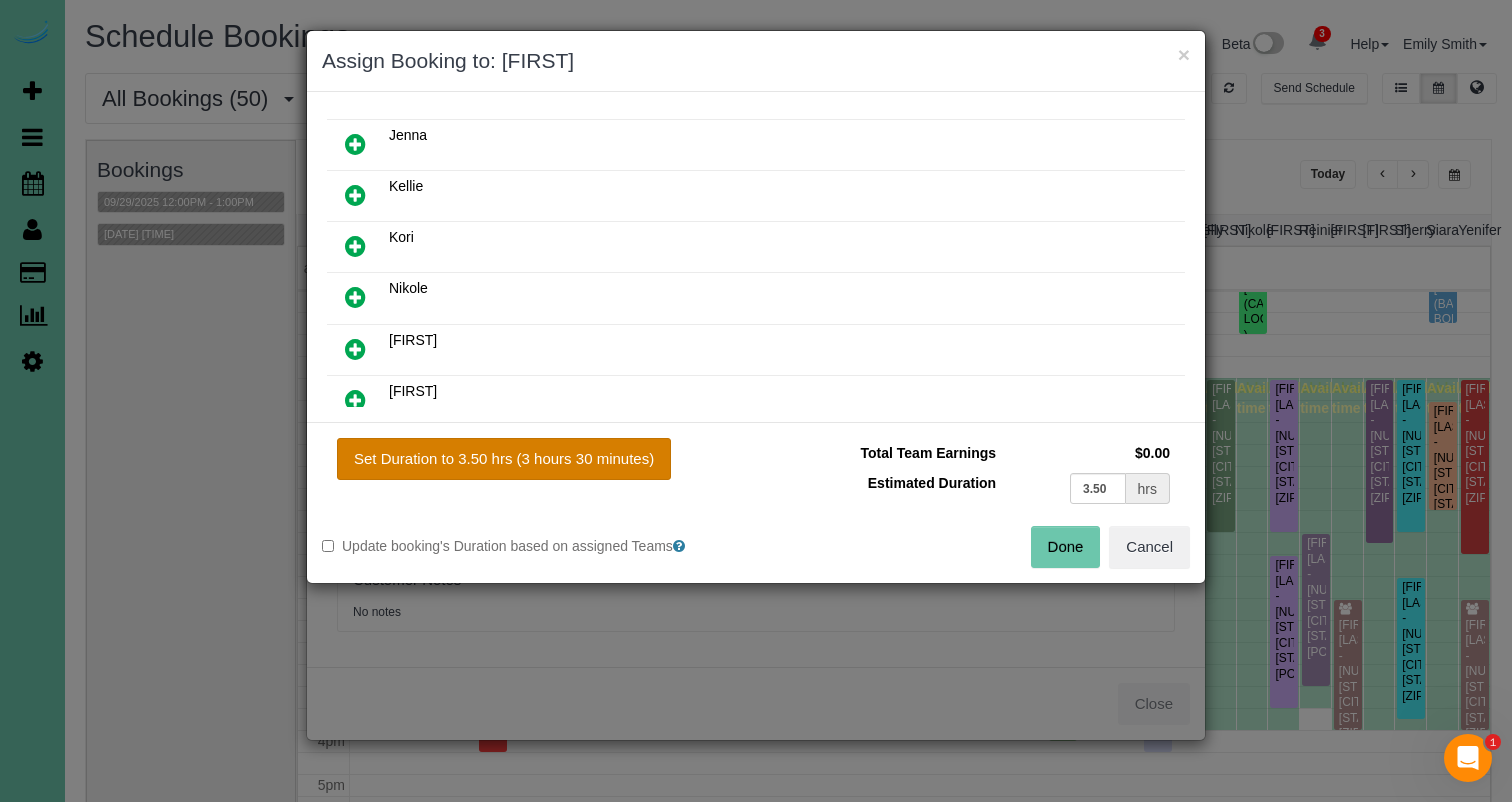 drag, startPoint x: 577, startPoint y: 475, endPoint x: 595, endPoint y: 473, distance: 18.110771 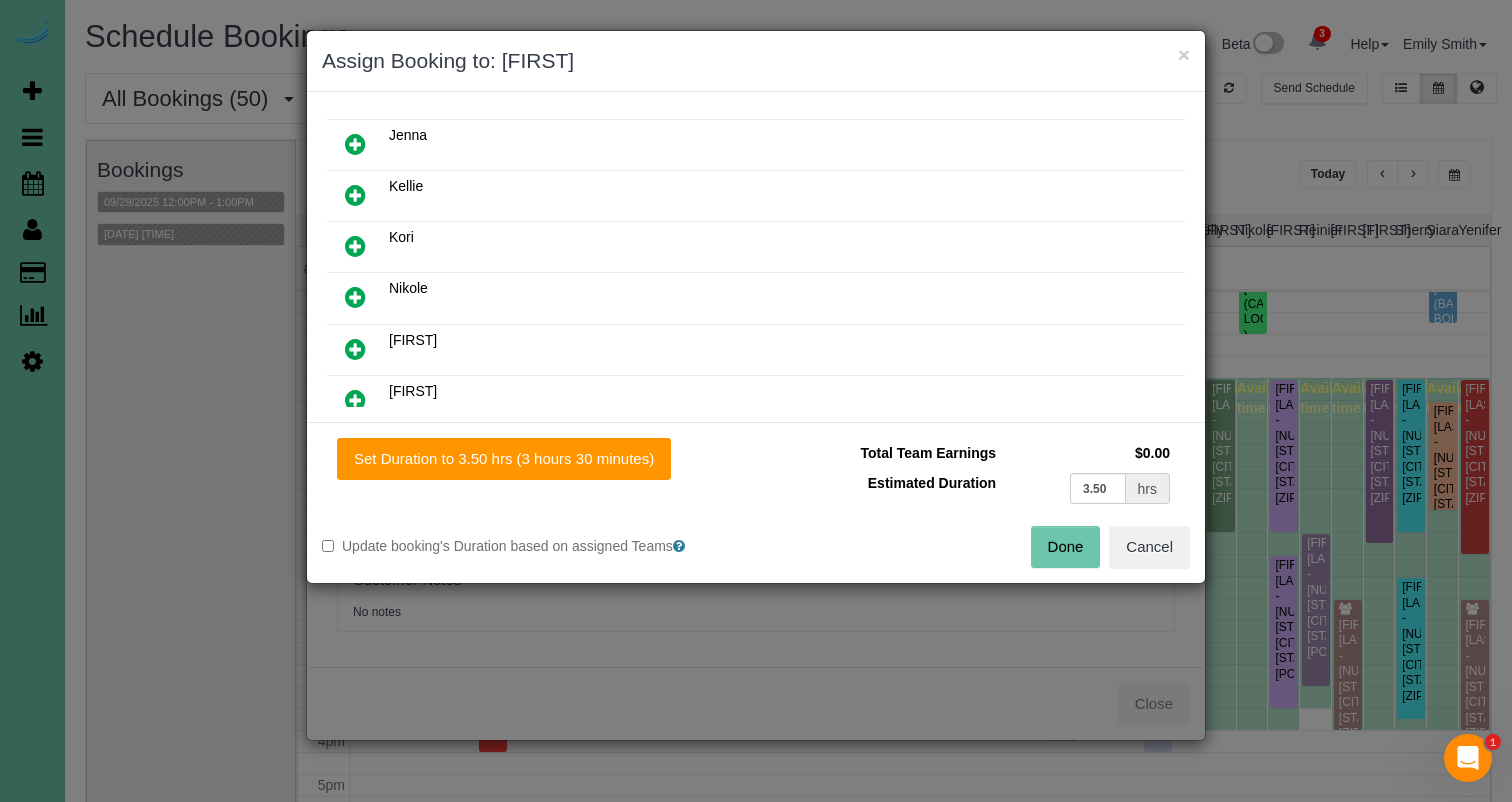 click on "Set Duration to 3.50 hrs (3 hours 30 minutes)" at bounding box center [504, 459] 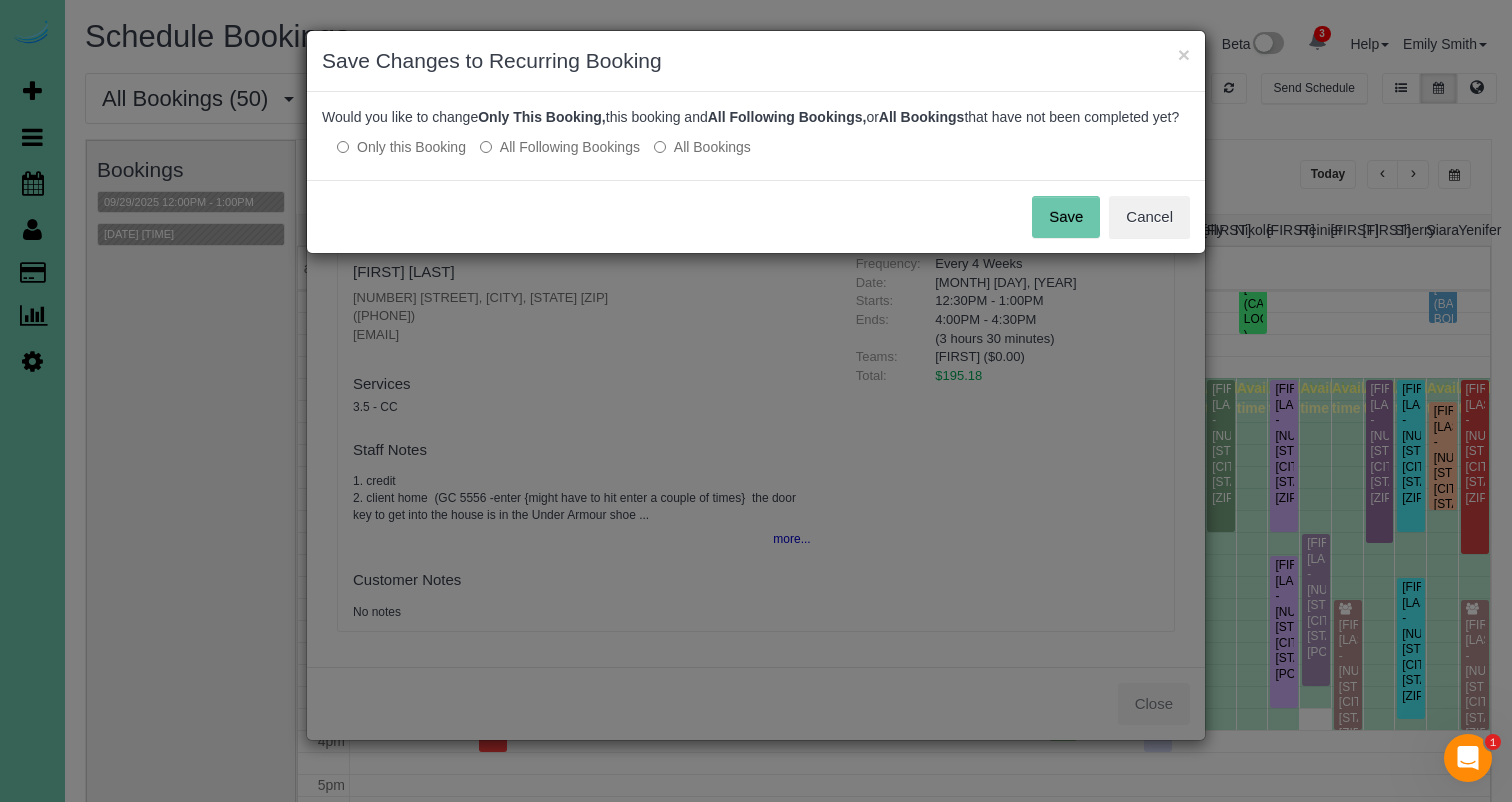 drag, startPoint x: 1081, startPoint y: 234, endPoint x: 855, endPoint y: 201, distance: 228.39659 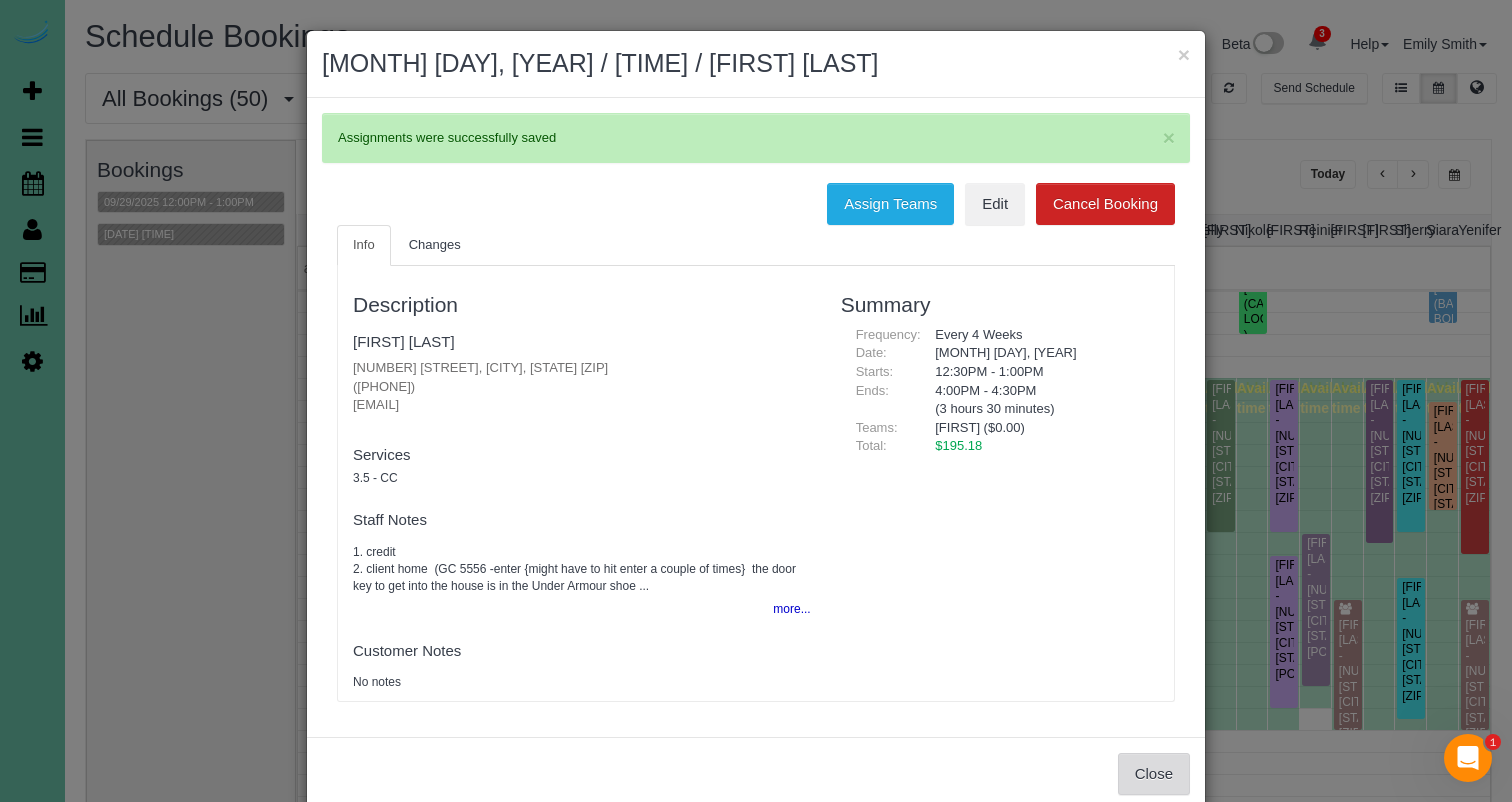 click on "Close" at bounding box center (1154, 774) 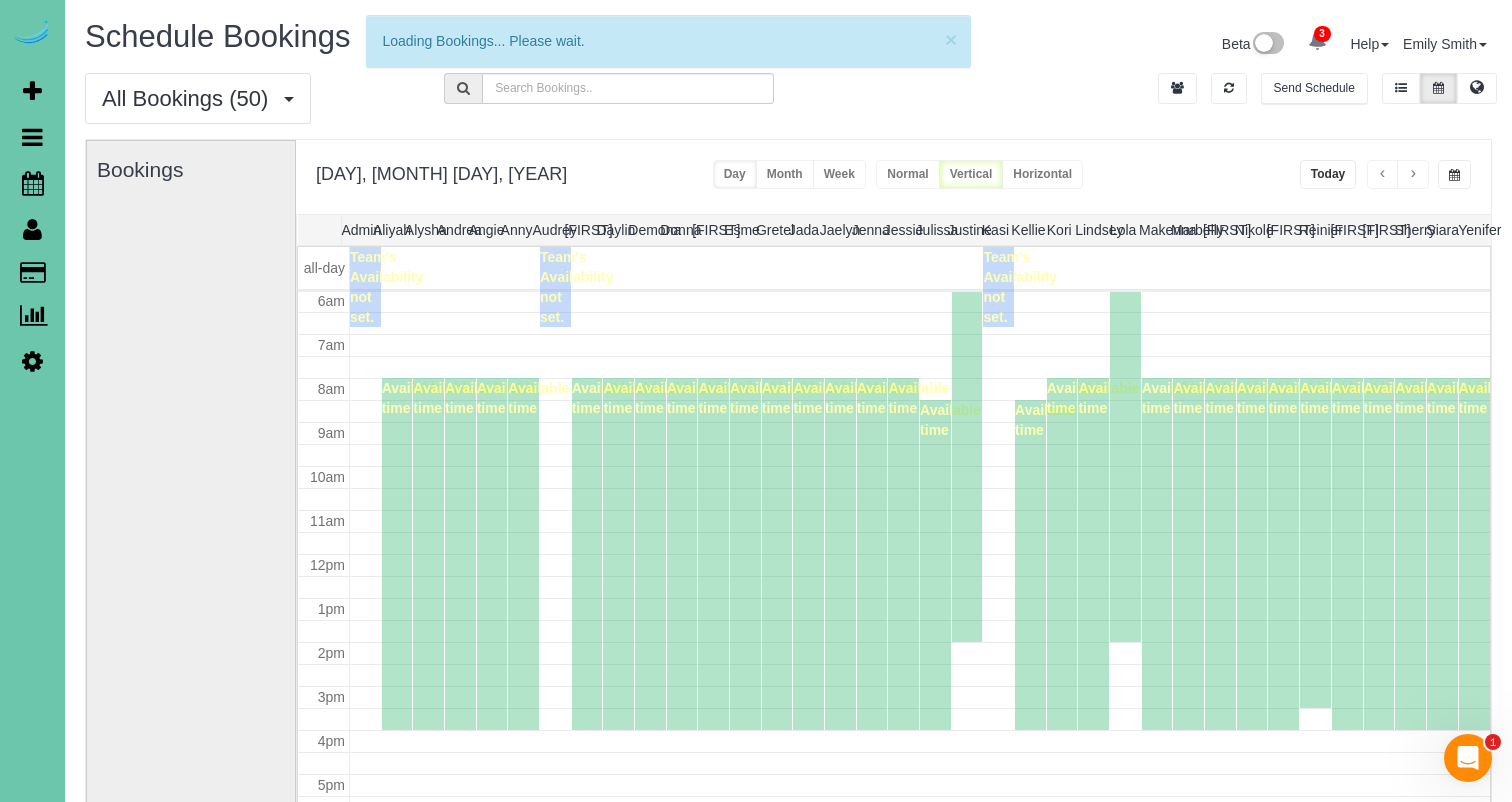 scroll, scrollTop: 265, scrollLeft: 0, axis: vertical 